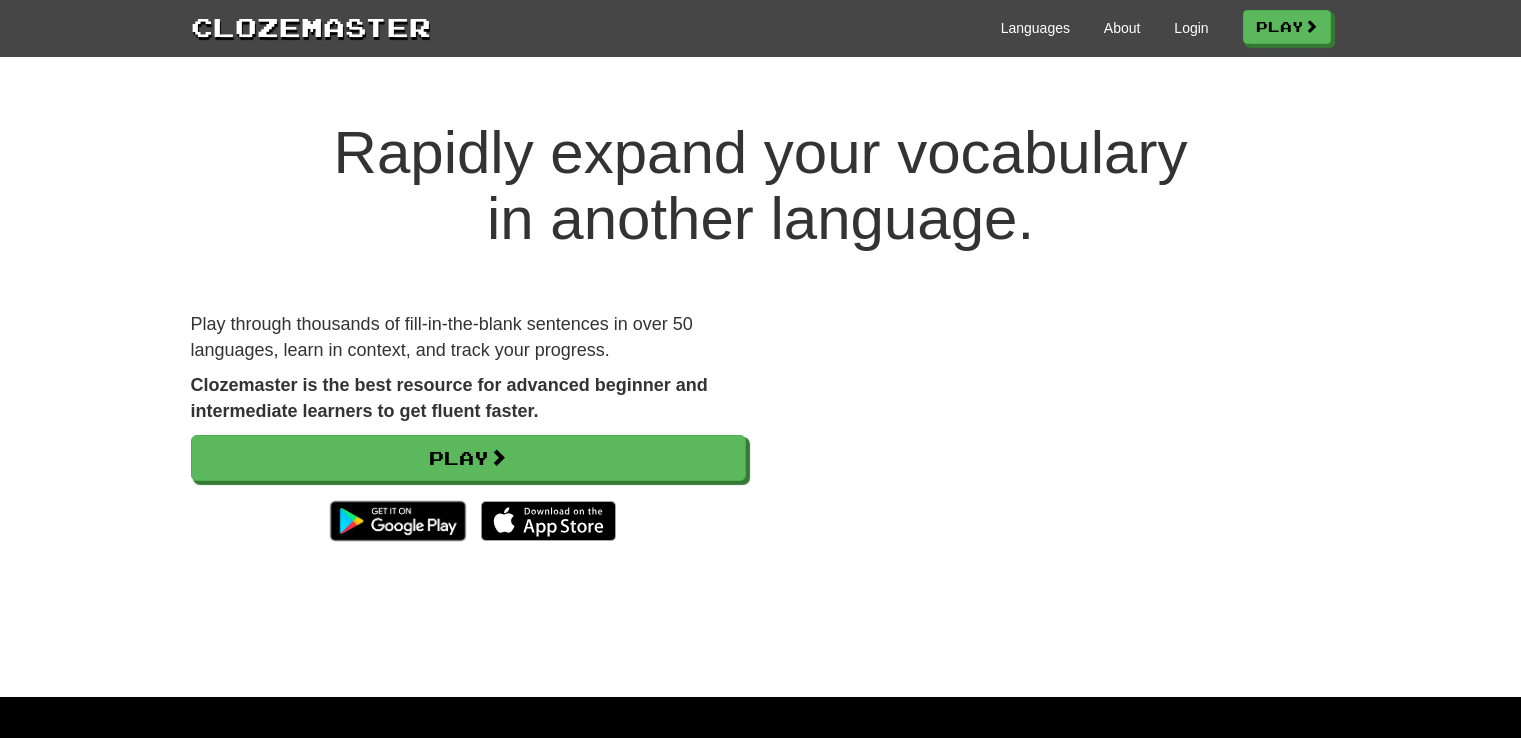 scroll, scrollTop: 0, scrollLeft: 0, axis: both 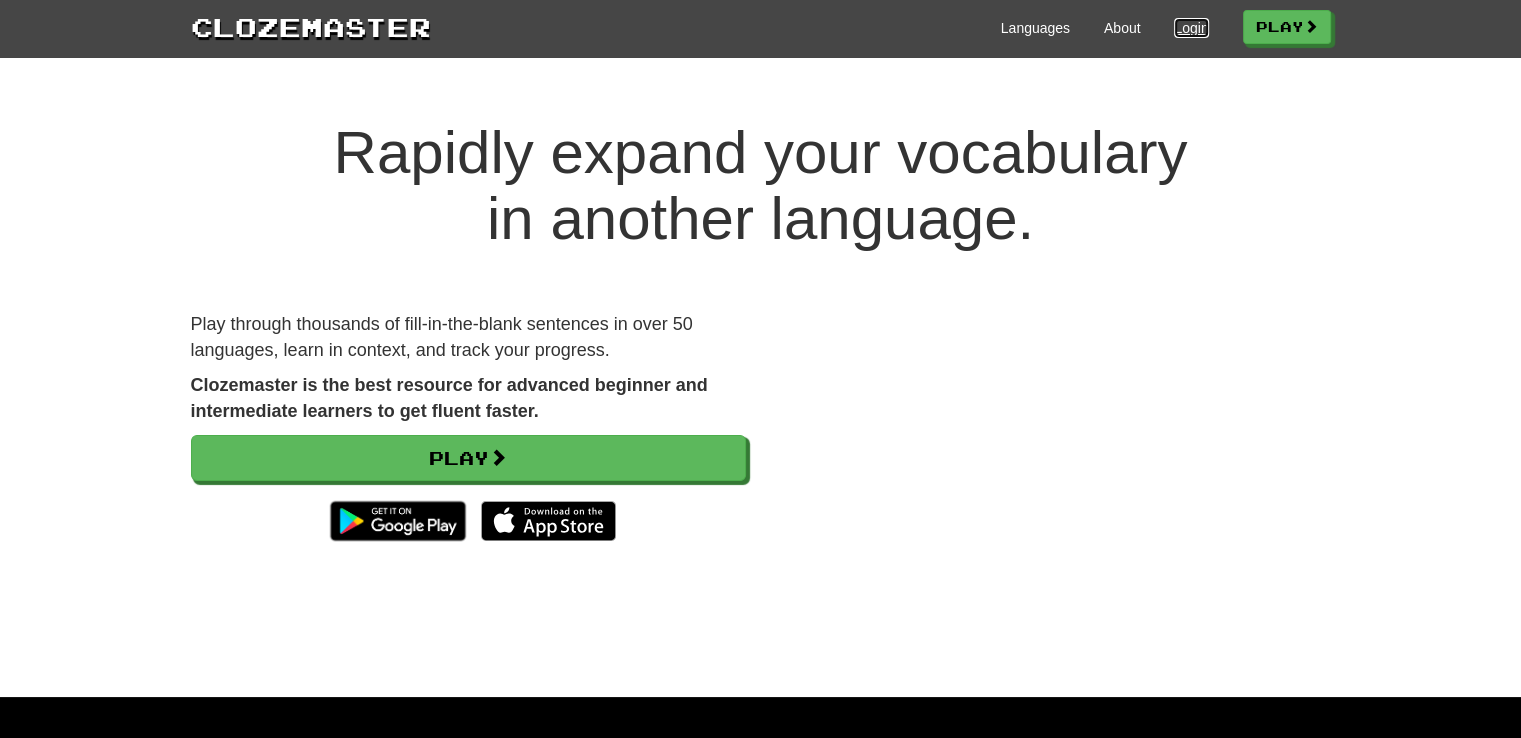 click on "Login" at bounding box center (1191, 28) 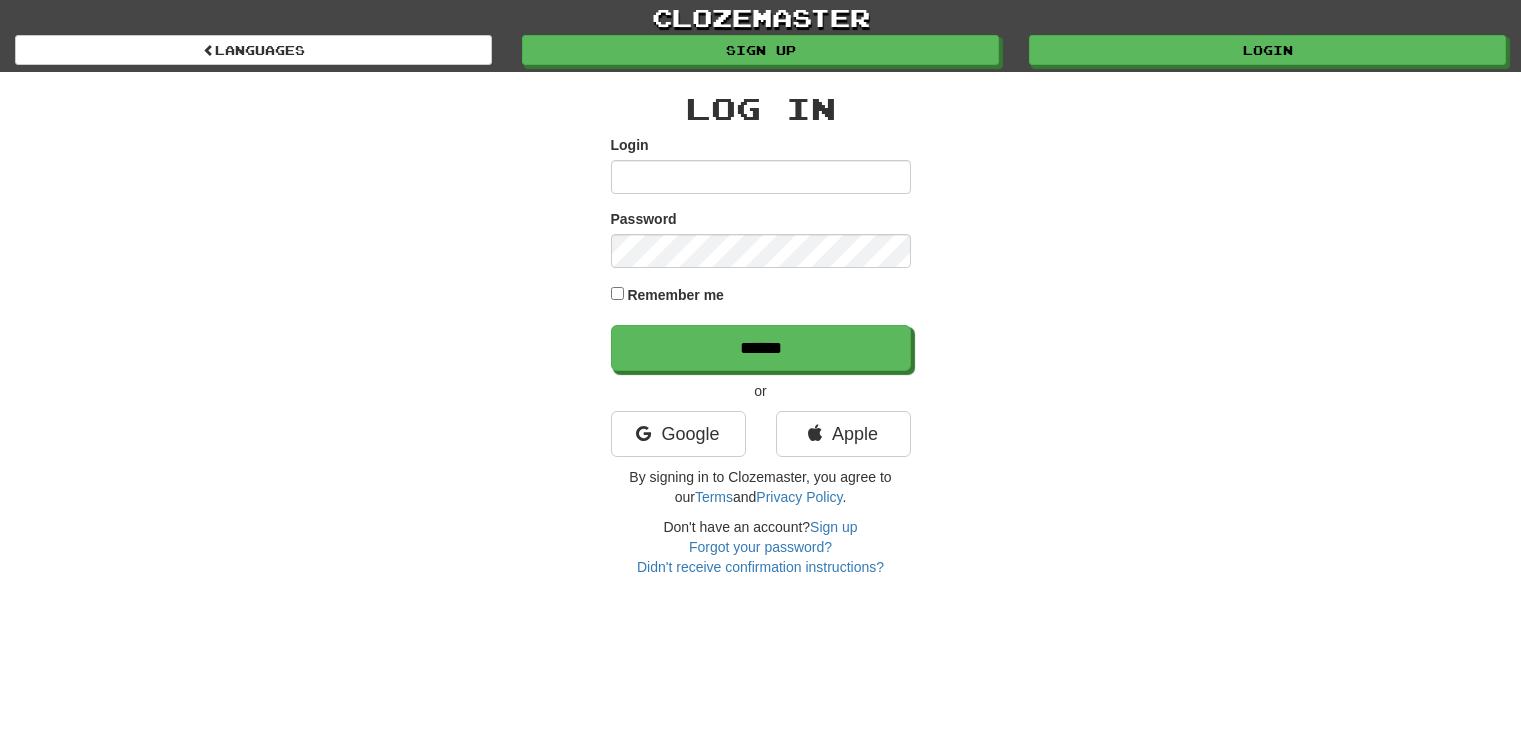 scroll, scrollTop: 0, scrollLeft: 0, axis: both 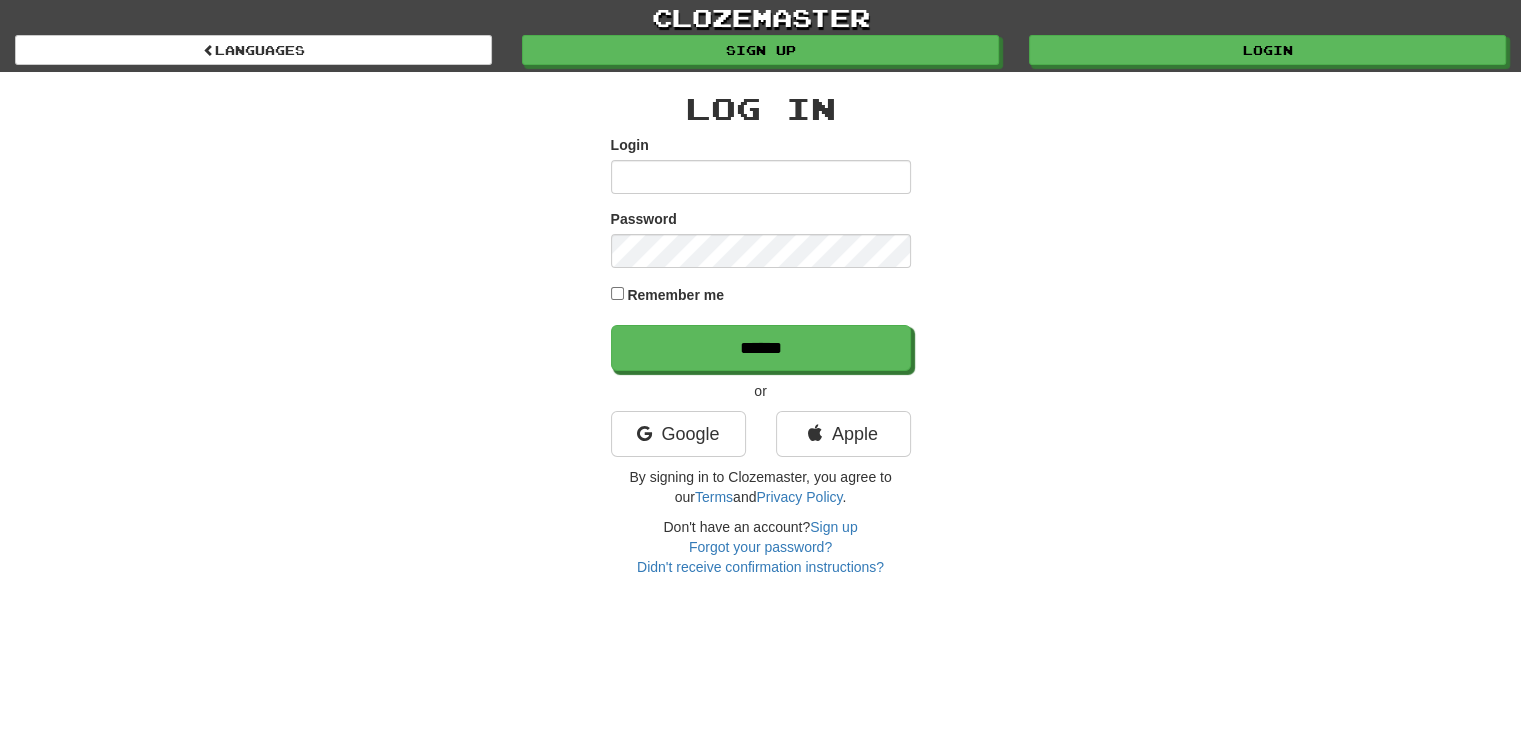 click on "Login" at bounding box center (761, 177) 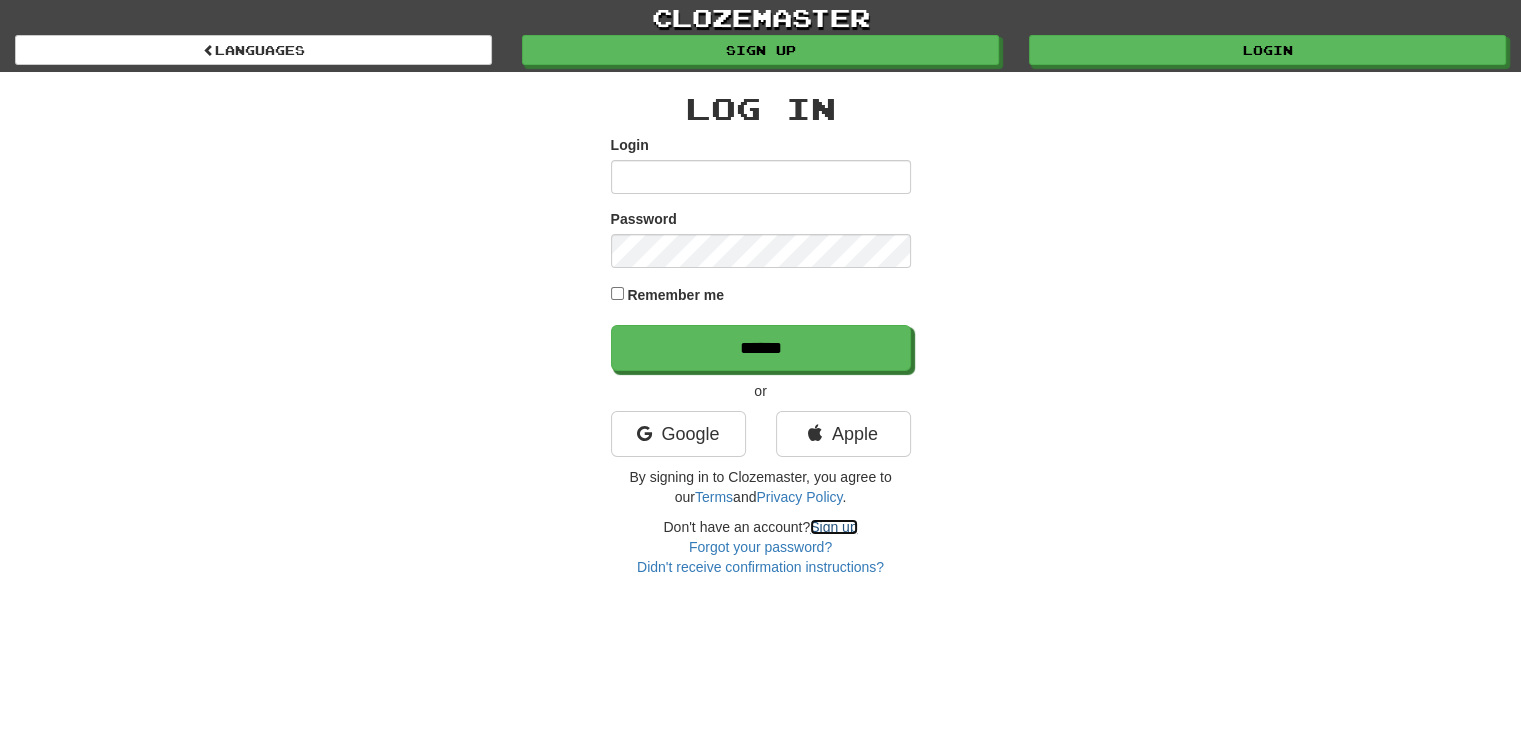click on "Sign up" at bounding box center (833, 527) 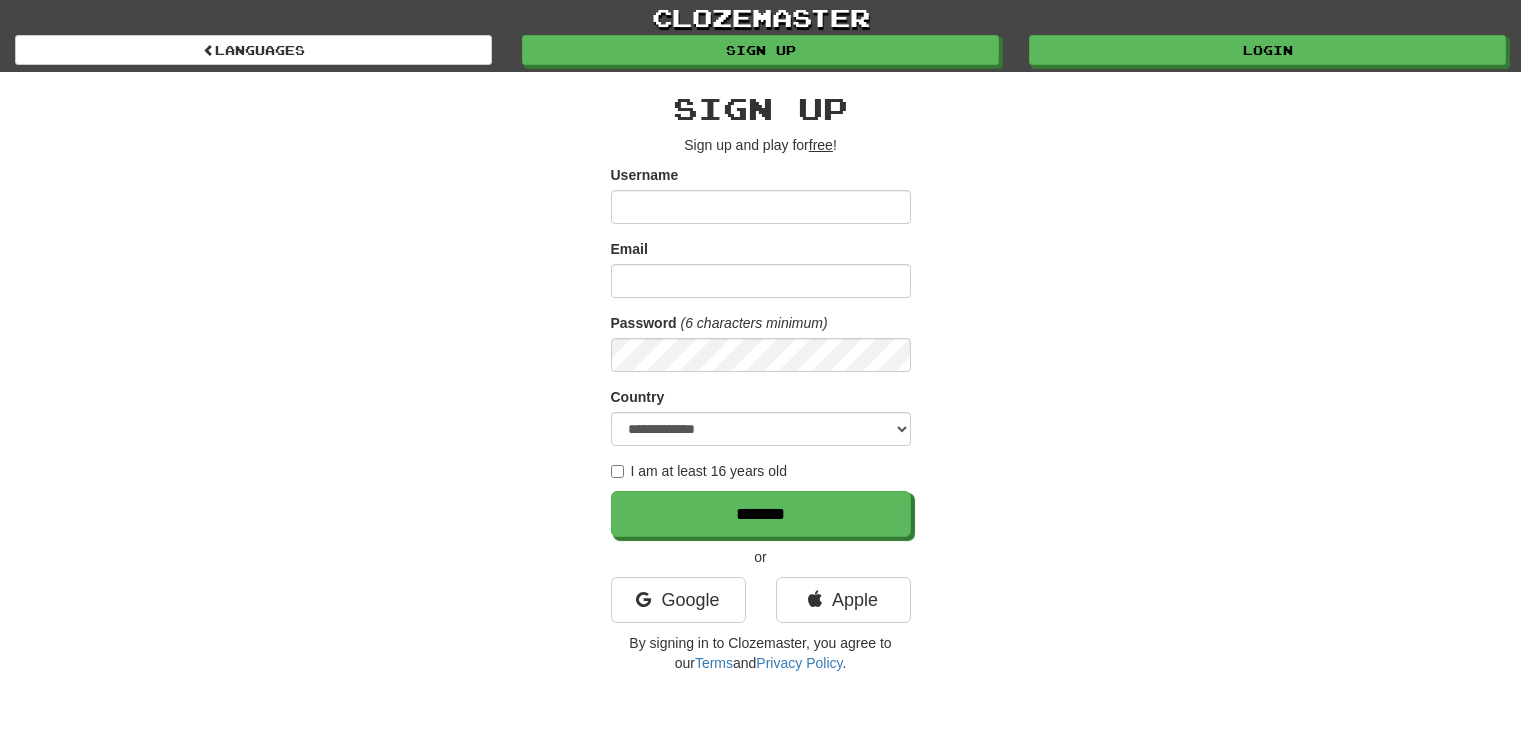 scroll, scrollTop: 0, scrollLeft: 0, axis: both 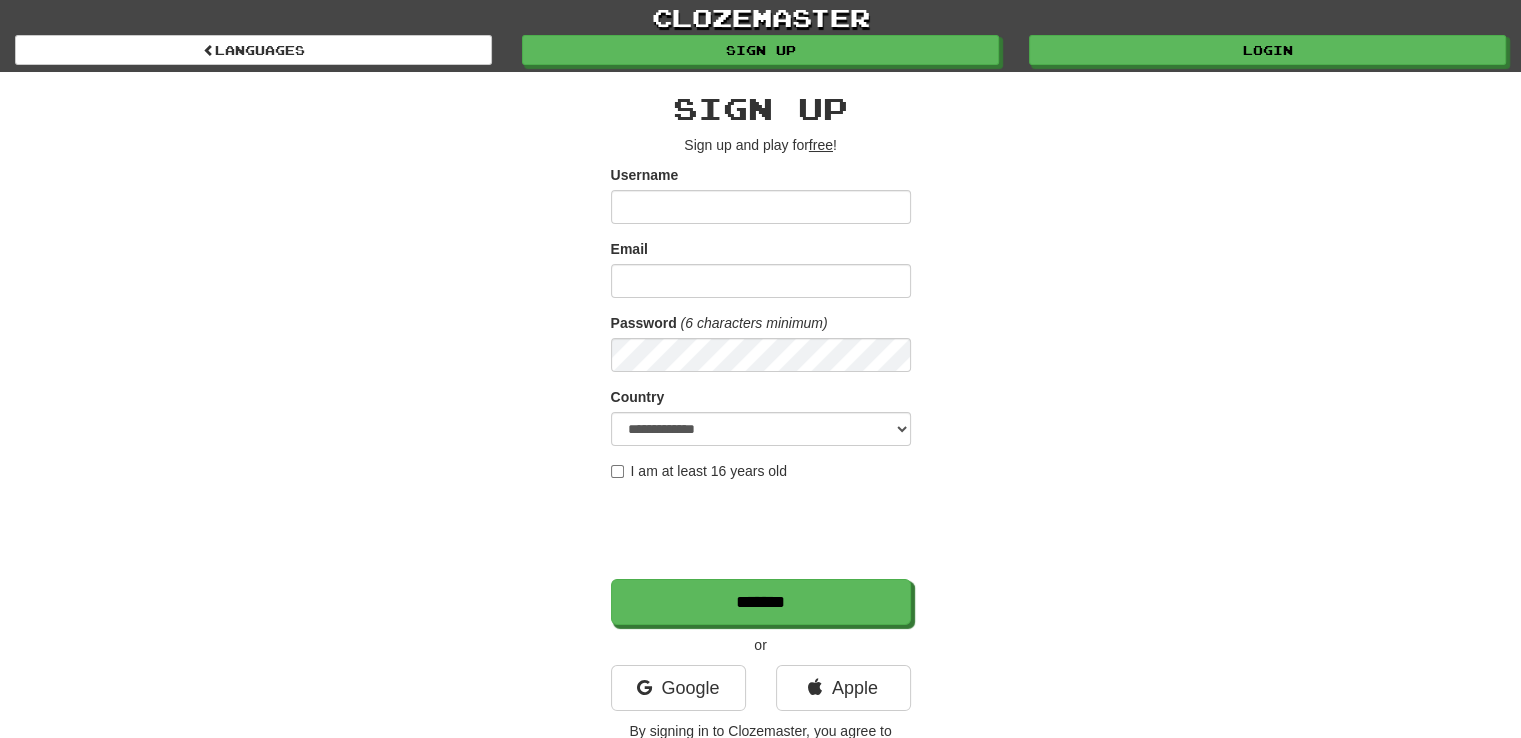 click on "Username" at bounding box center (761, 207) 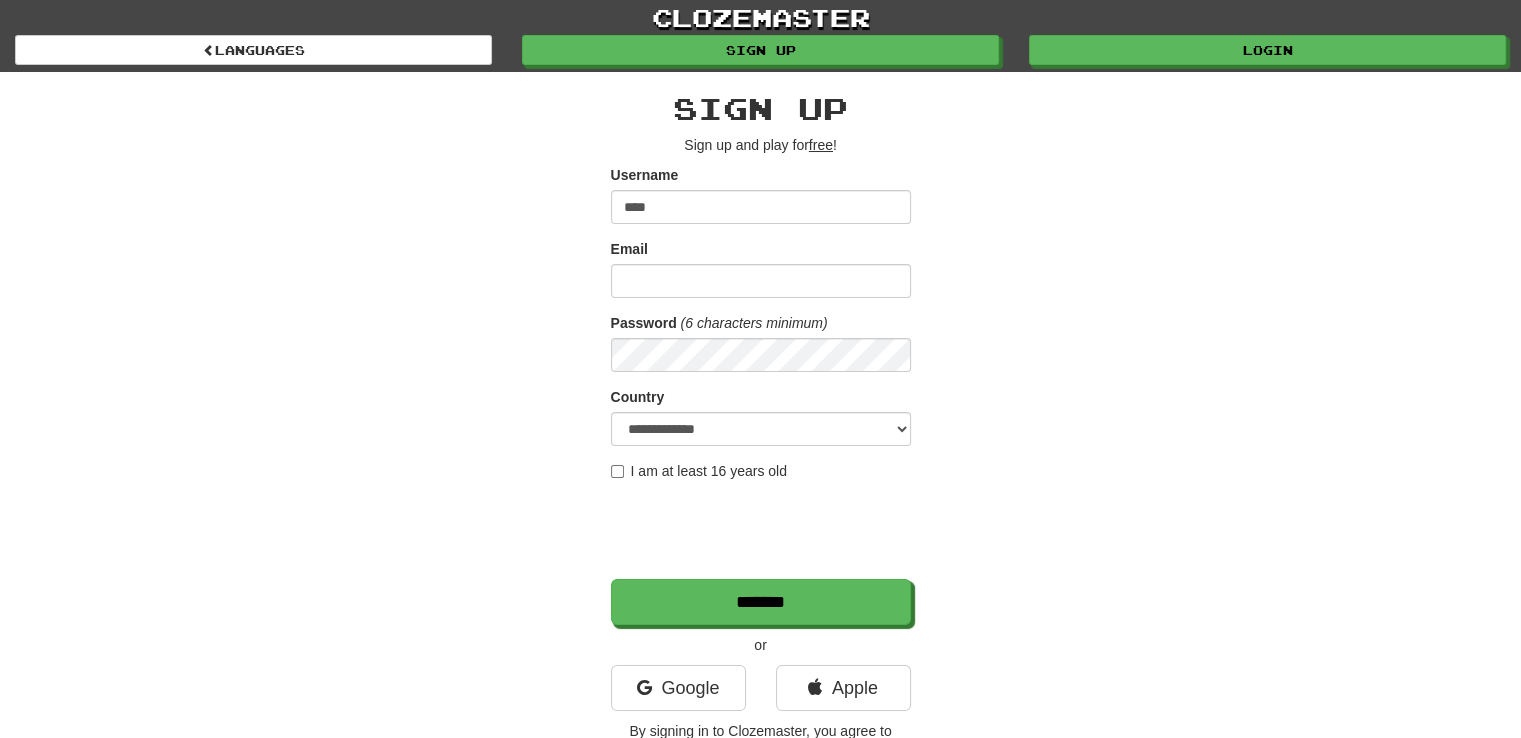type on "****" 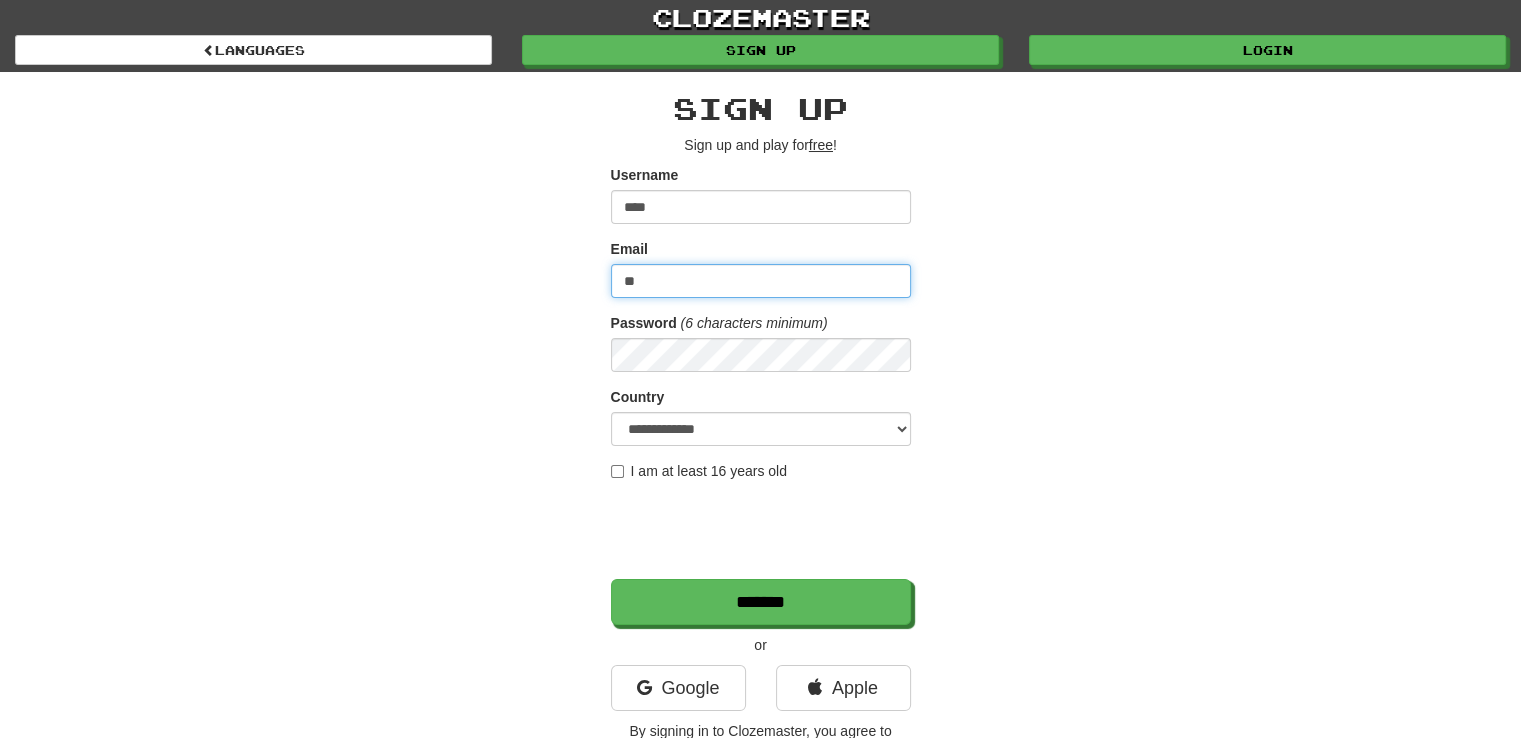 type on "**********" 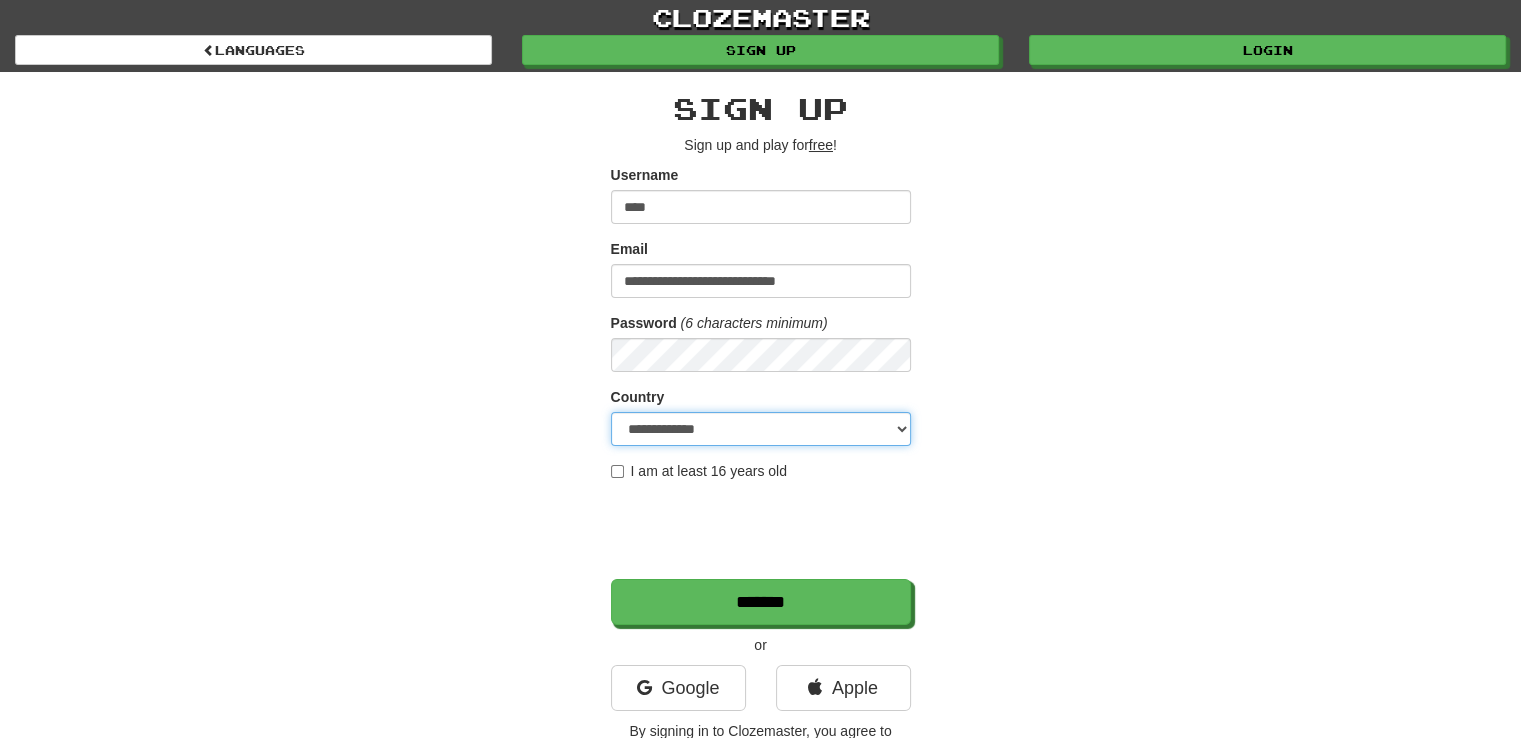 select on "**" 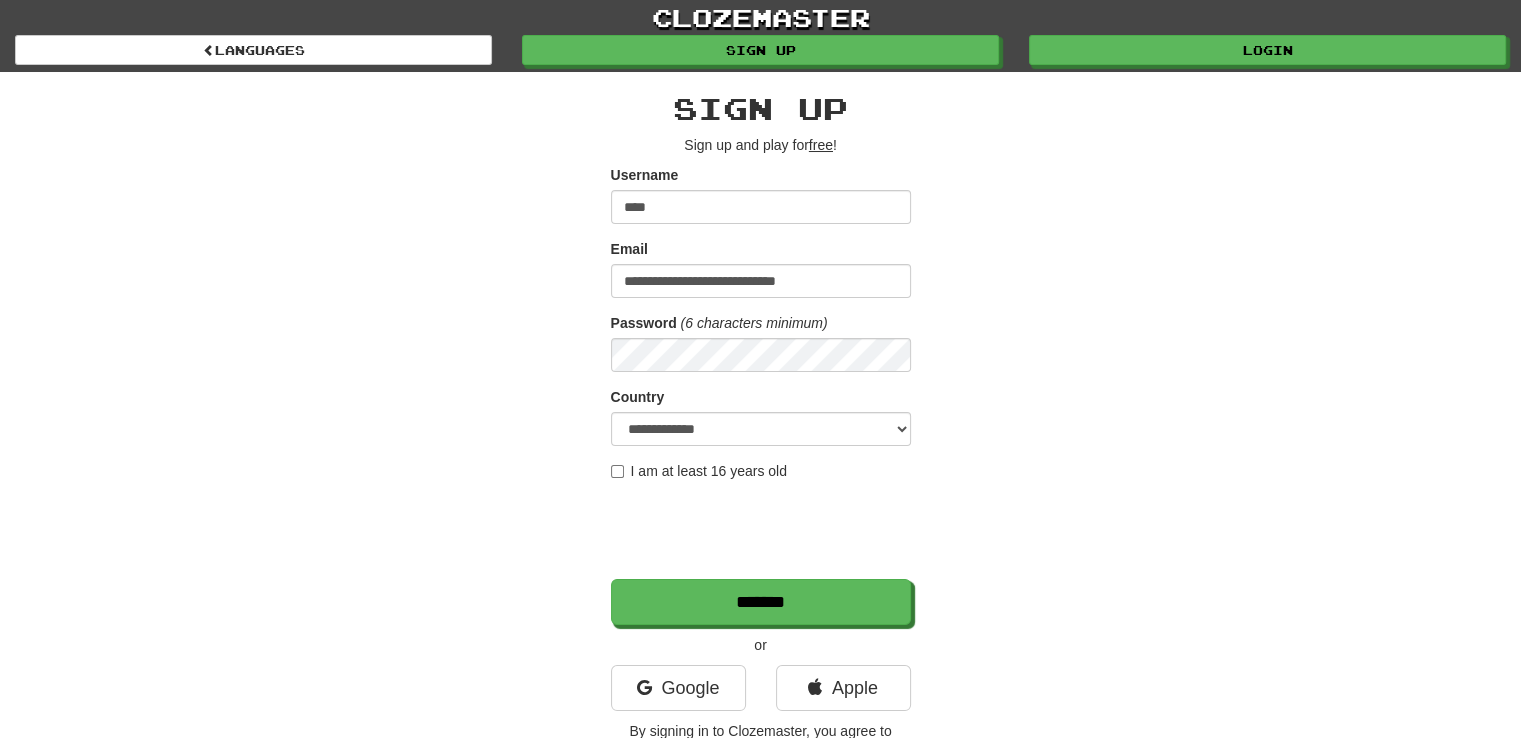 click on "I am at least 16 years old" at bounding box center (699, 471) 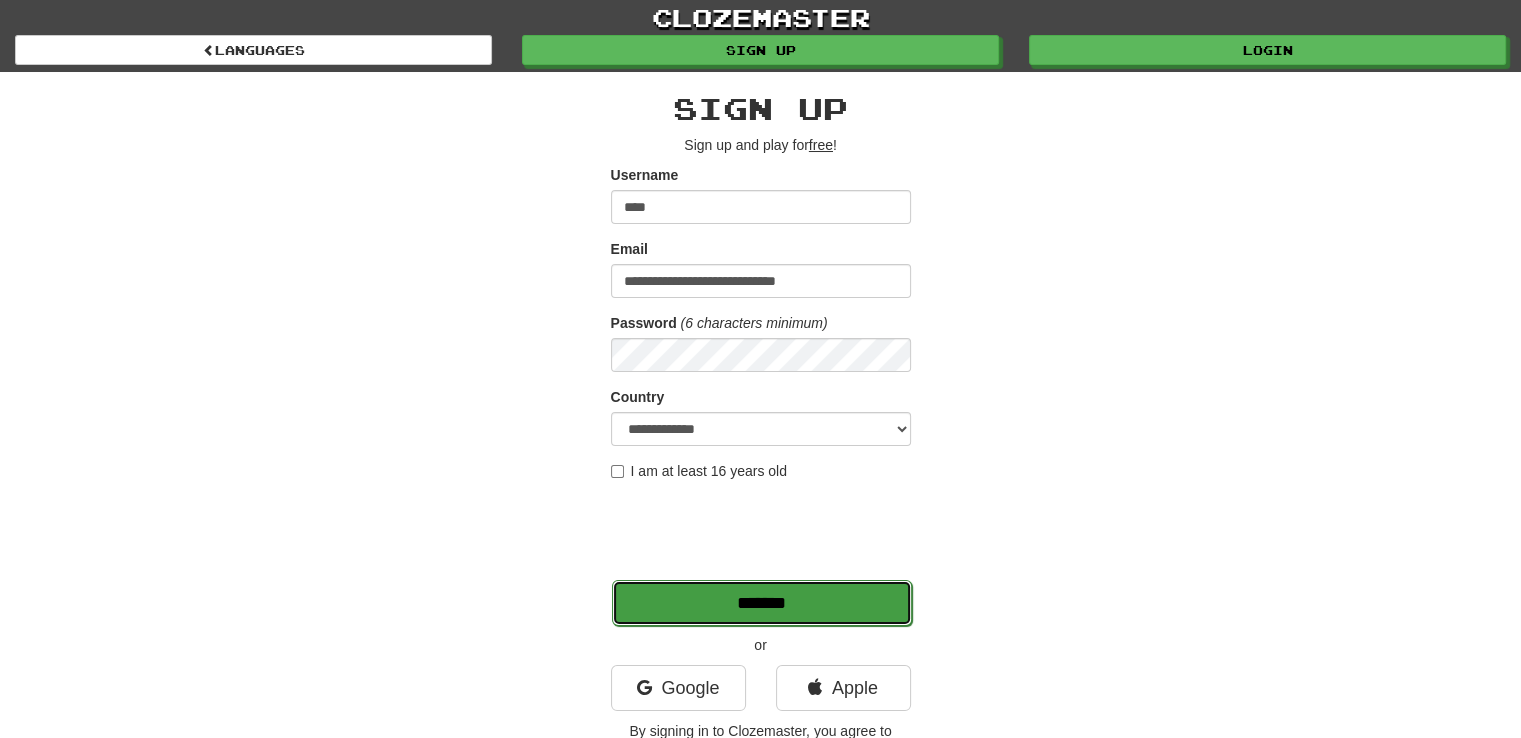 click on "*******" at bounding box center [762, 603] 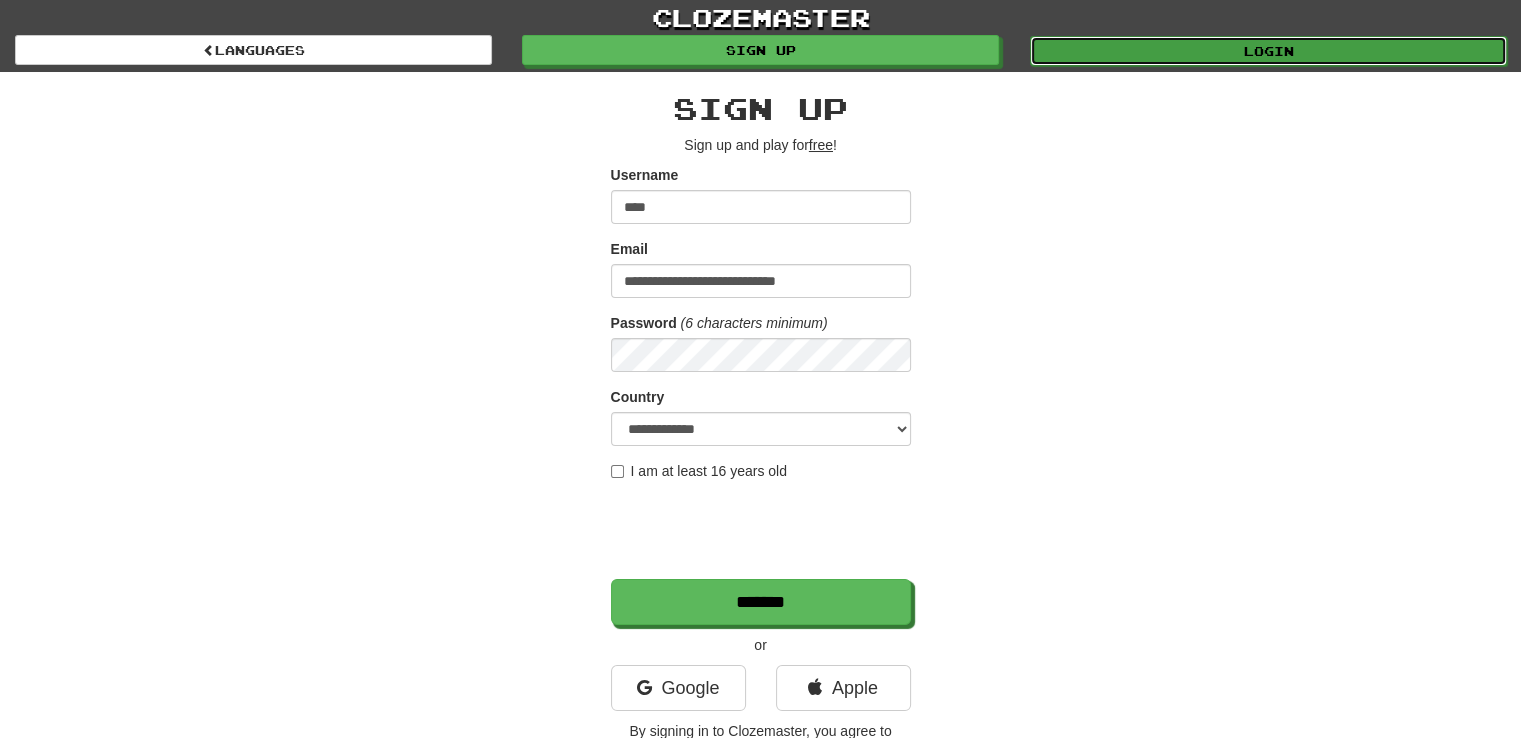 click on "Login" at bounding box center (1268, 51) 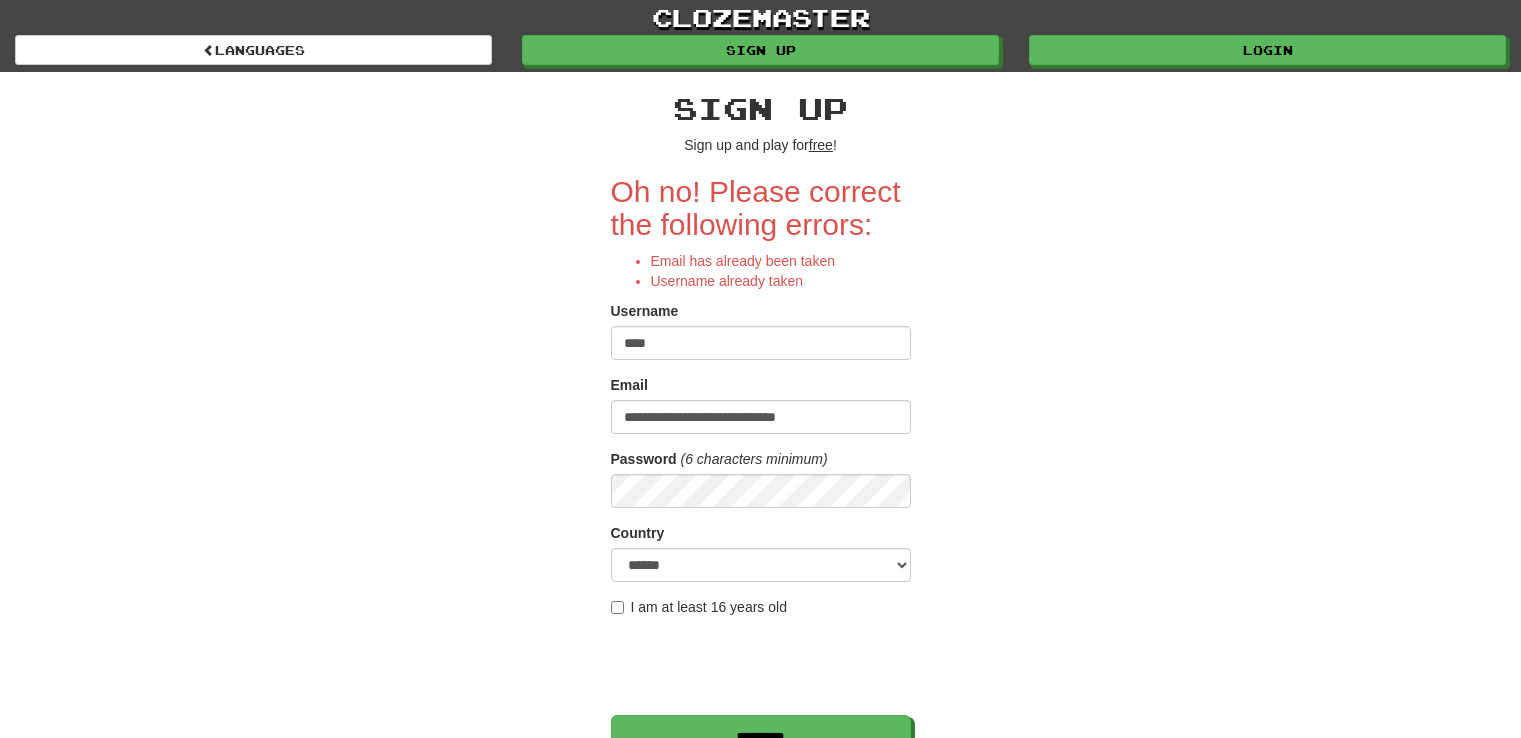 scroll, scrollTop: 0, scrollLeft: 0, axis: both 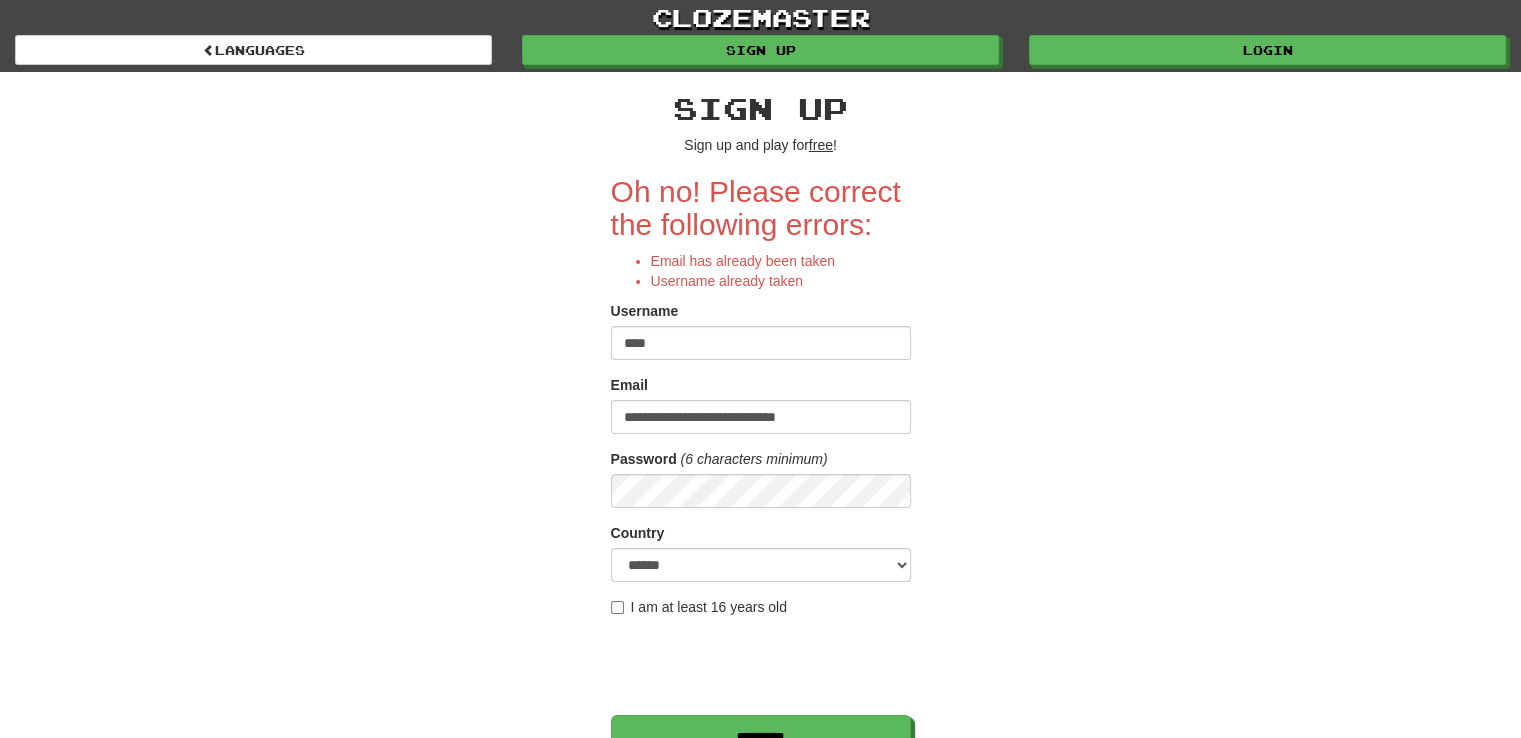 click on "****" at bounding box center (761, 343) 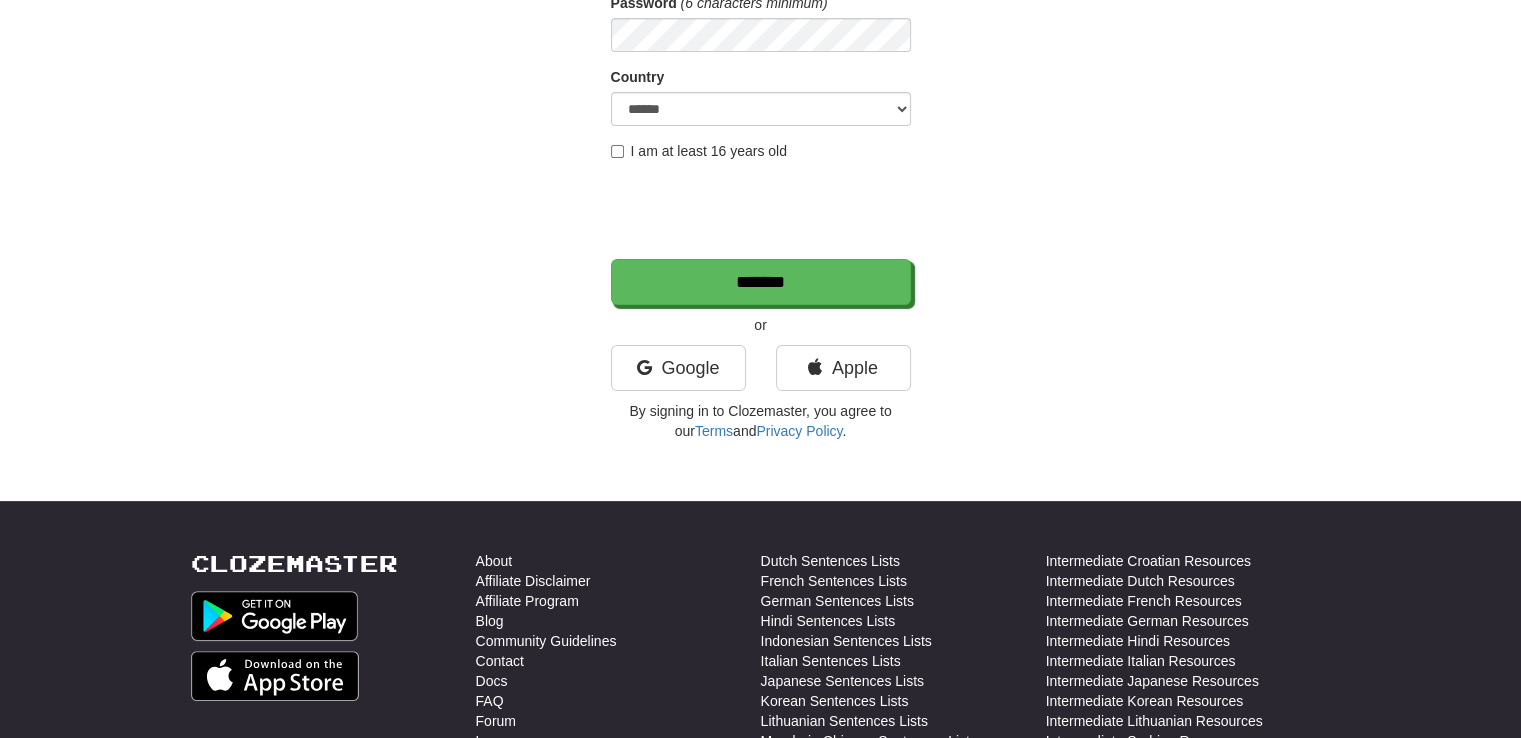 scroll, scrollTop: 458, scrollLeft: 0, axis: vertical 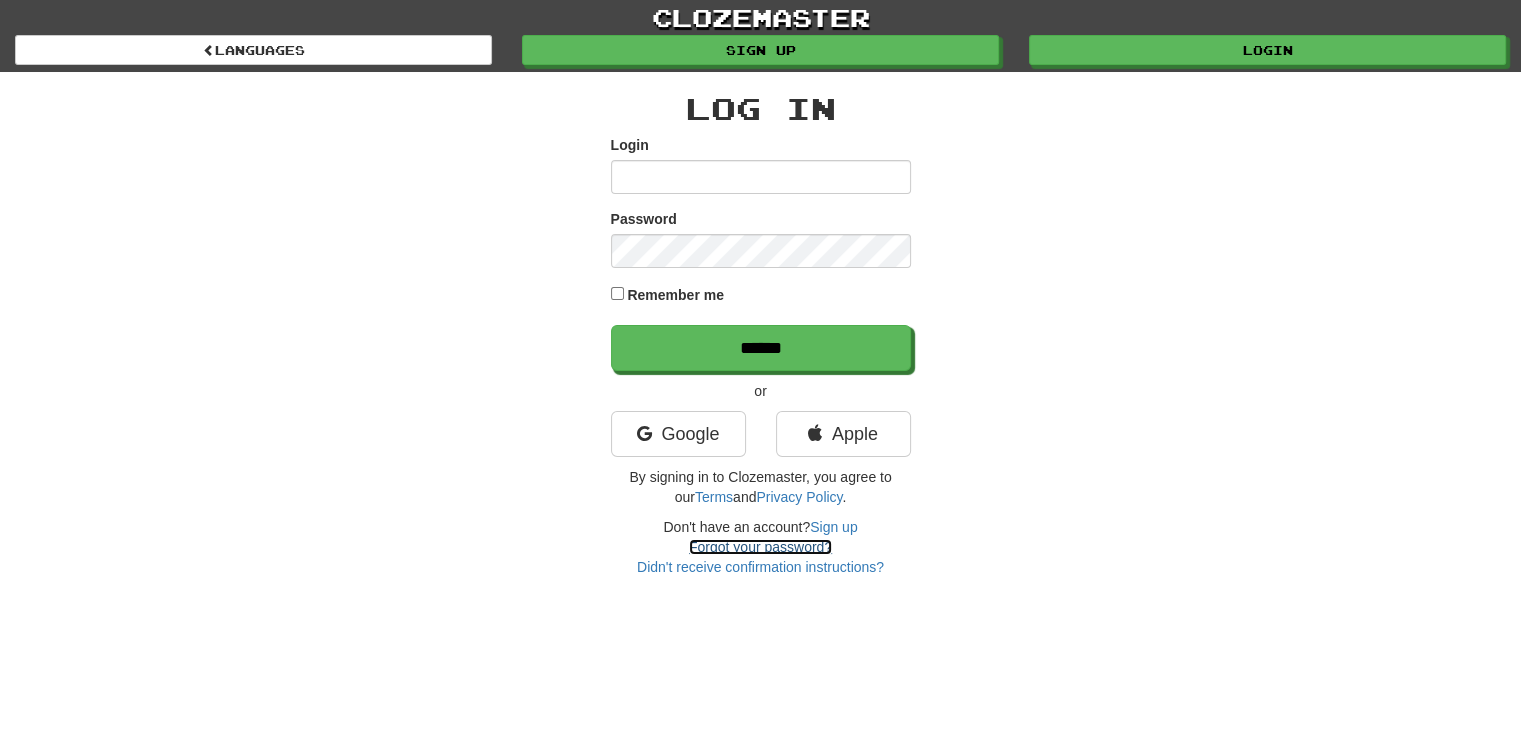 click on "Forgot your password?" at bounding box center (760, 547) 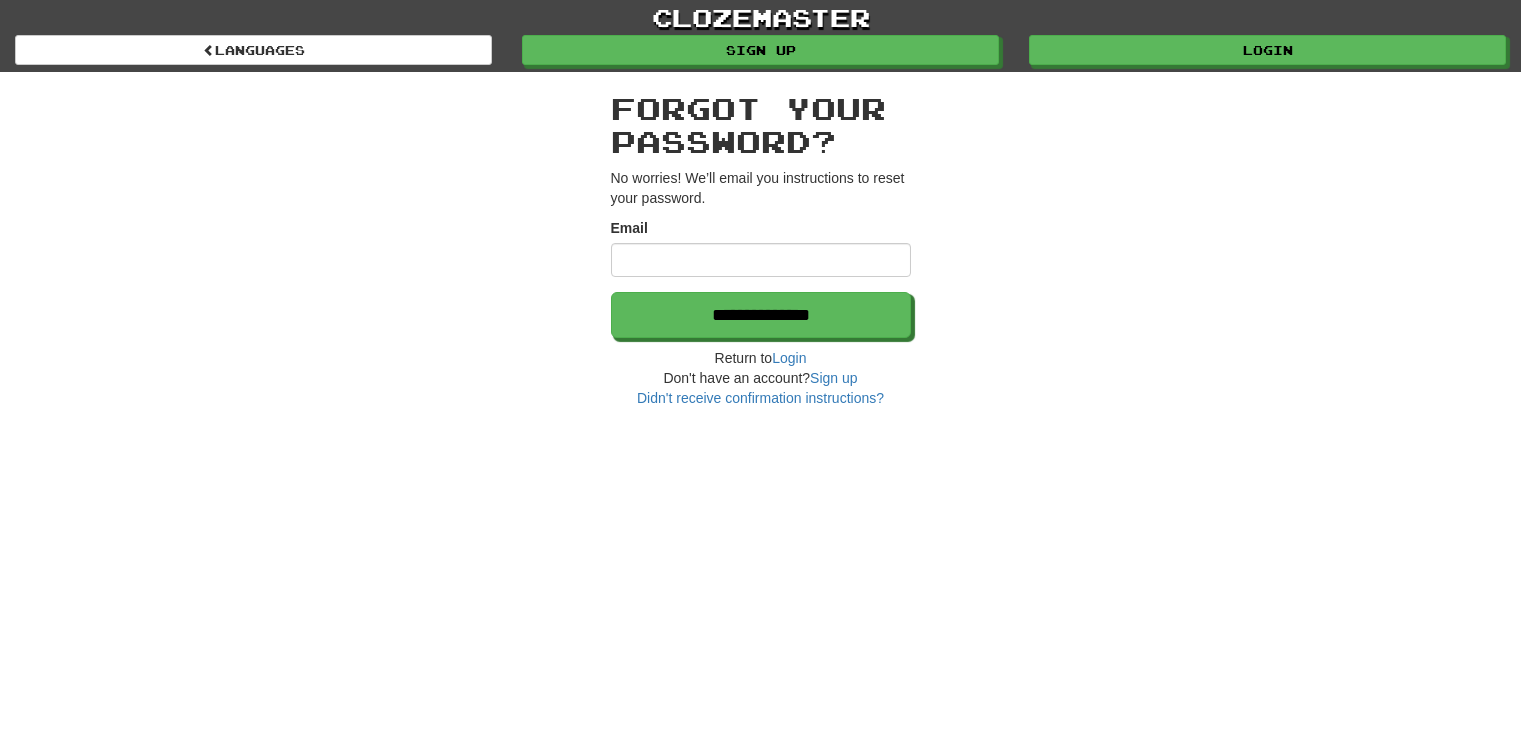 scroll, scrollTop: 0, scrollLeft: 0, axis: both 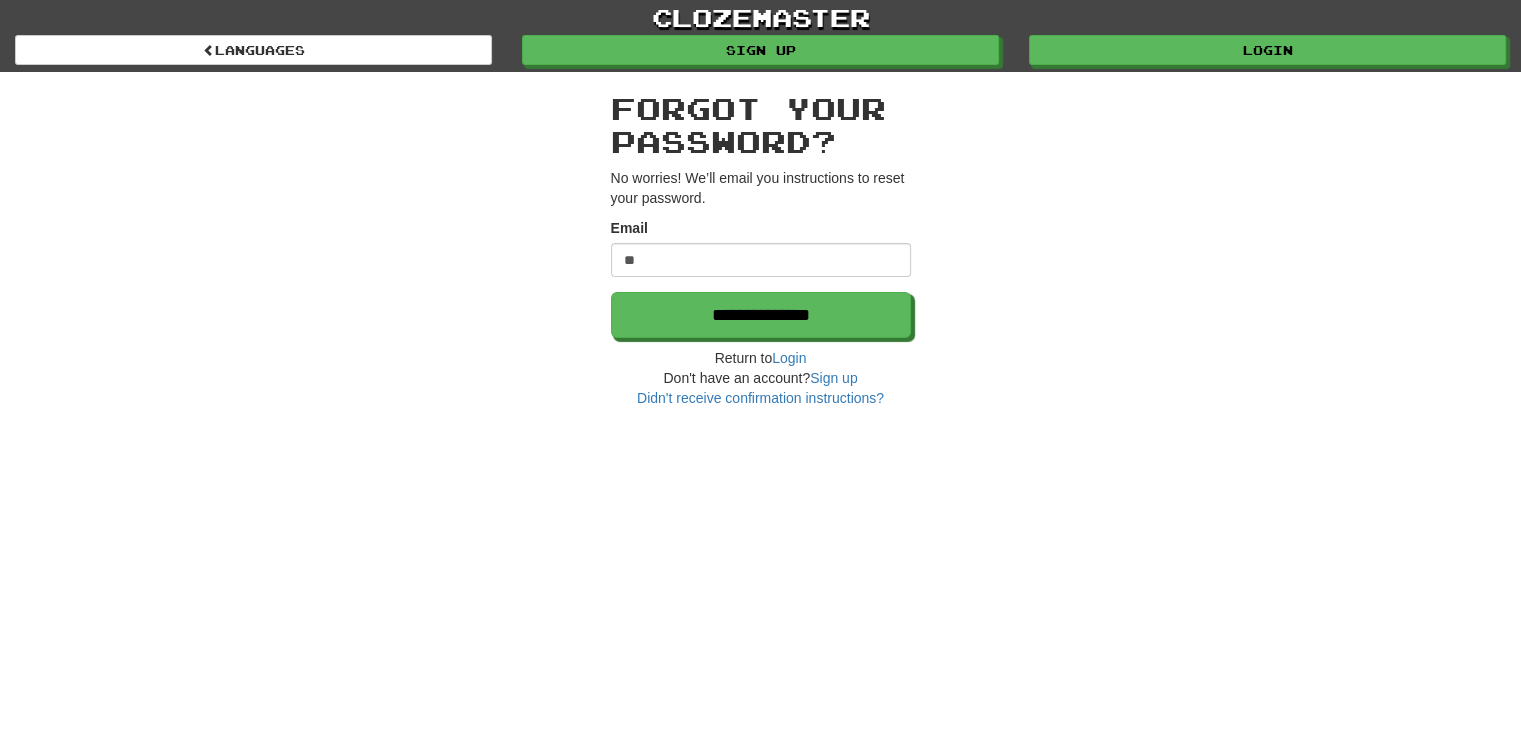 type on "**********" 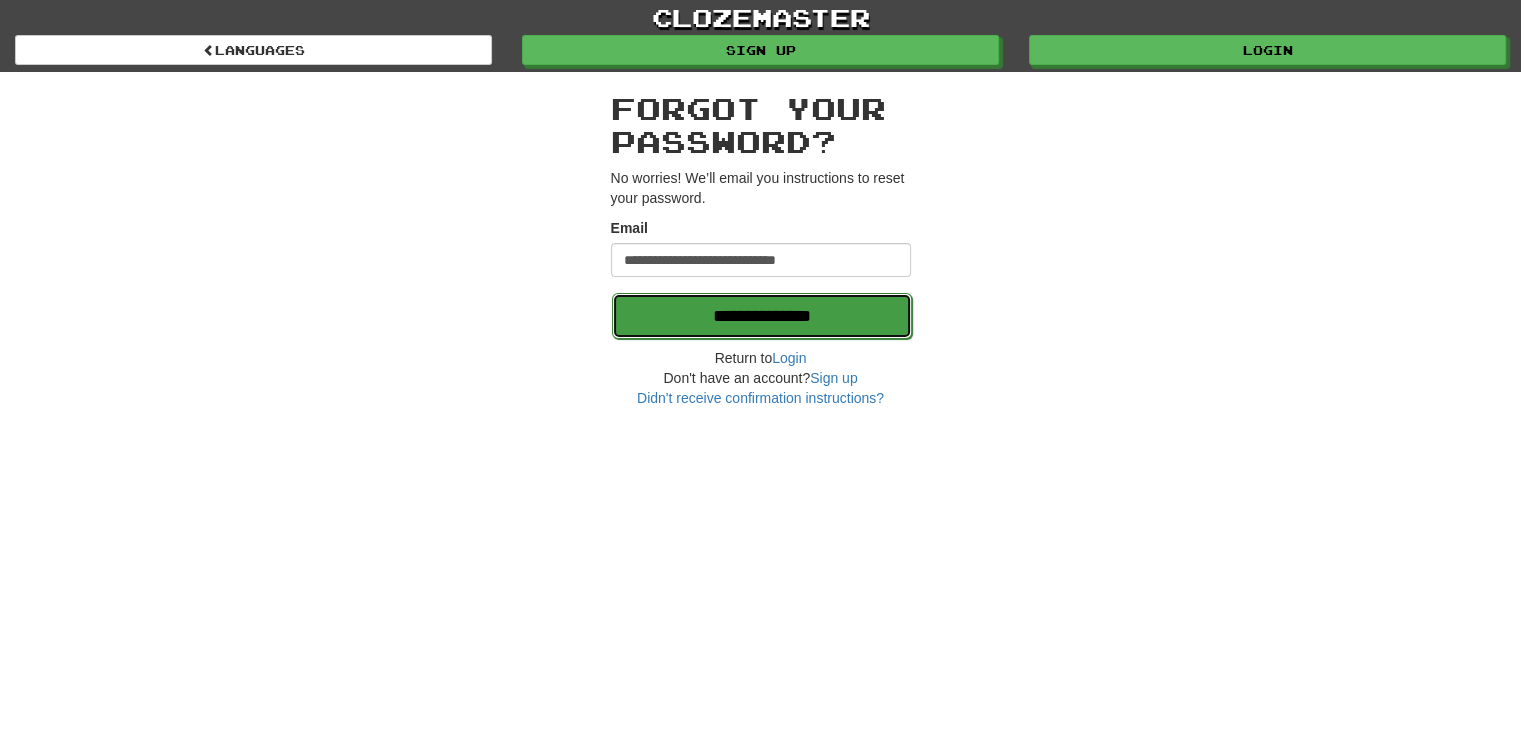 click on "**********" at bounding box center [762, 316] 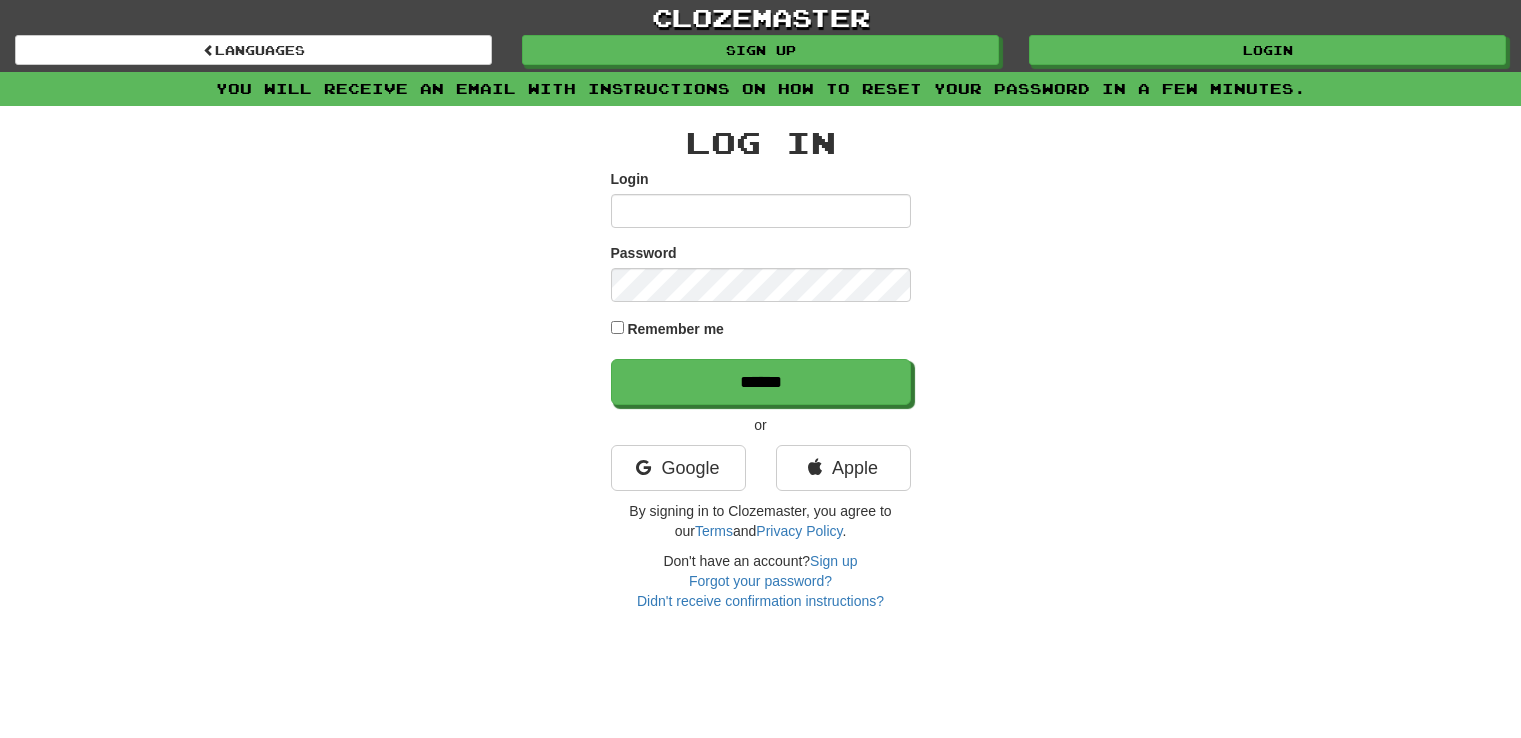 scroll, scrollTop: 0, scrollLeft: 0, axis: both 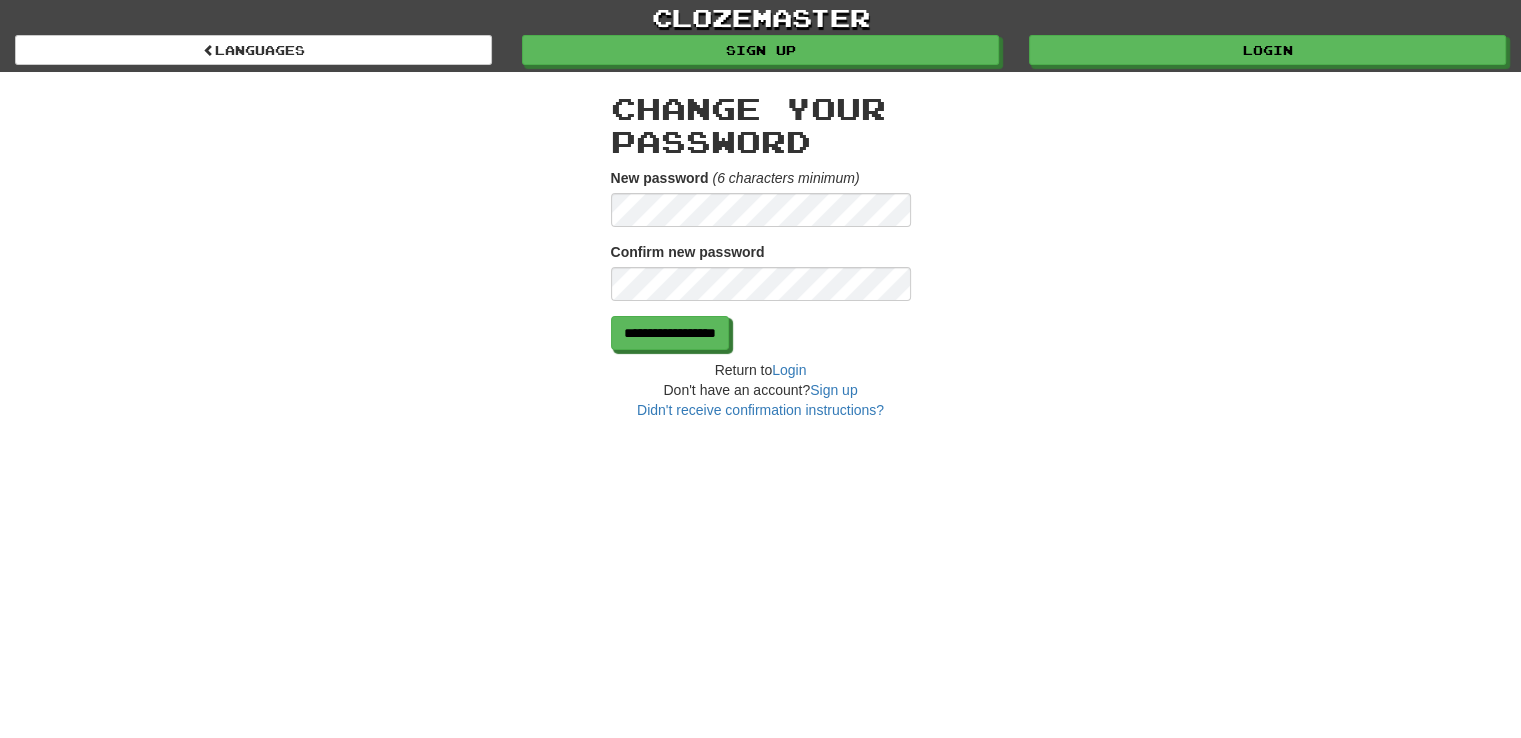 click on "(6 characters minimum)" at bounding box center (785, 178) 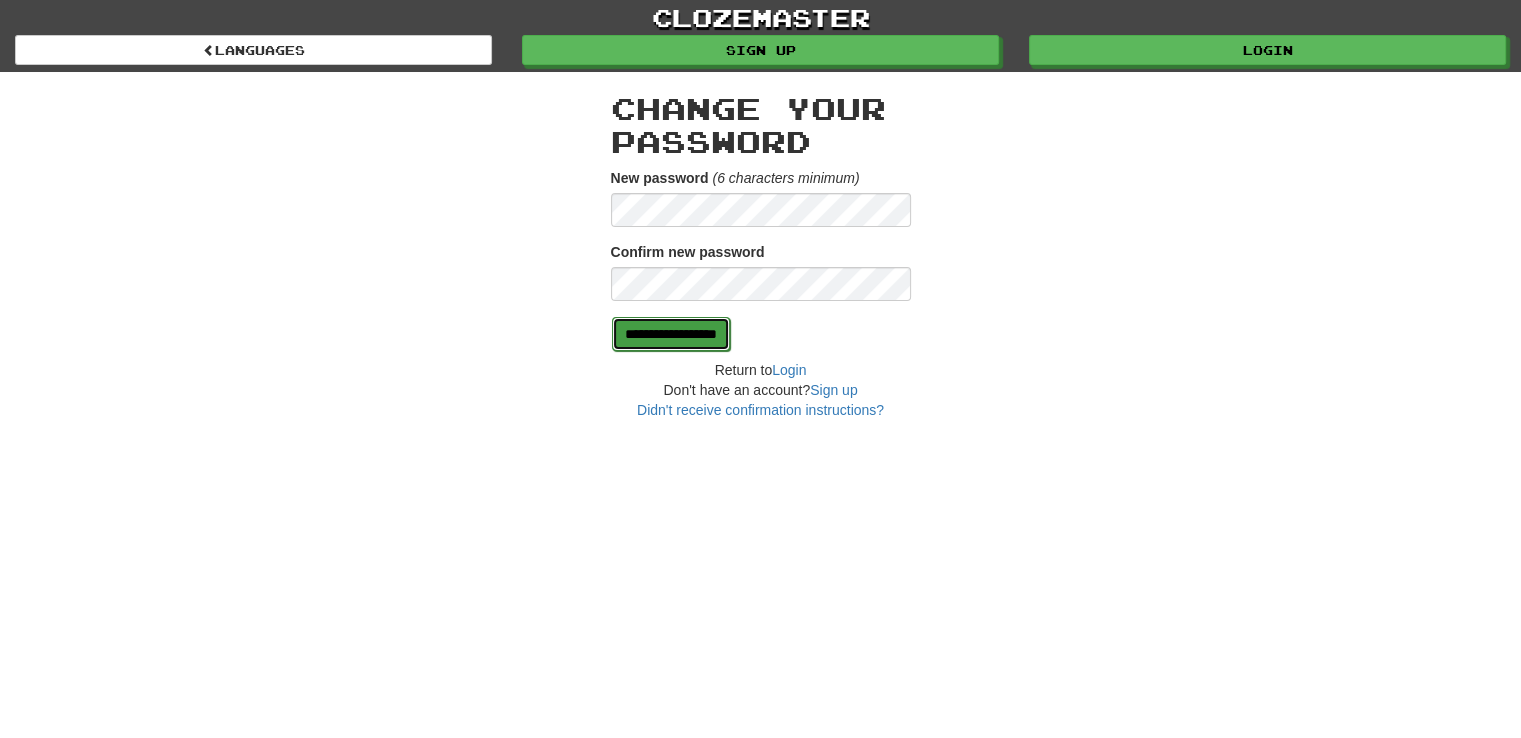 click on "**********" at bounding box center [671, 334] 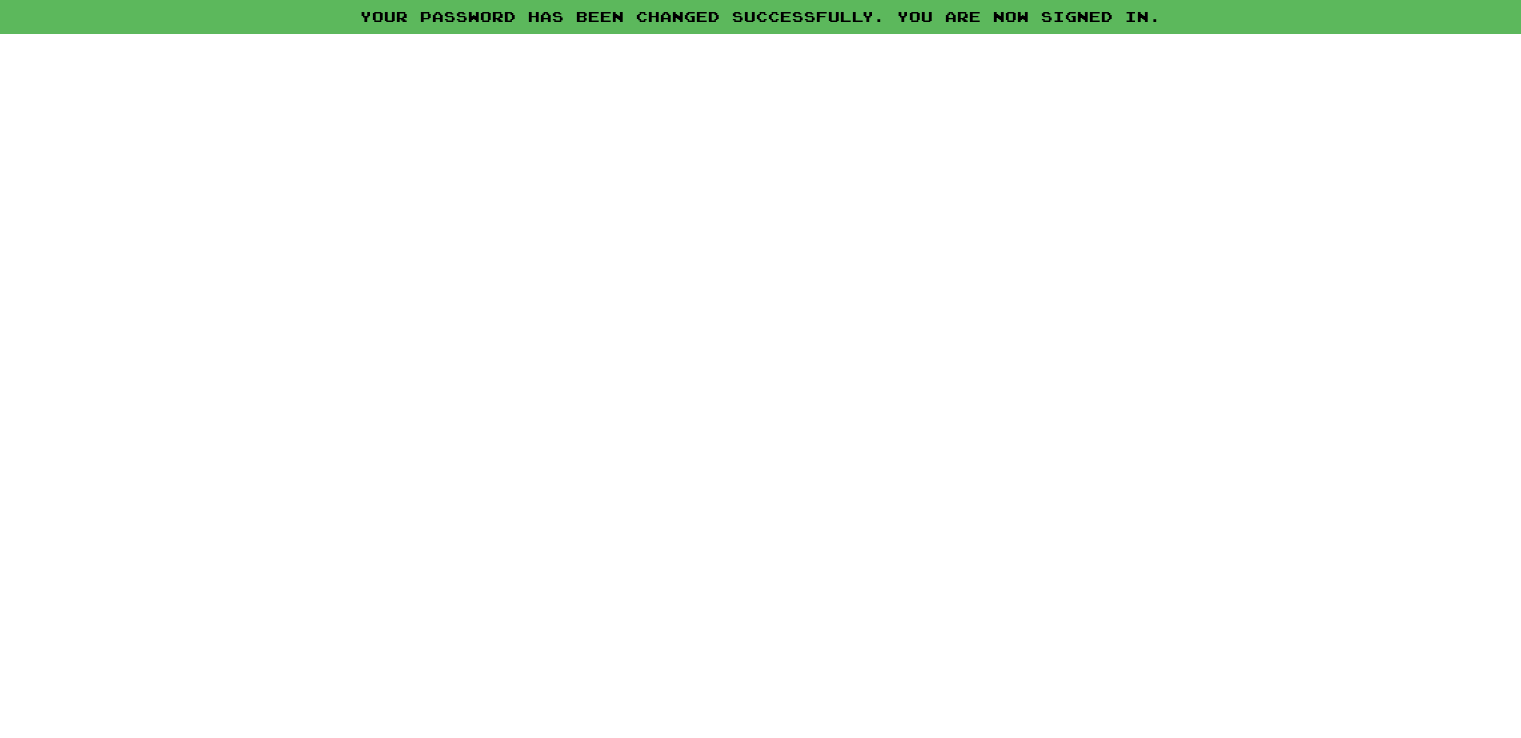 scroll, scrollTop: 0, scrollLeft: 0, axis: both 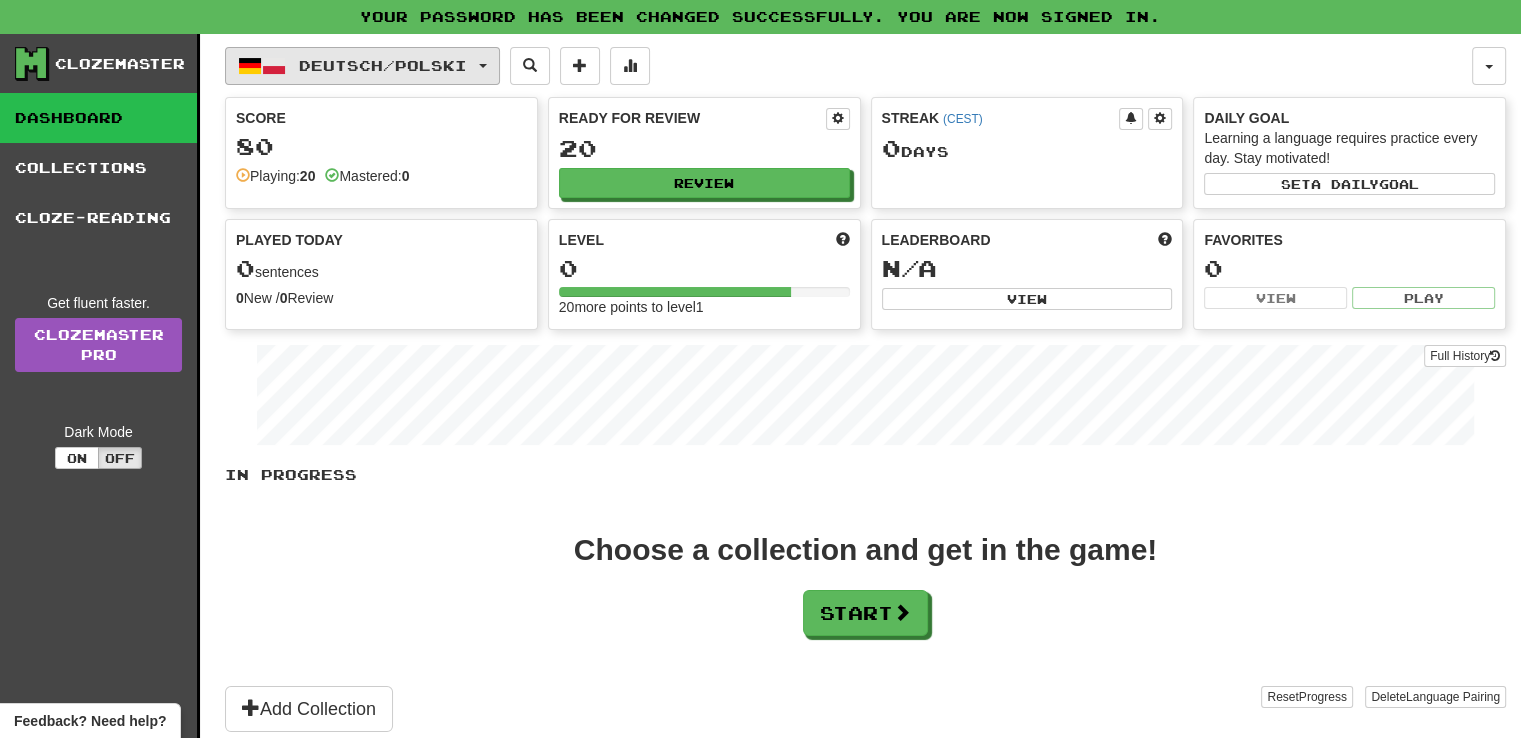 click on "Deutsch  /  Polski" at bounding box center (362, 66) 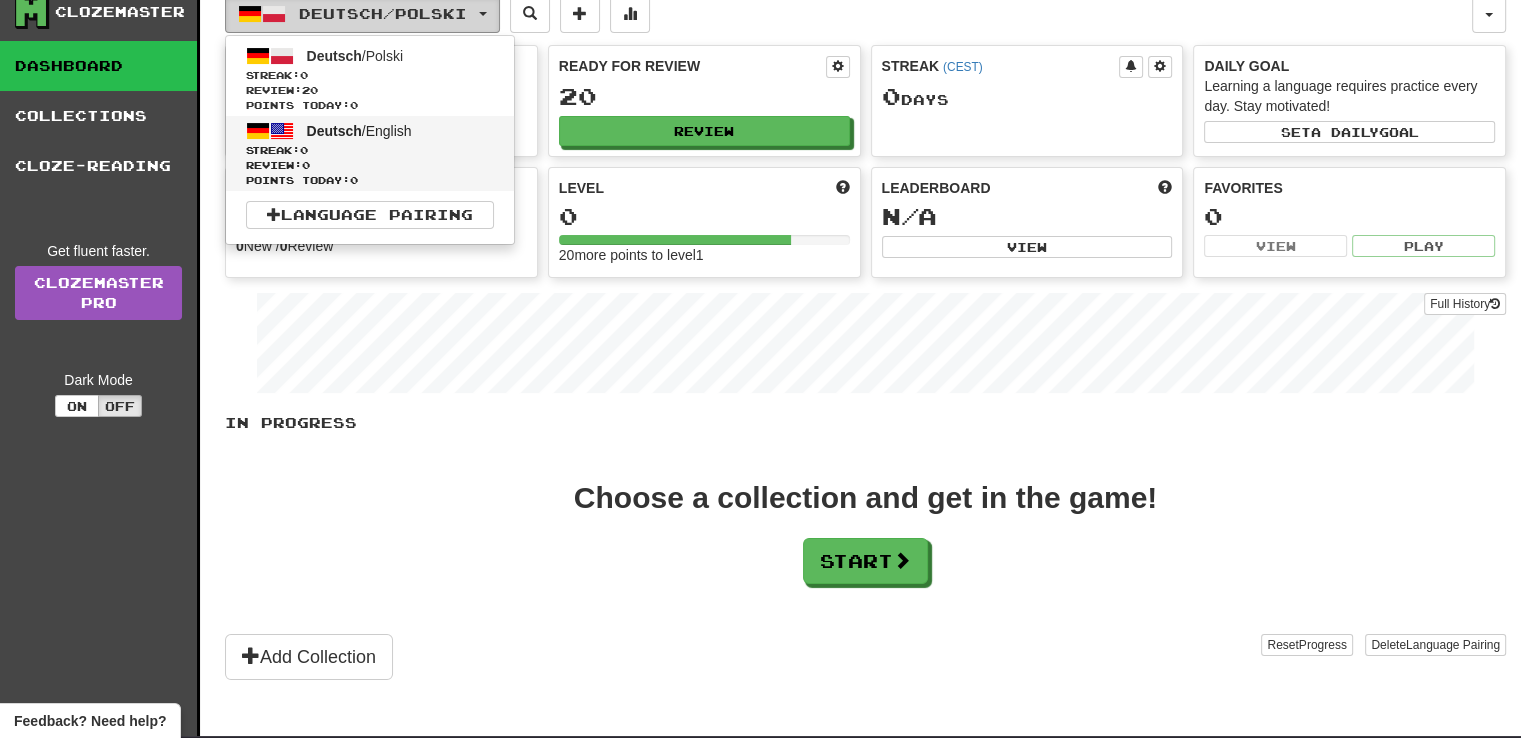 scroll, scrollTop: 0, scrollLeft: 0, axis: both 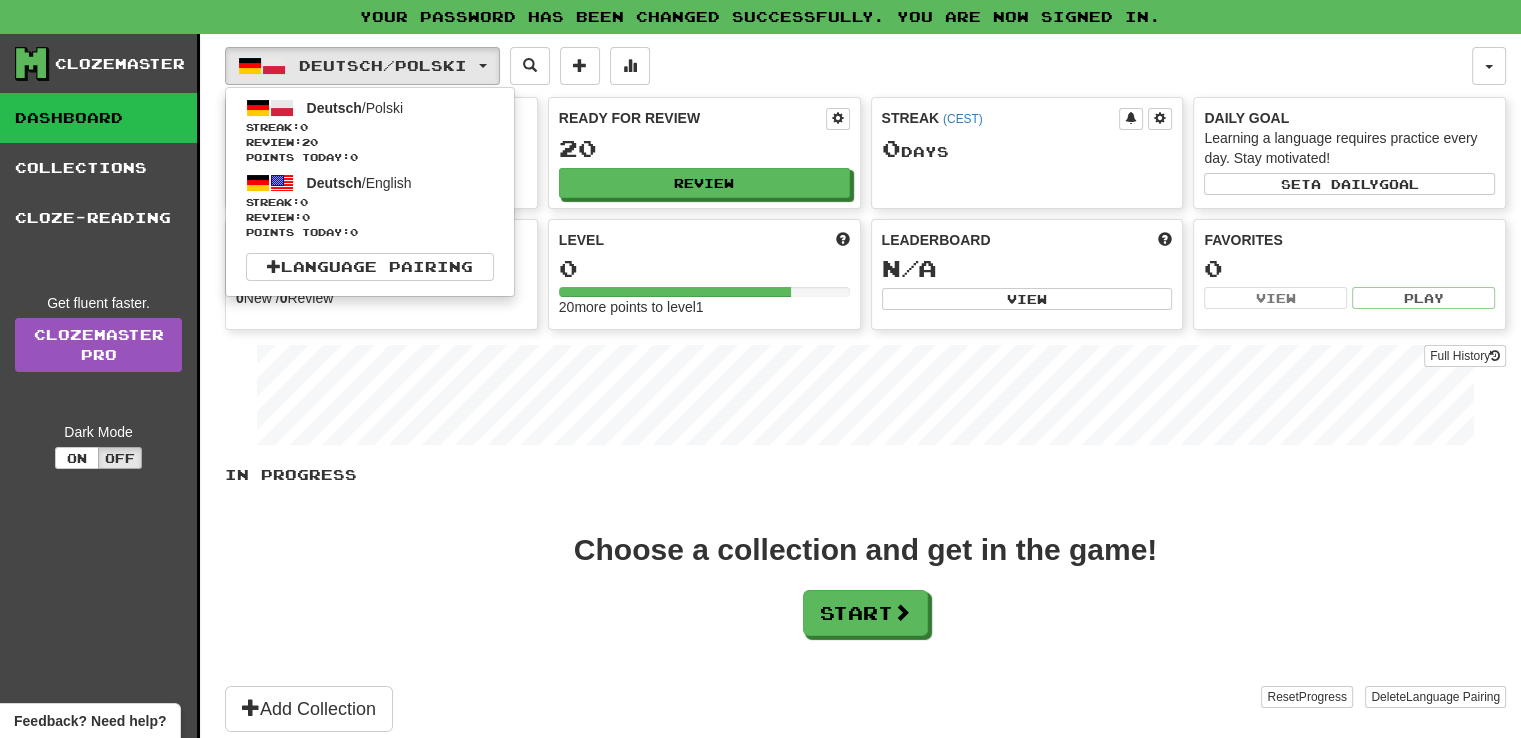 drag, startPoint x: 717, startPoint y: 337, endPoint x: 503, endPoint y: 545, distance: 298.42923 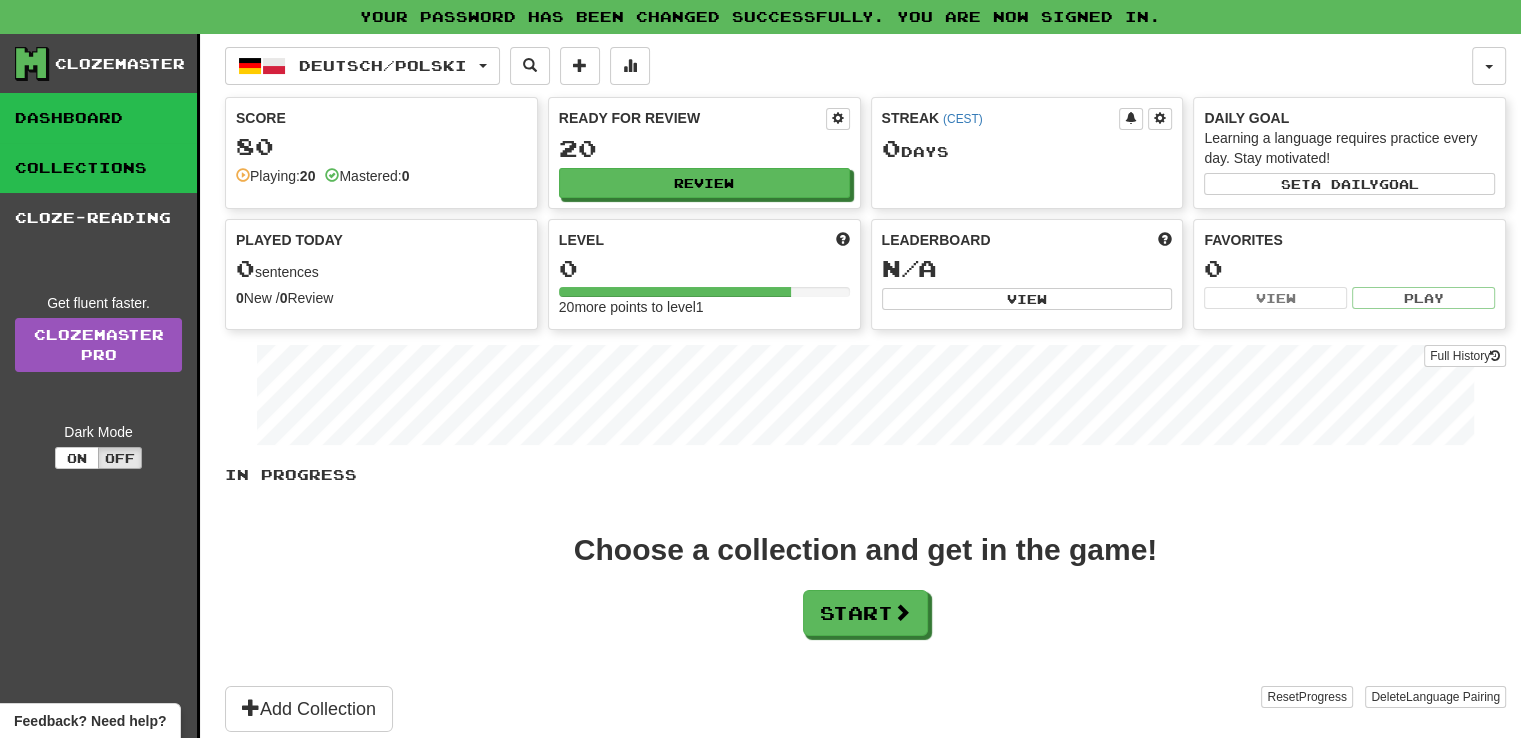 click on "Collections" at bounding box center (98, 168) 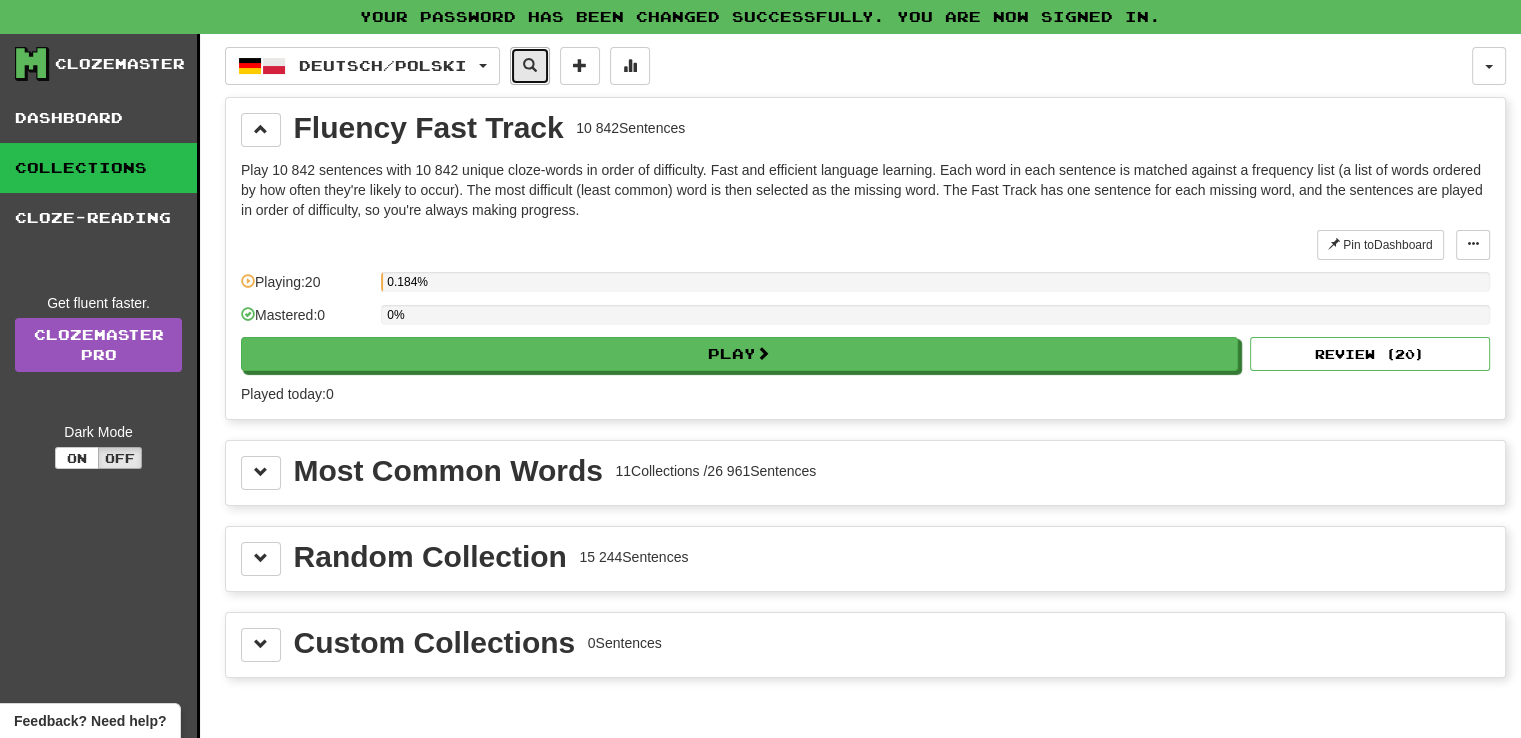 click at bounding box center [530, 66] 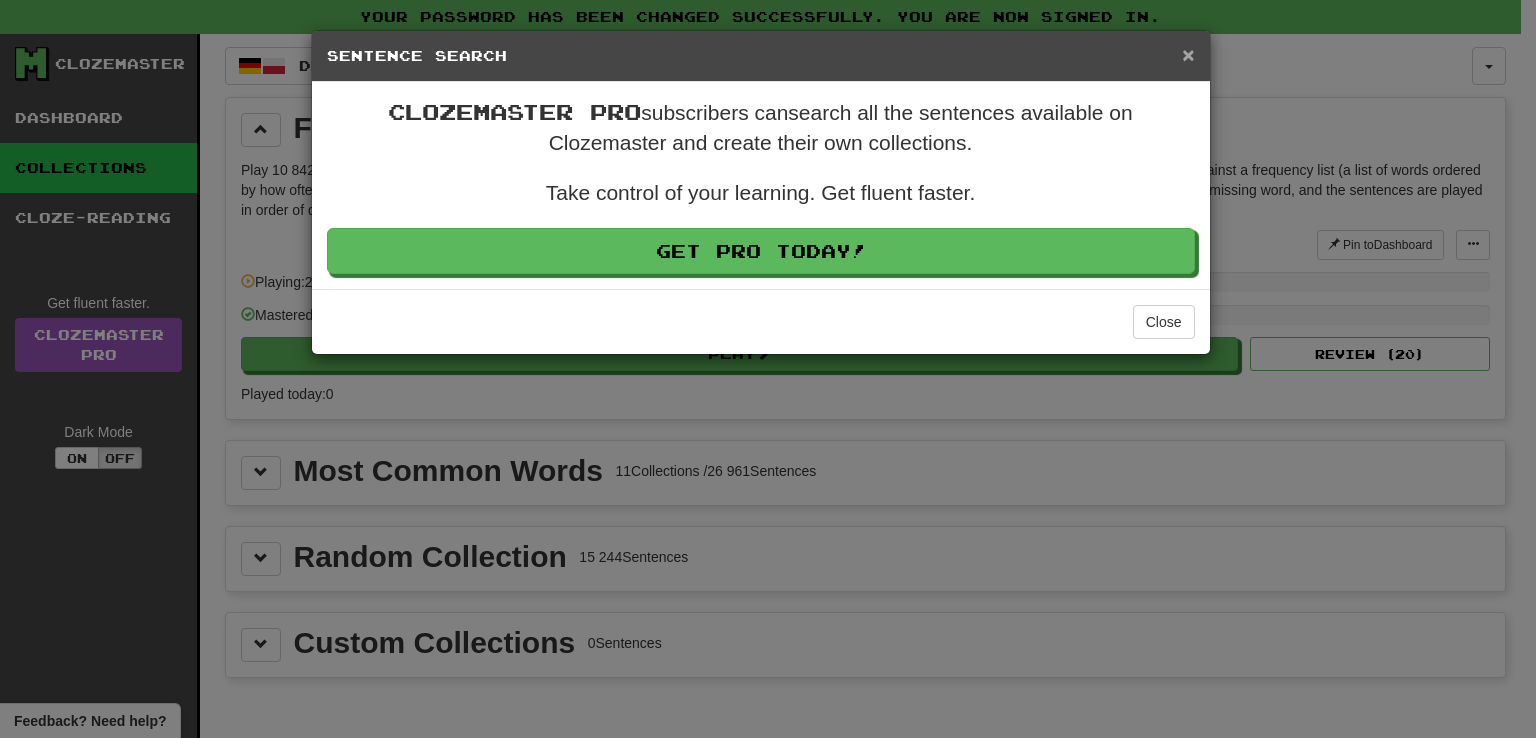 drag, startPoint x: 1158, startPoint y: 314, endPoint x: 1196, endPoint y: 53, distance: 263.75177 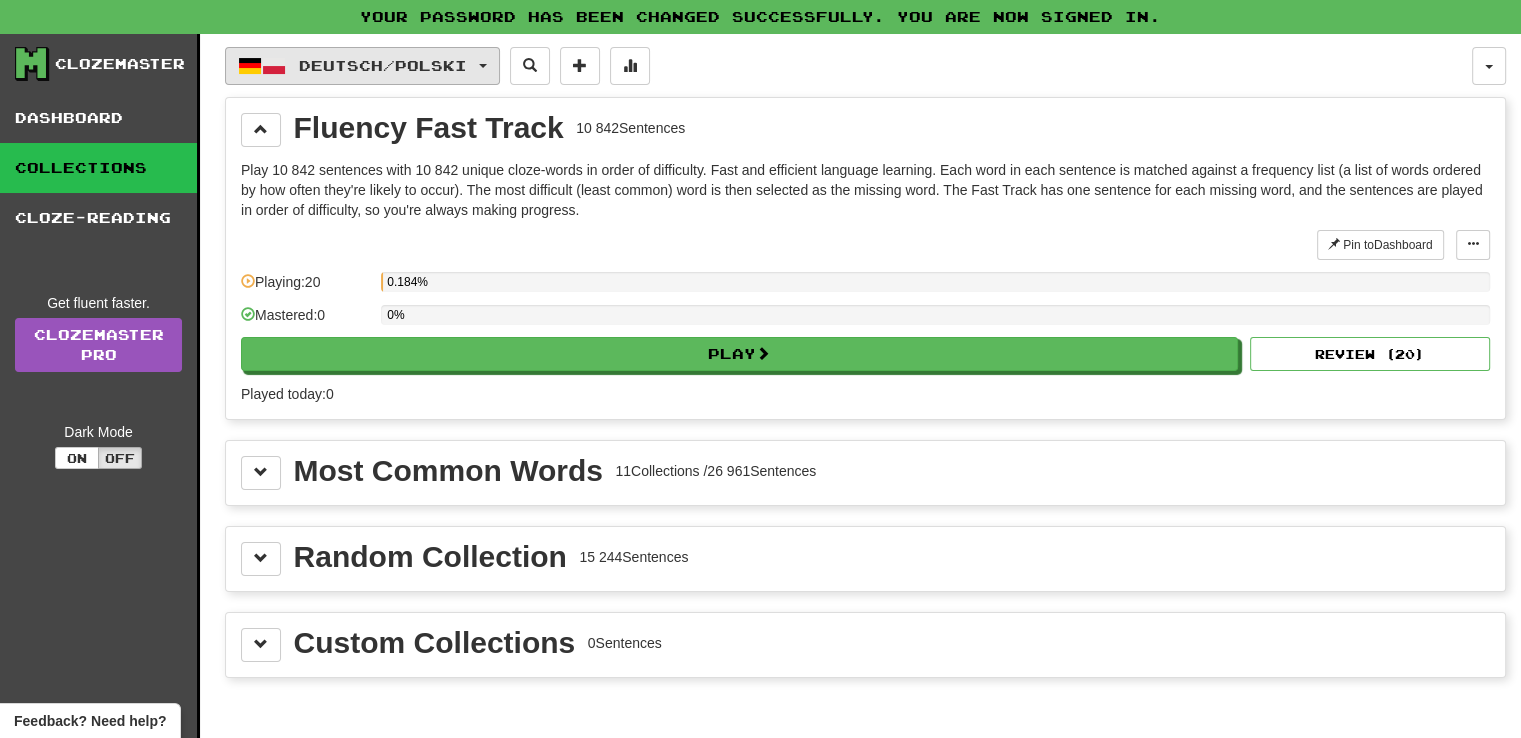 click on "Deutsch  /  Polski" at bounding box center [383, 65] 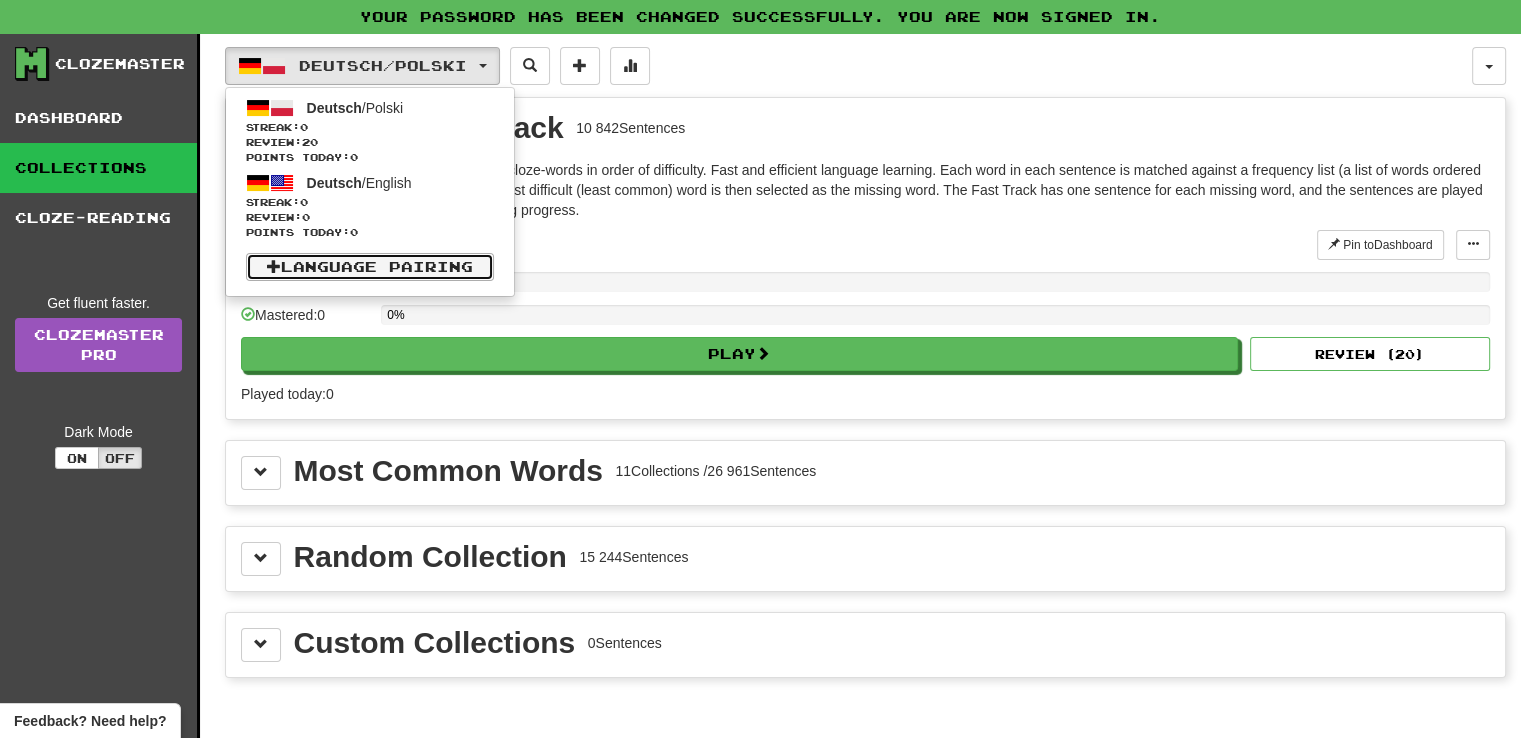 click on "Language Pairing" at bounding box center [370, 267] 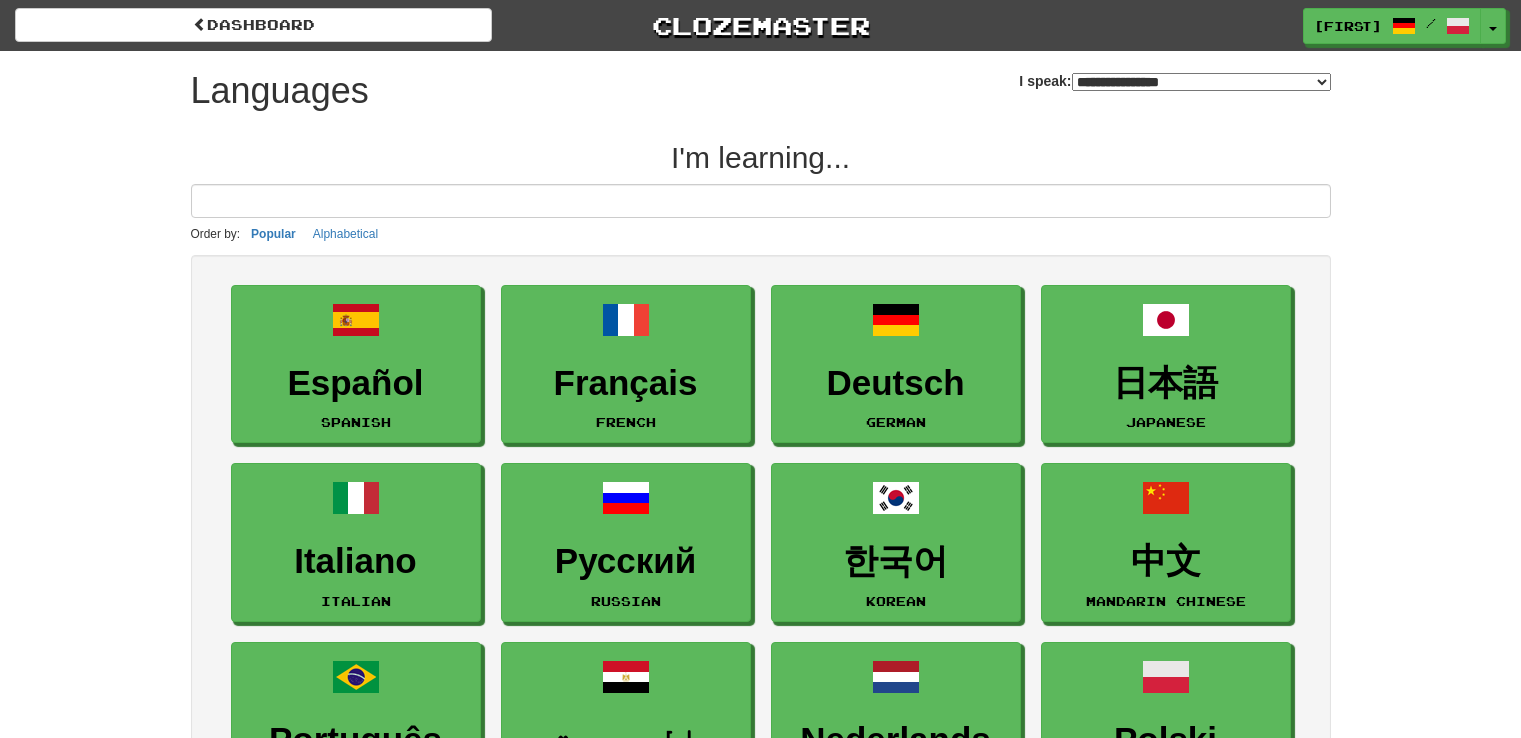 select on "*******" 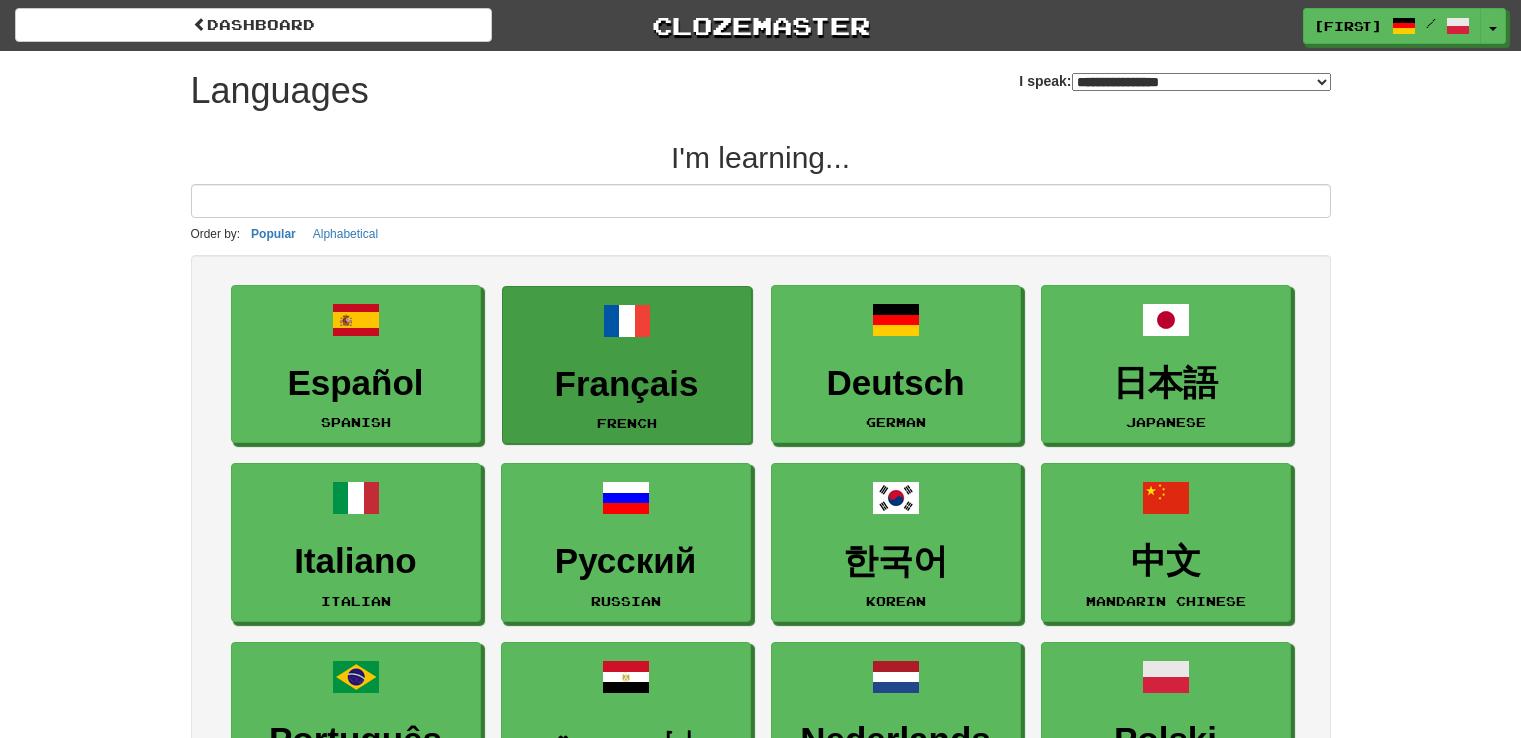 scroll, scrollTop: 0, scrollLeft: 0, axis: both 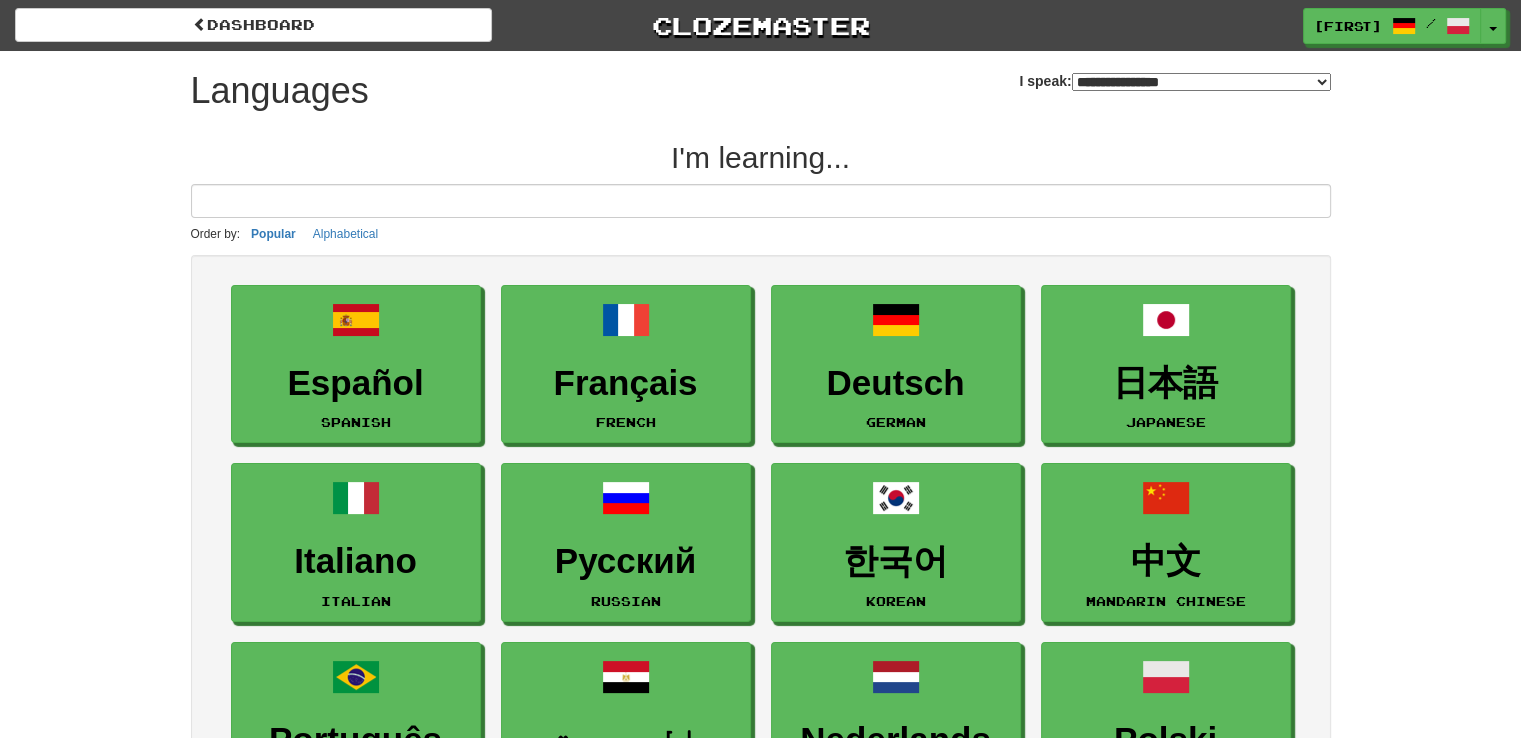 click at bounding box center (761, 201) 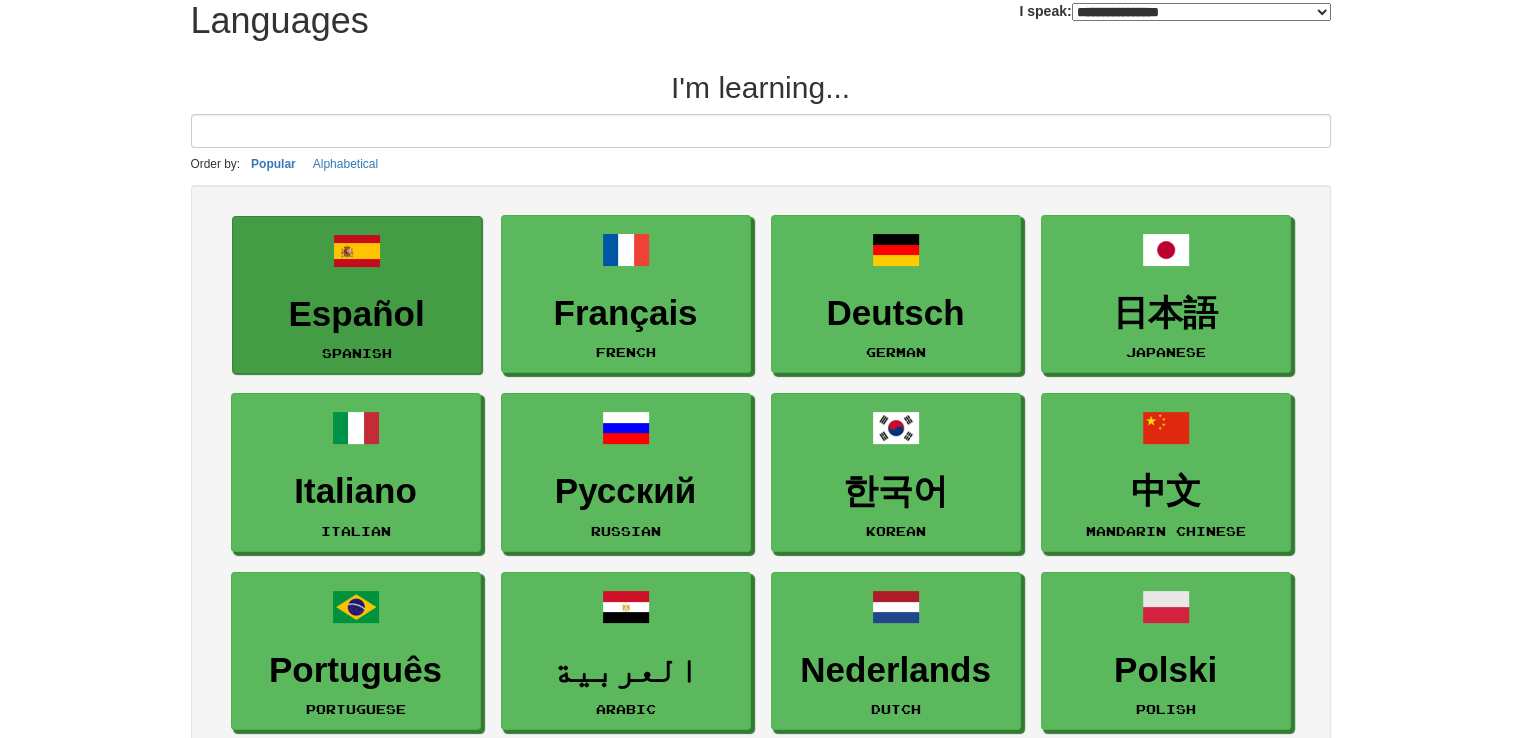 scroll, scrollTop: 0, scrollLeft: 0, axis: both 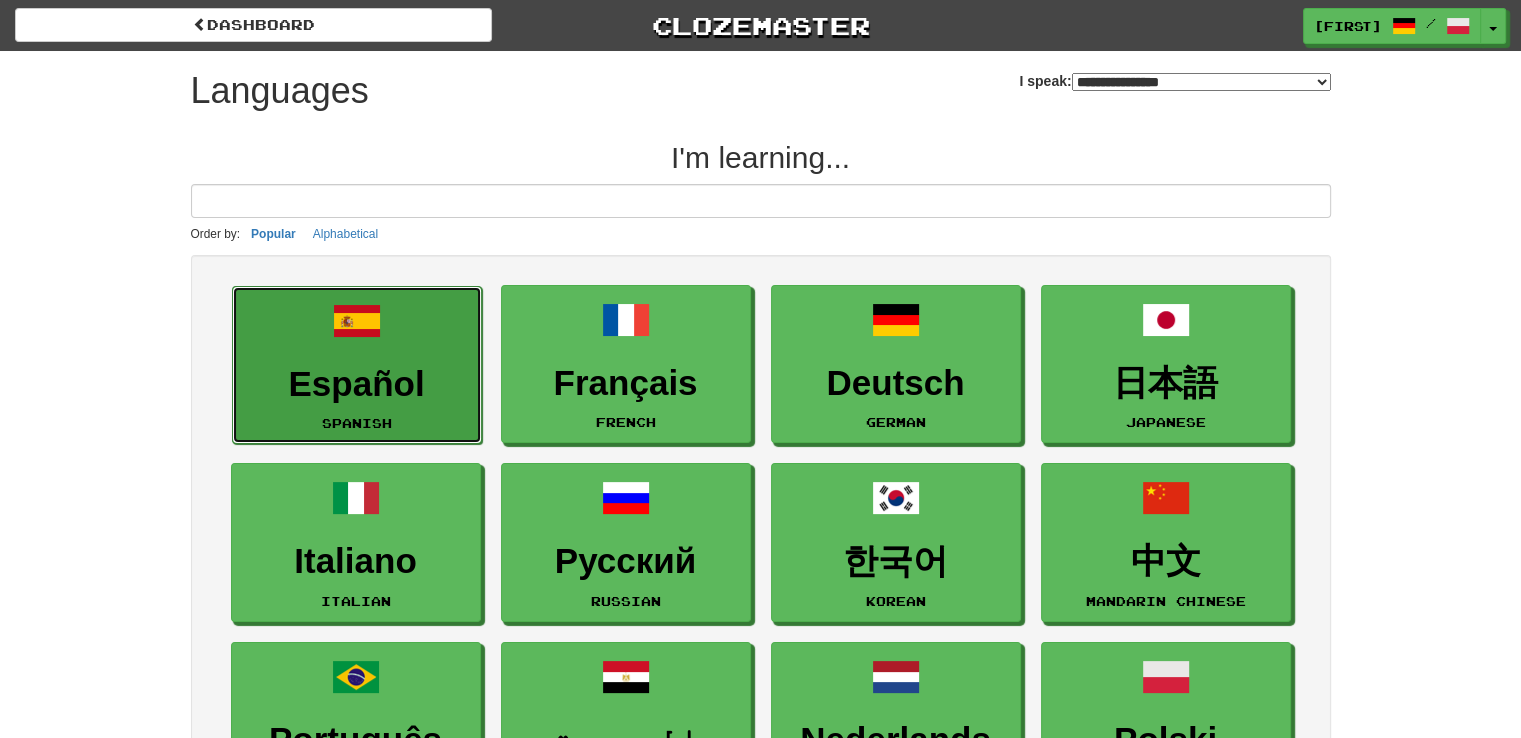 click on "Español Spanish" at bounding box center [357, 365] 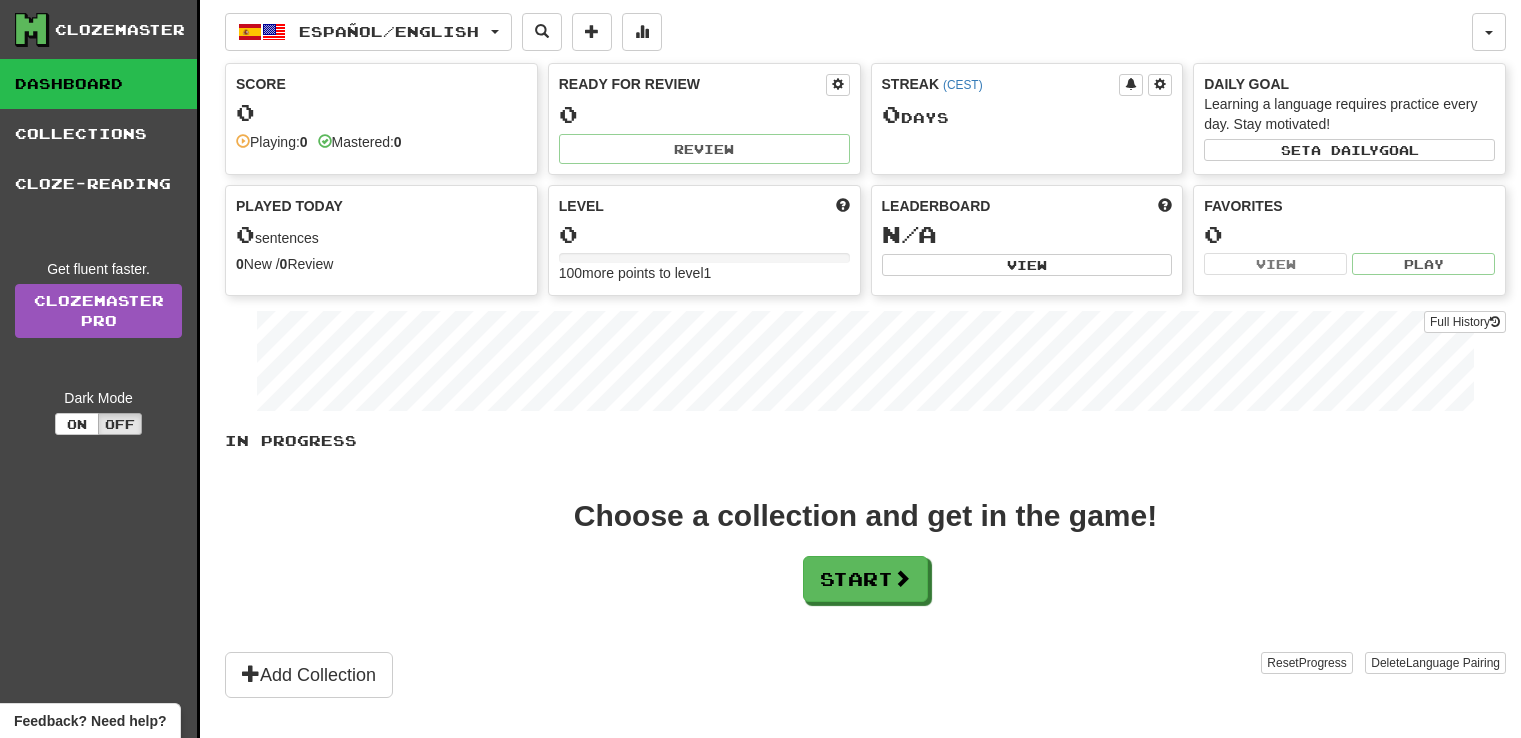 scroll, scrollTop: 0, scrollLeft: 0, axis: both 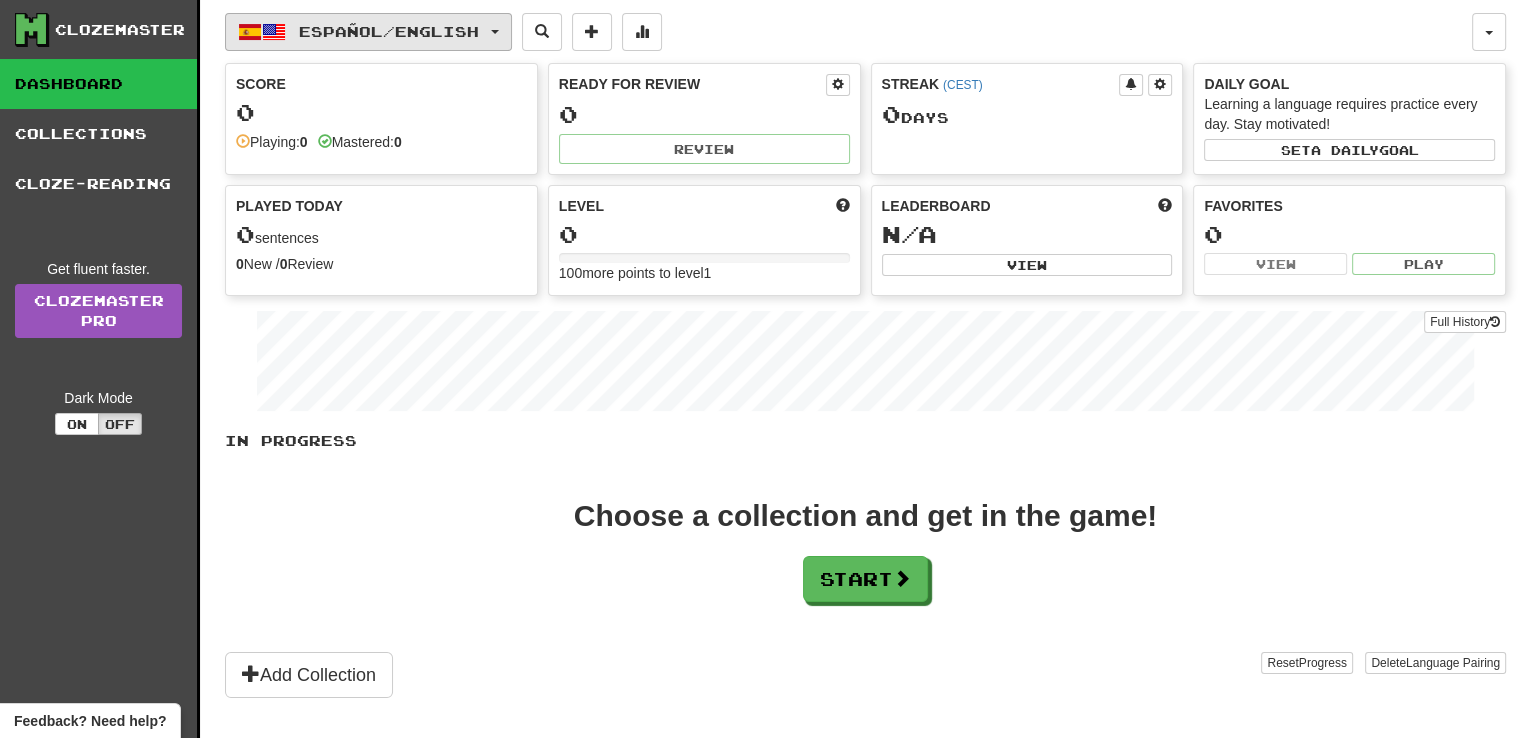 click on "Español  /  English" at bounding box center [368, 32] 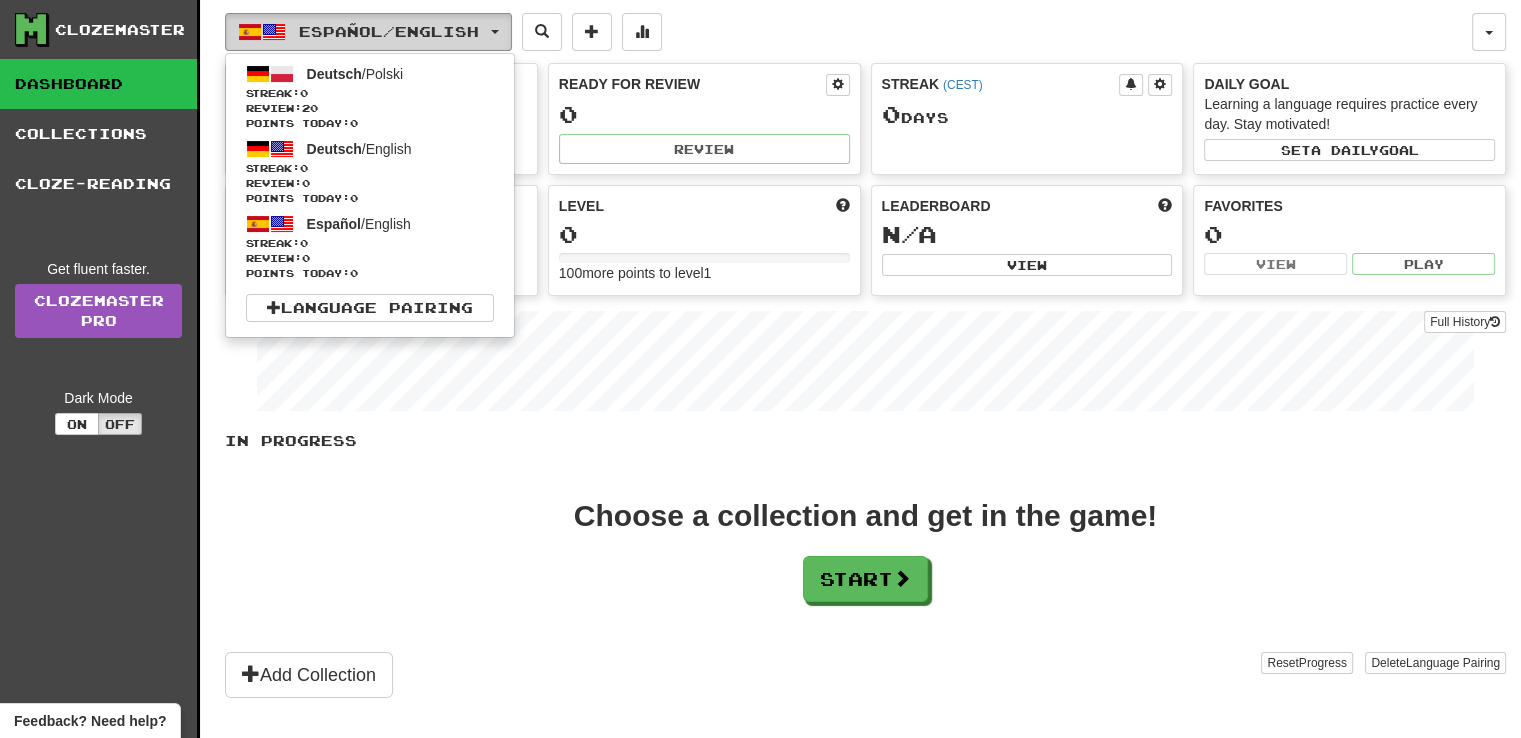 click on "Español  /  English" at bounding box center [368, 32] 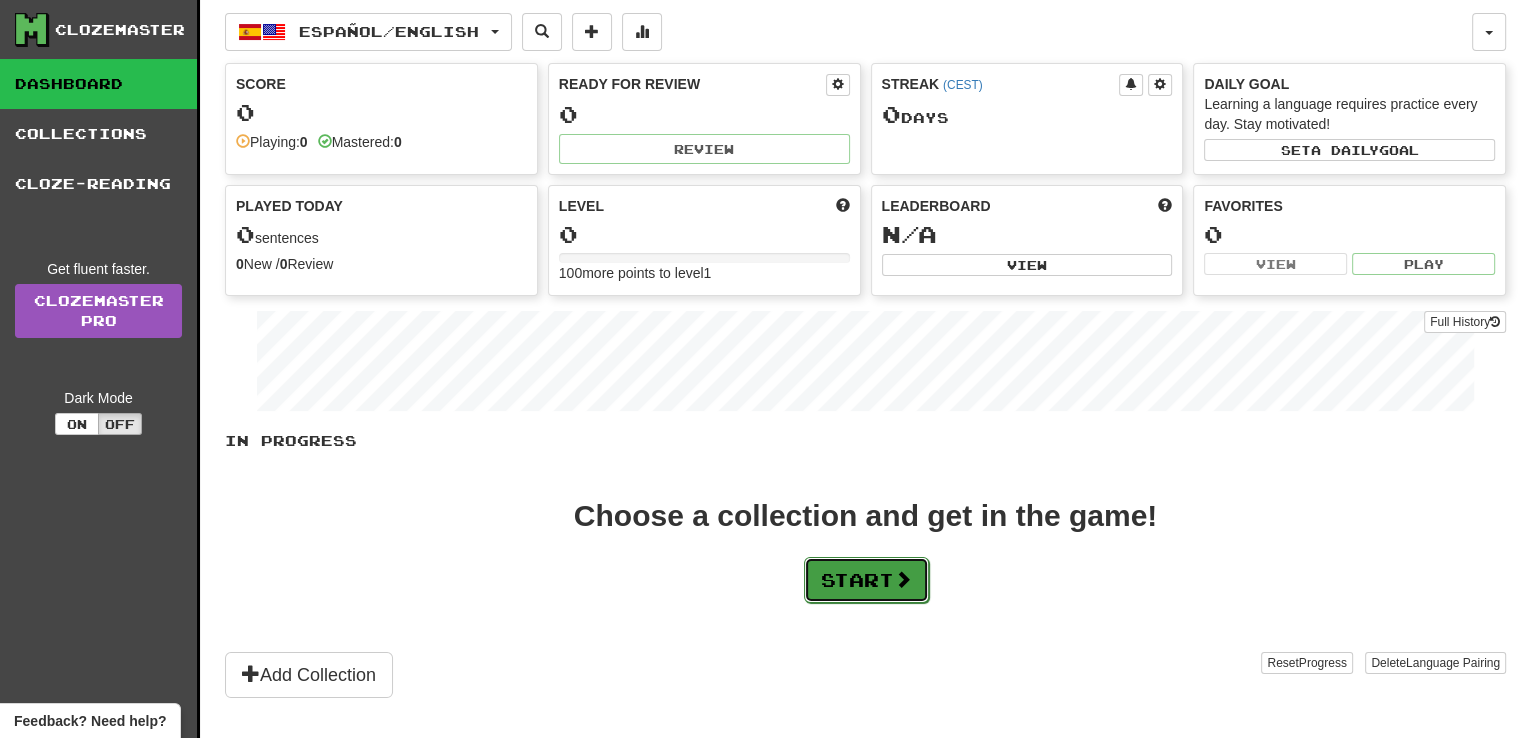 click on "Start" at bounding box center (866, 580) 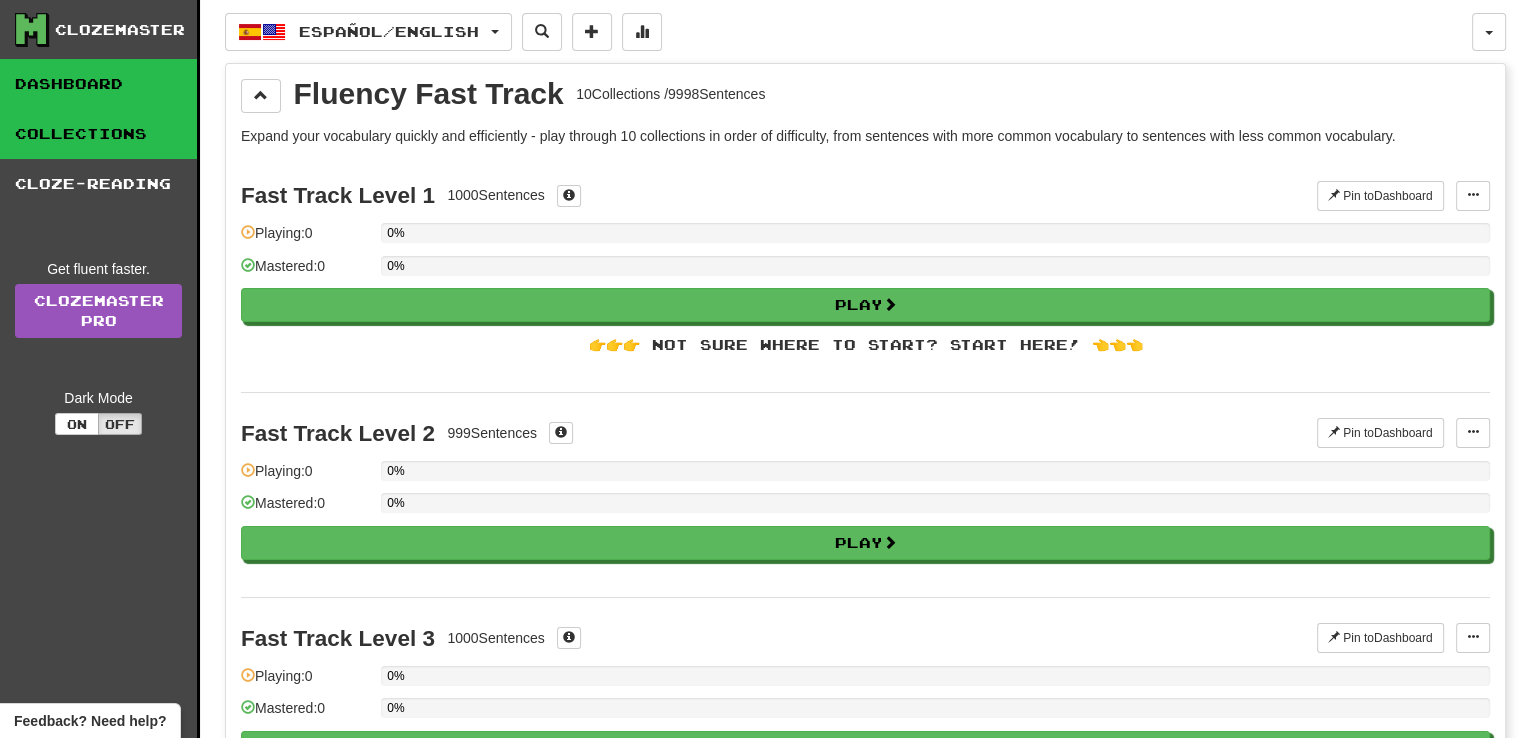click on "Dashboard" at bounding box center [98, 84] 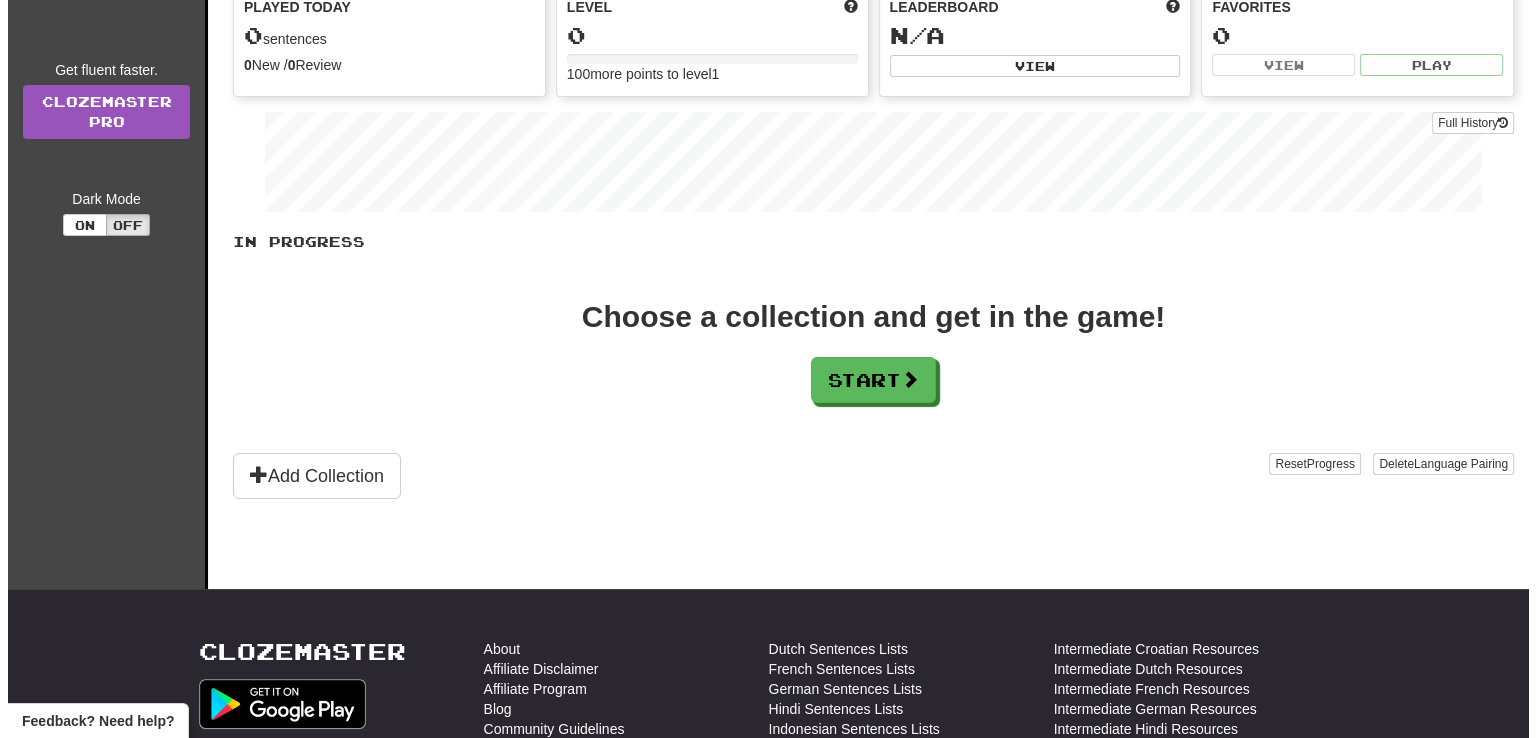scroll, scrollTop: 0, scrollLeft: 0, axis: both 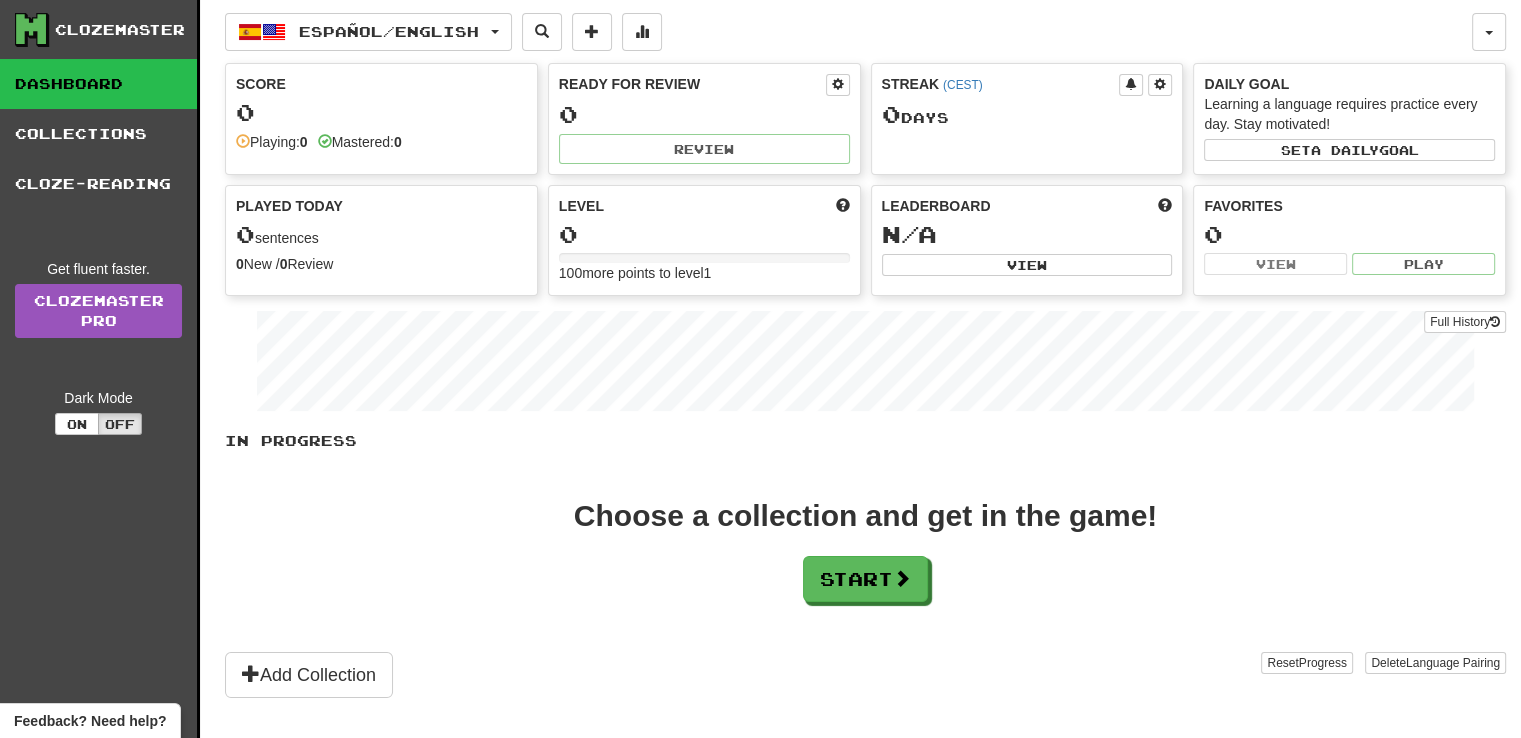 click on "Clozemaster" at bounding box center [120, 30] 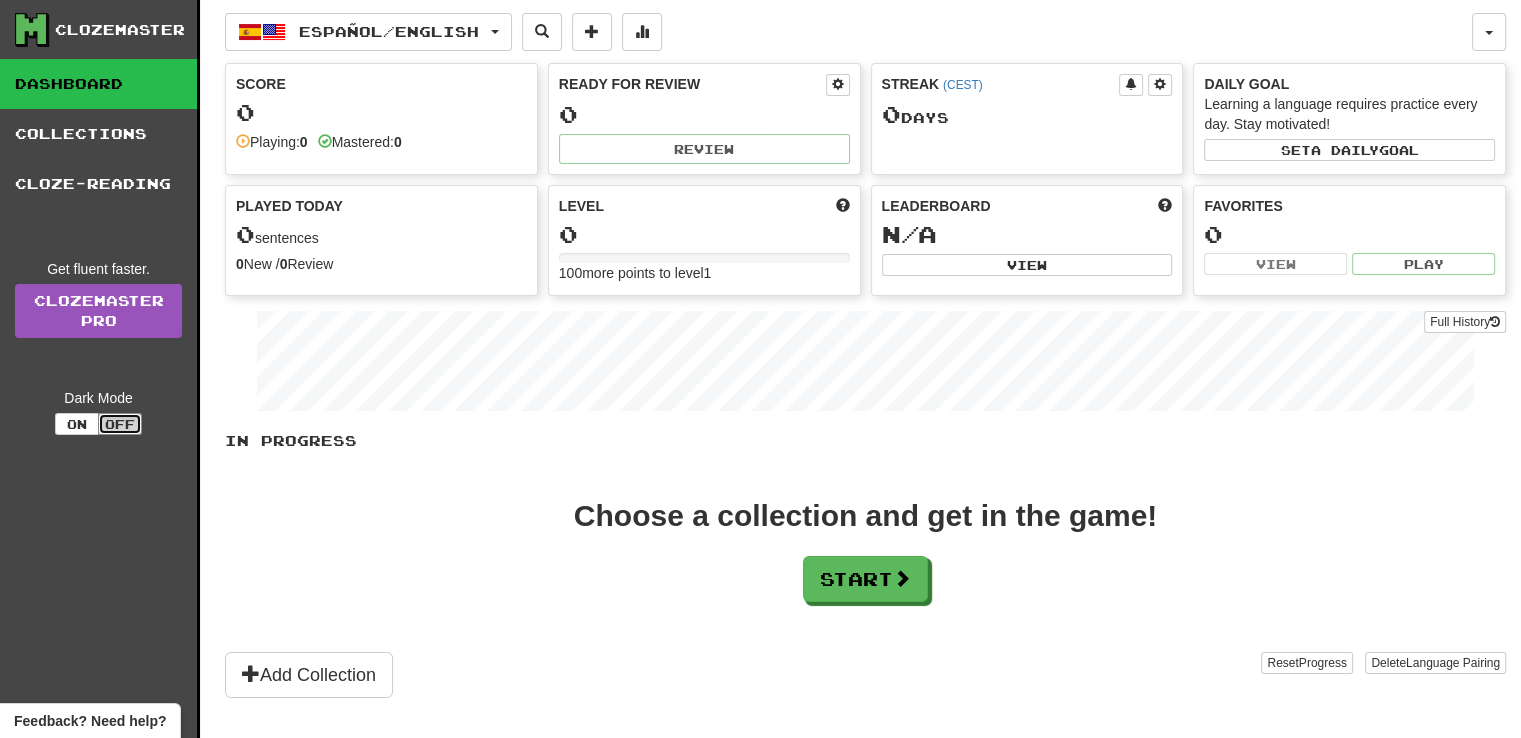 click on "Off" at bounding box center (120, 424) 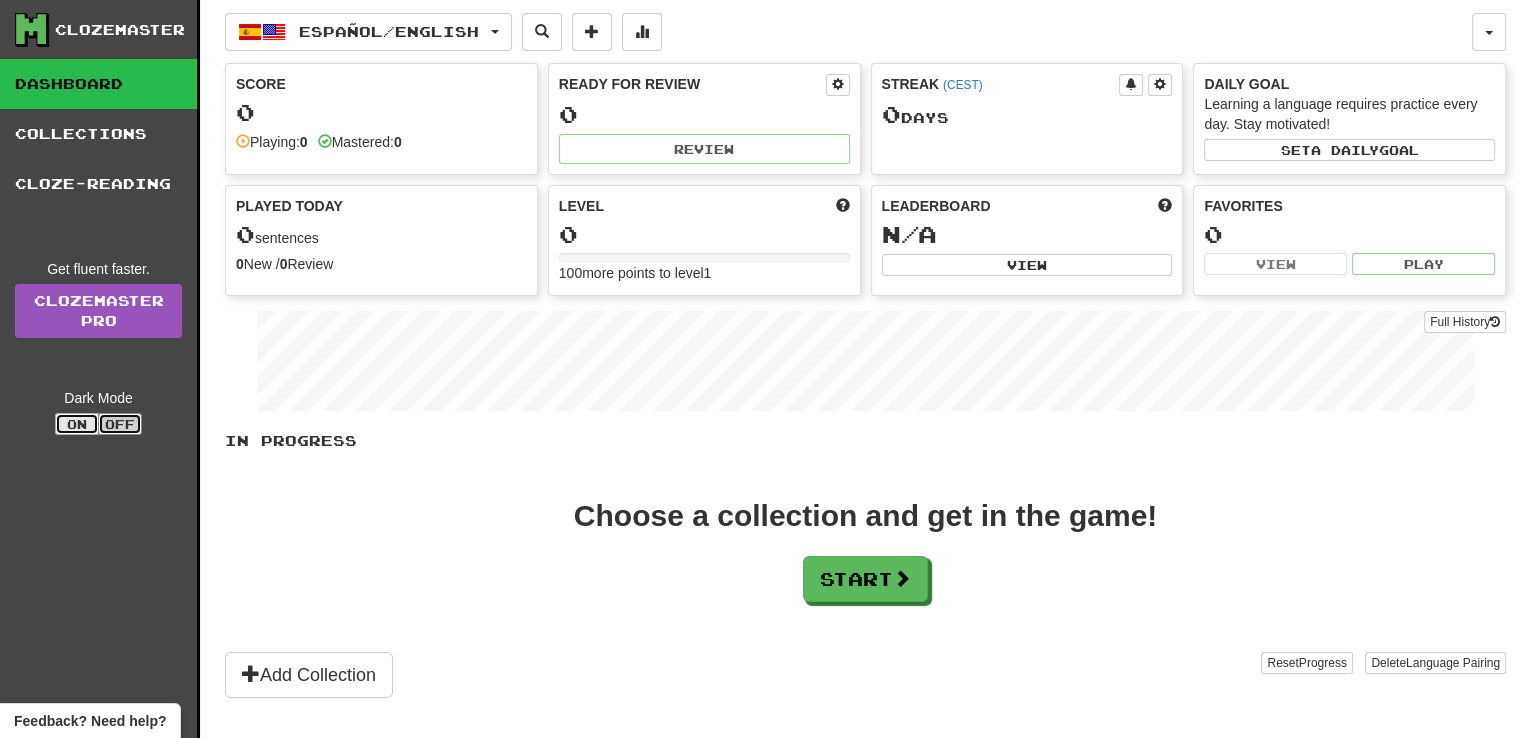 click on "On" at bounding box center [77, 424] 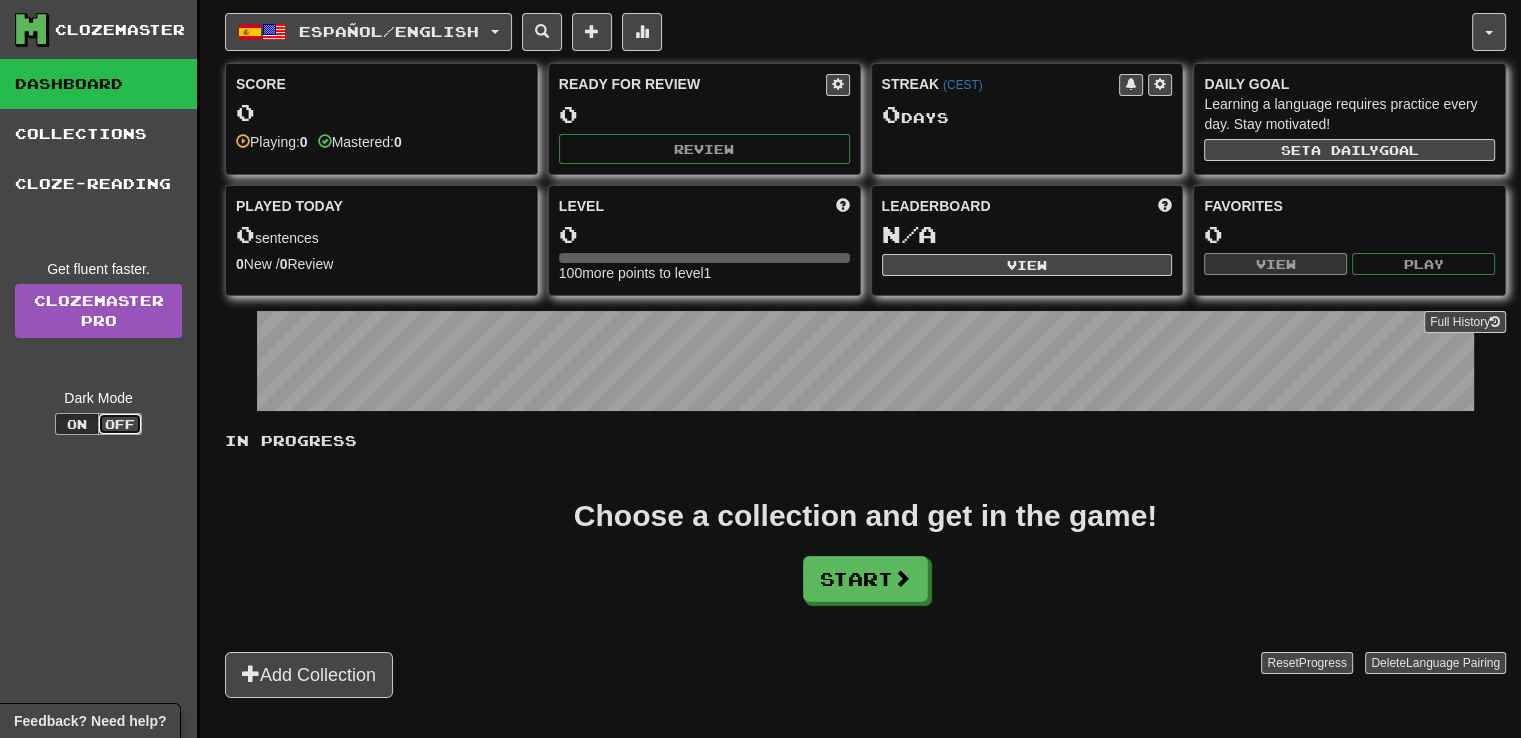 click on "Off" at bounding box center [120, 424] 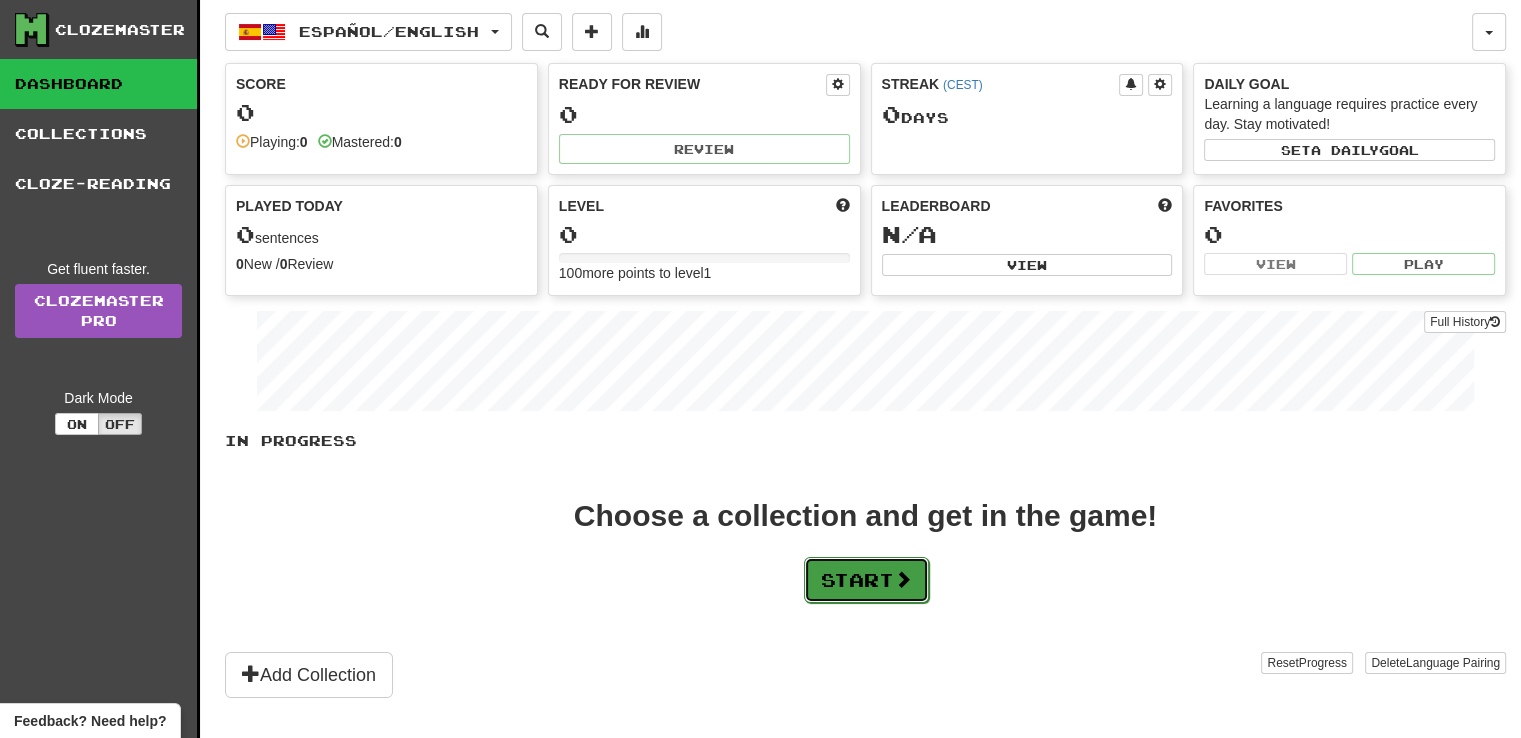 click on "Start" at bounding box center (866, 580) 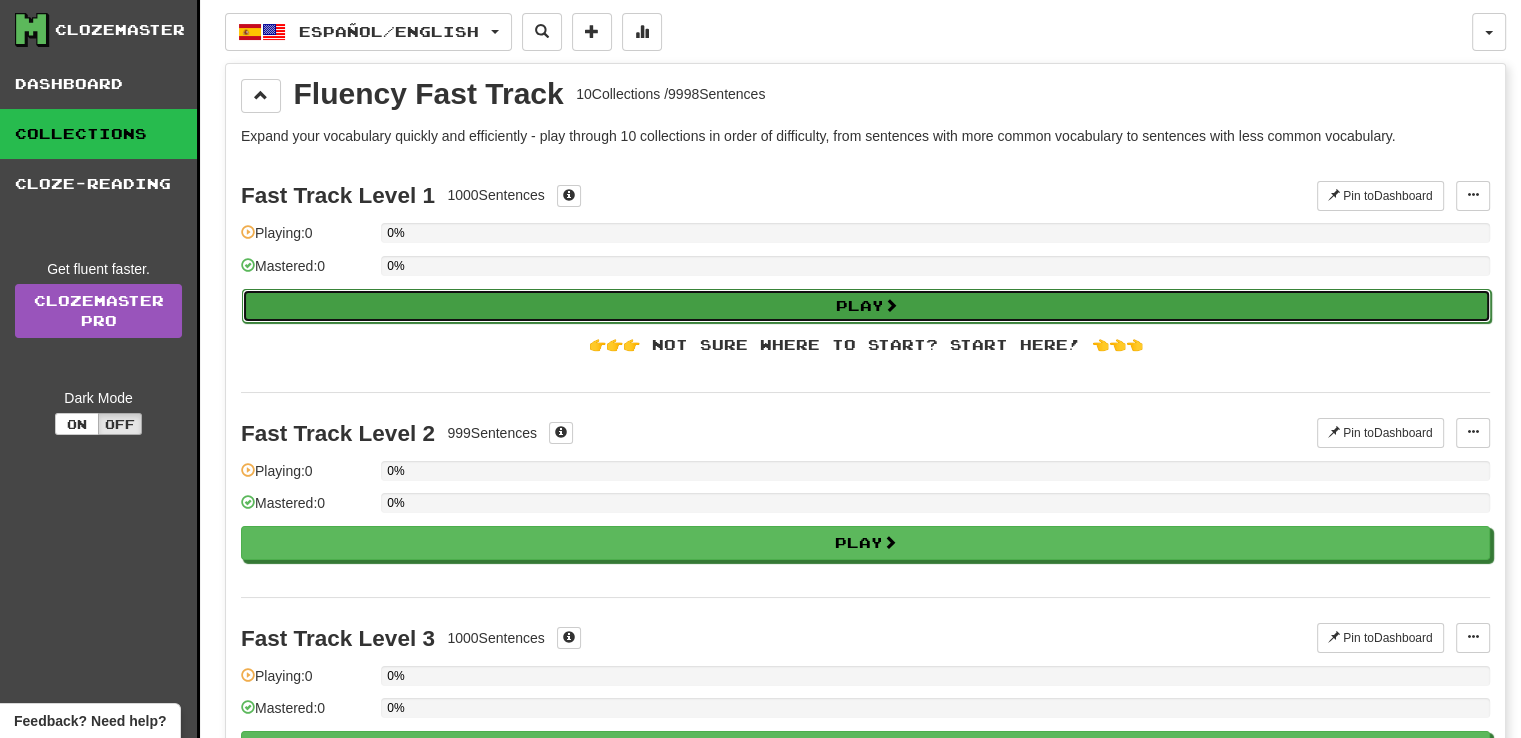 click on "Play" at bounding box center [866, 306] 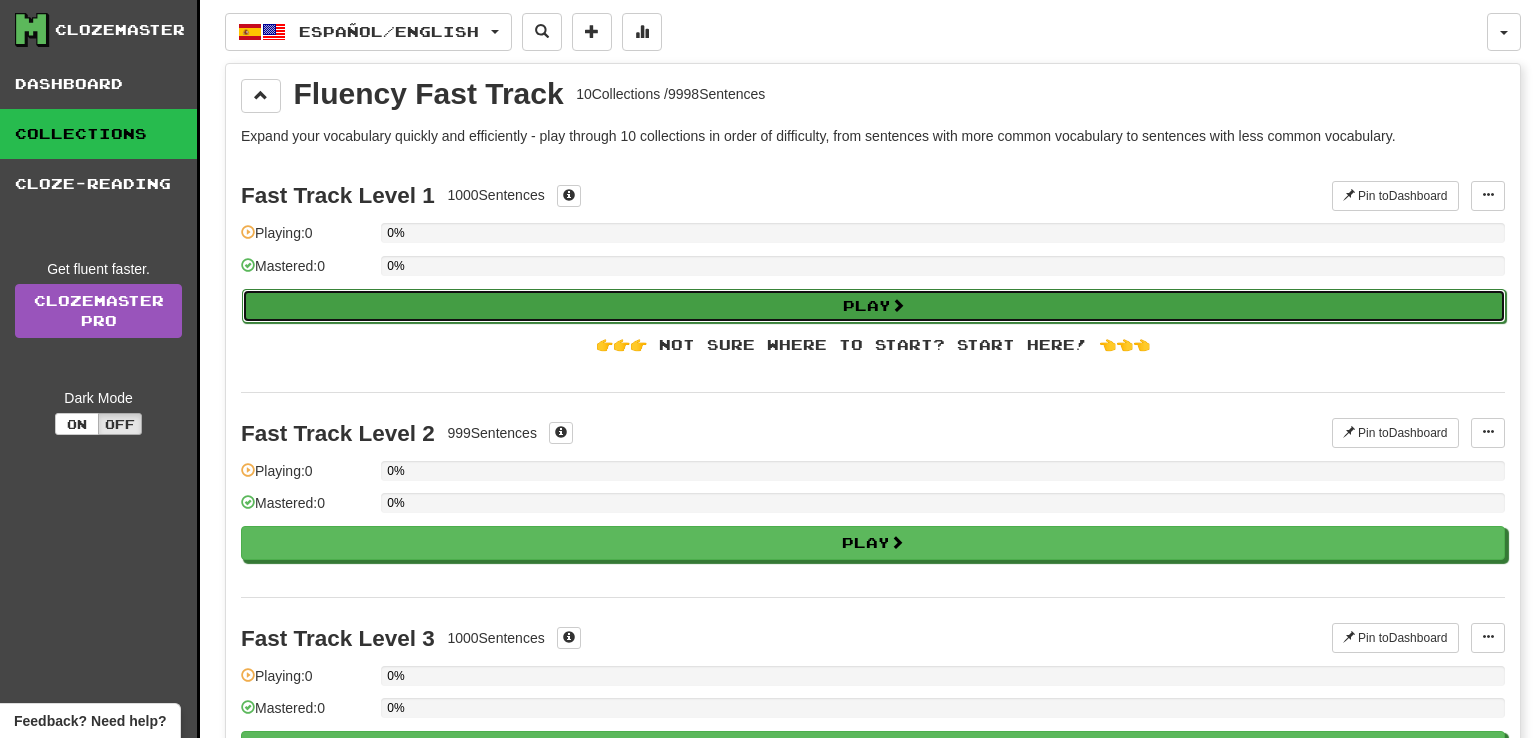 select on "**" 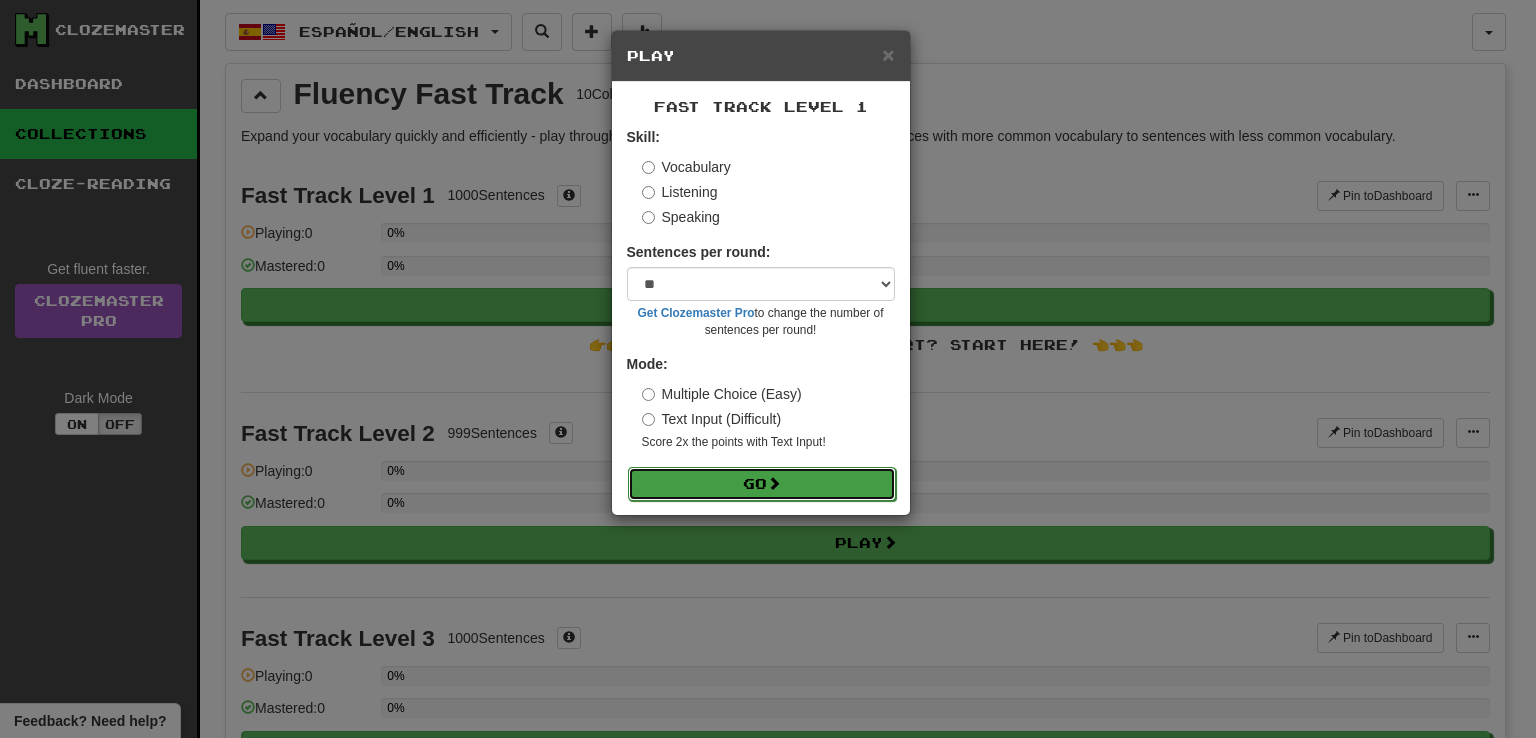 click on "Go" at bounding box center [762, 484] 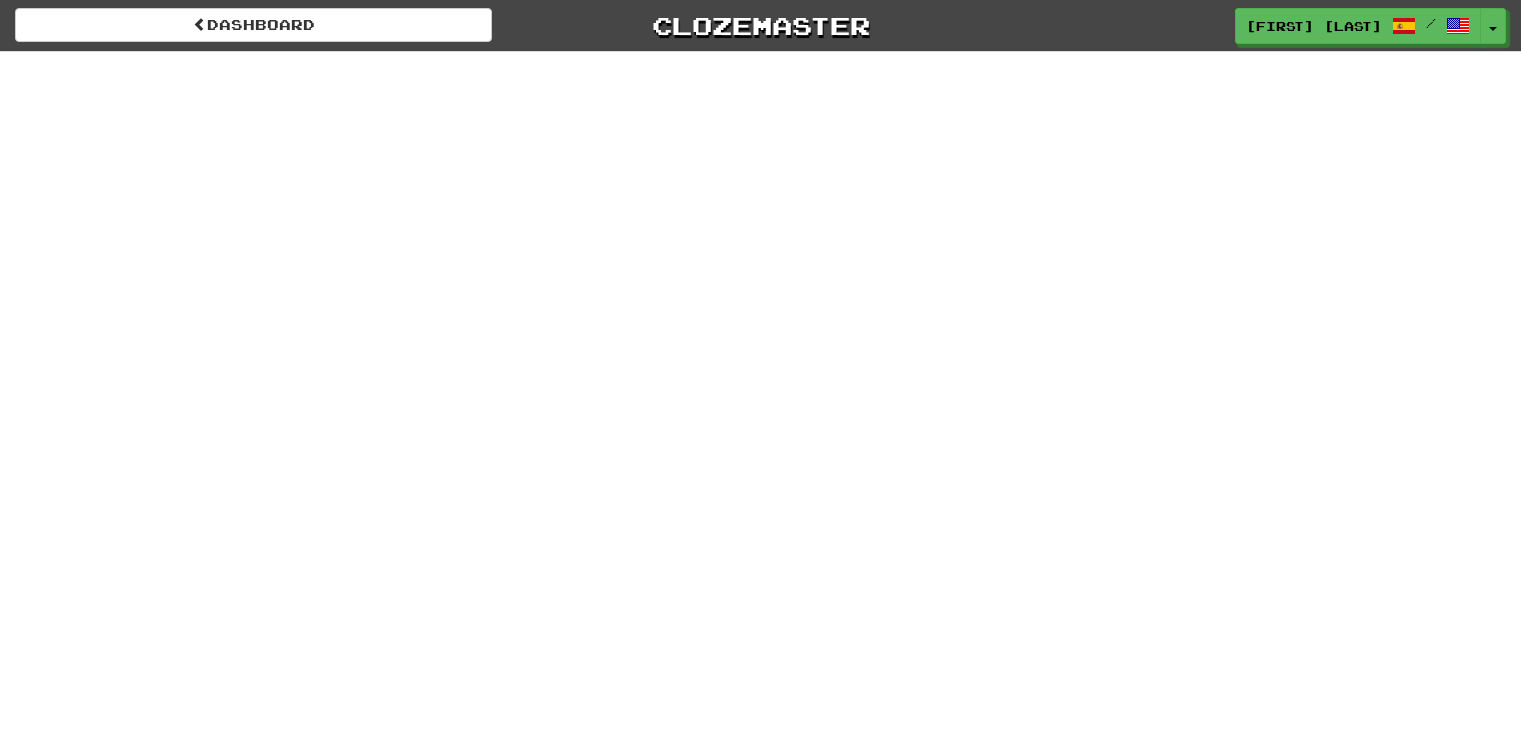 scroll, scrollTop: 0, scrollLeft: 0, axis: both 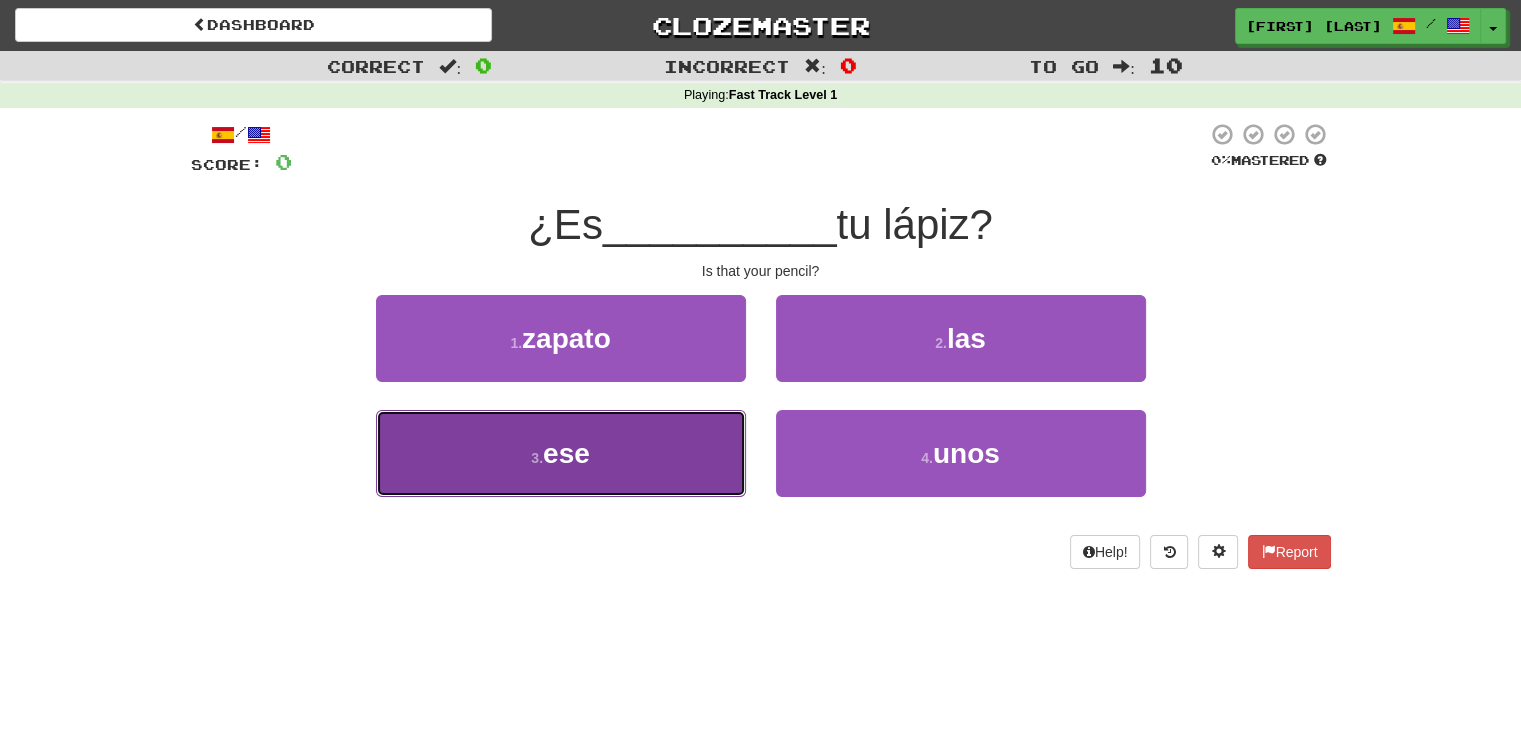 click on "3 .  ese" at bounding box center (561, 453) 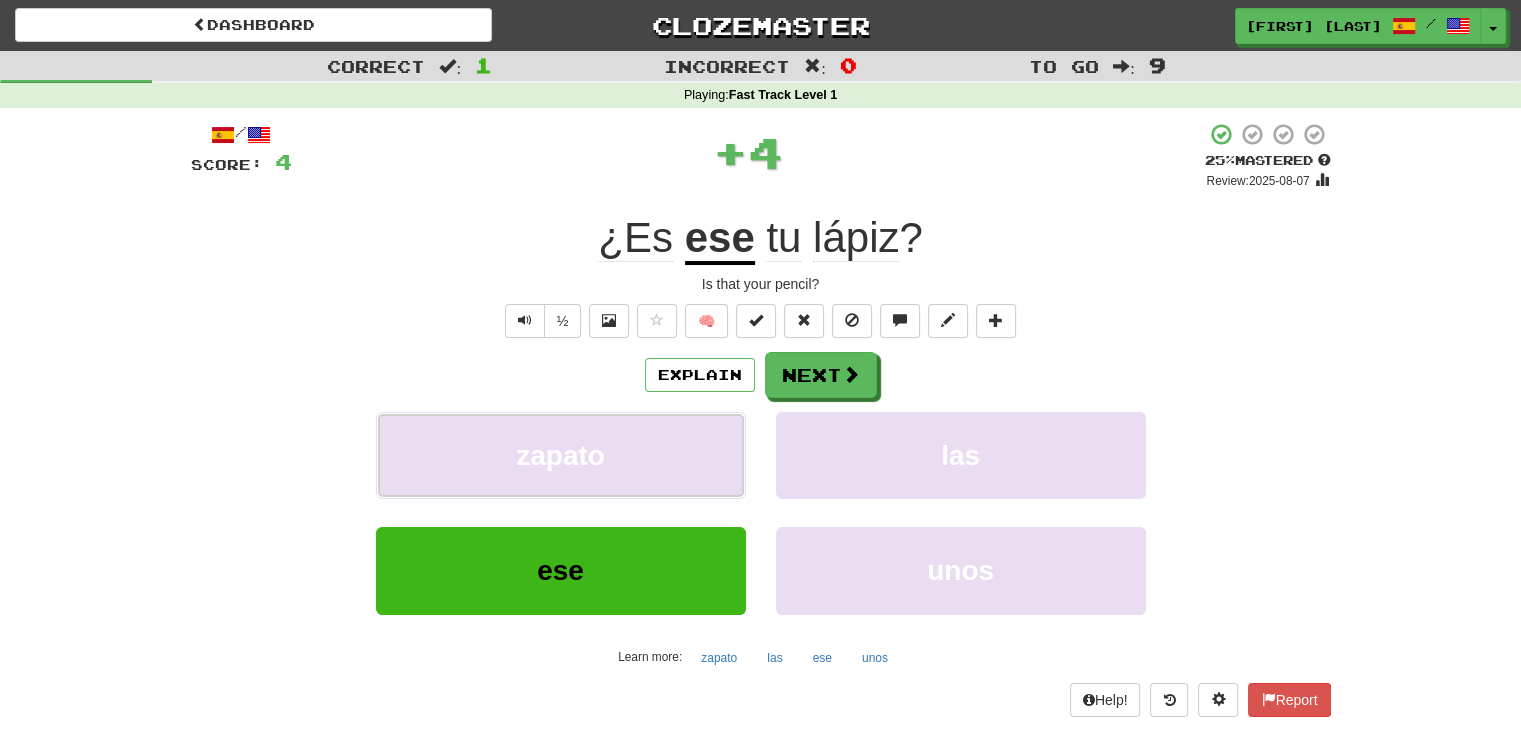 click on "zapato" at bounding box center (561, 455) 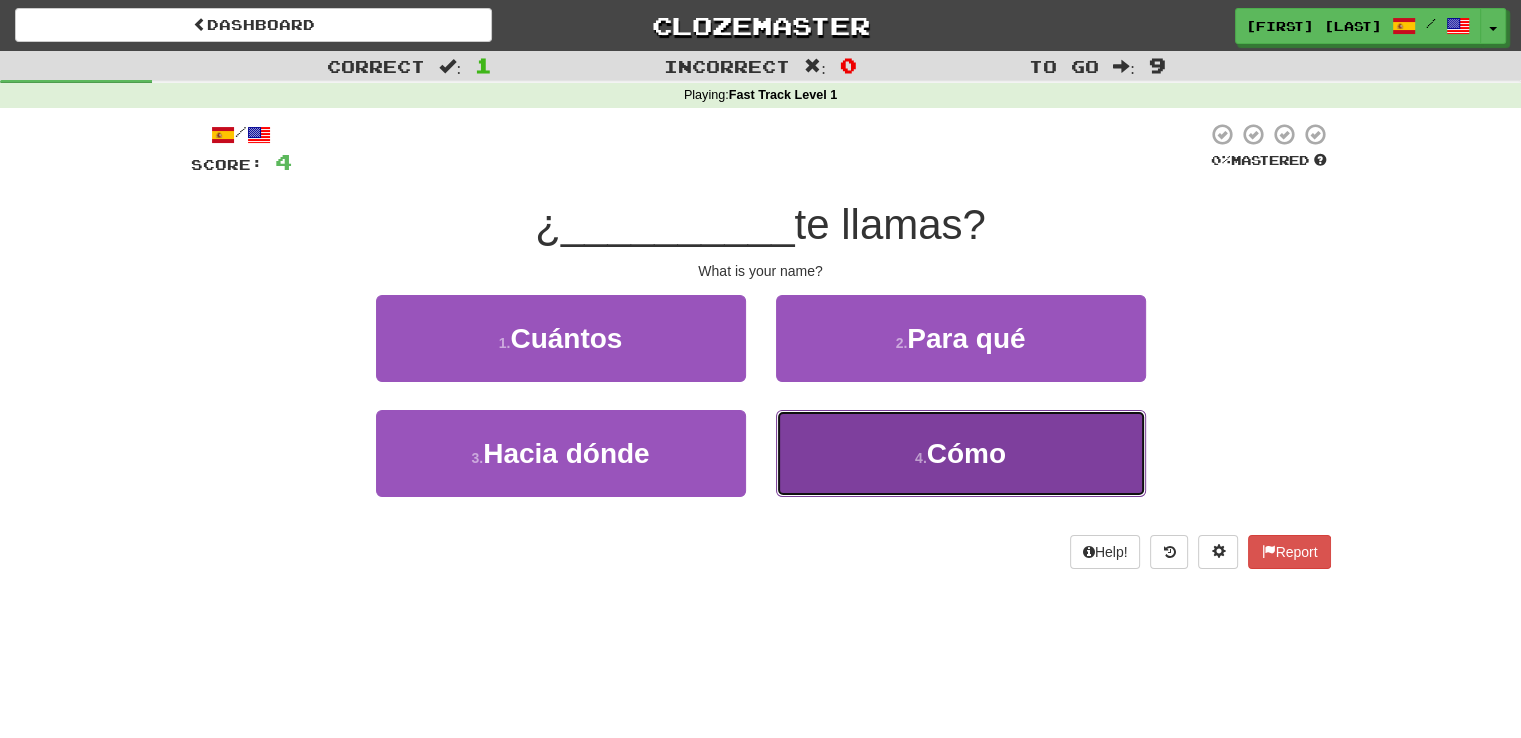 click on "4 .  Cómo" at bounding box center (961, 453) 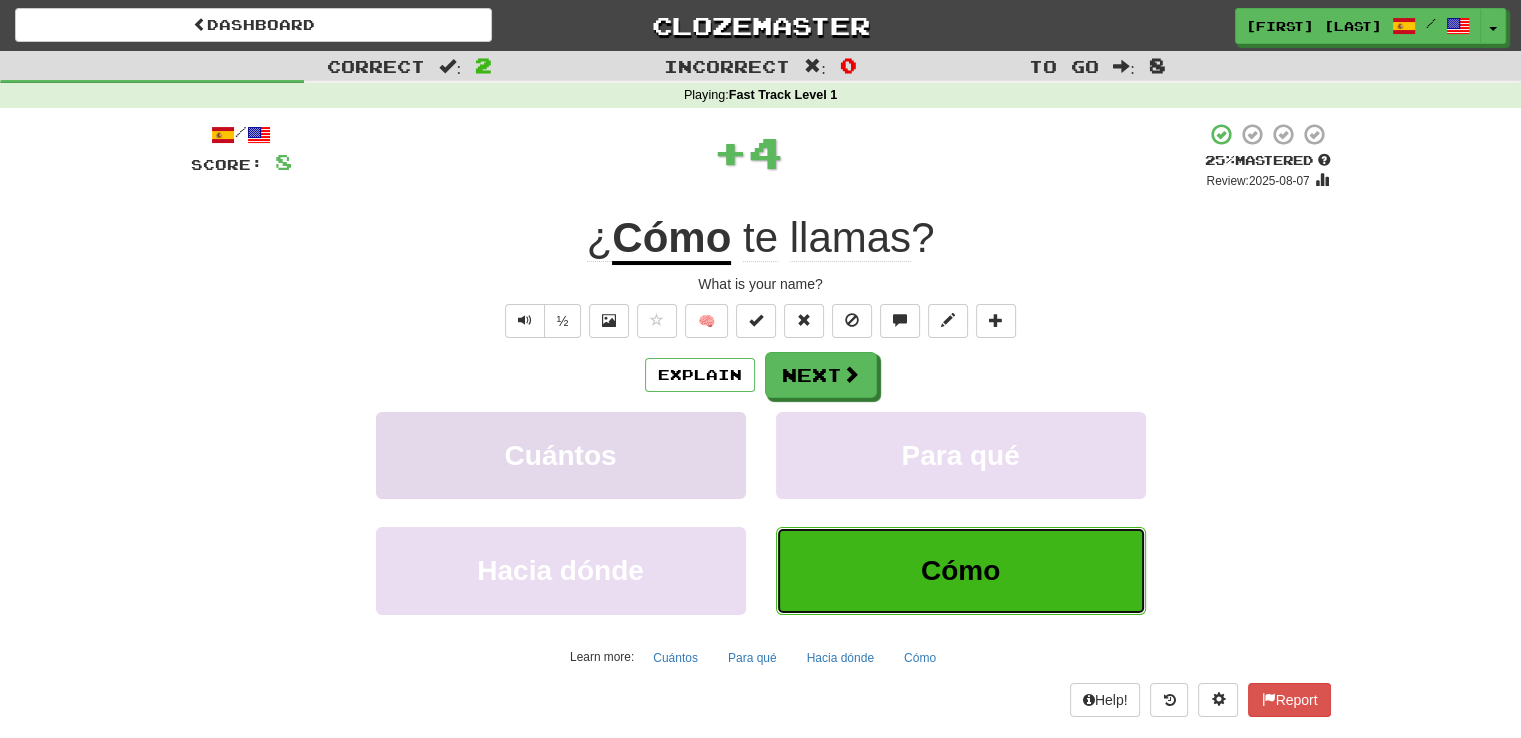 type 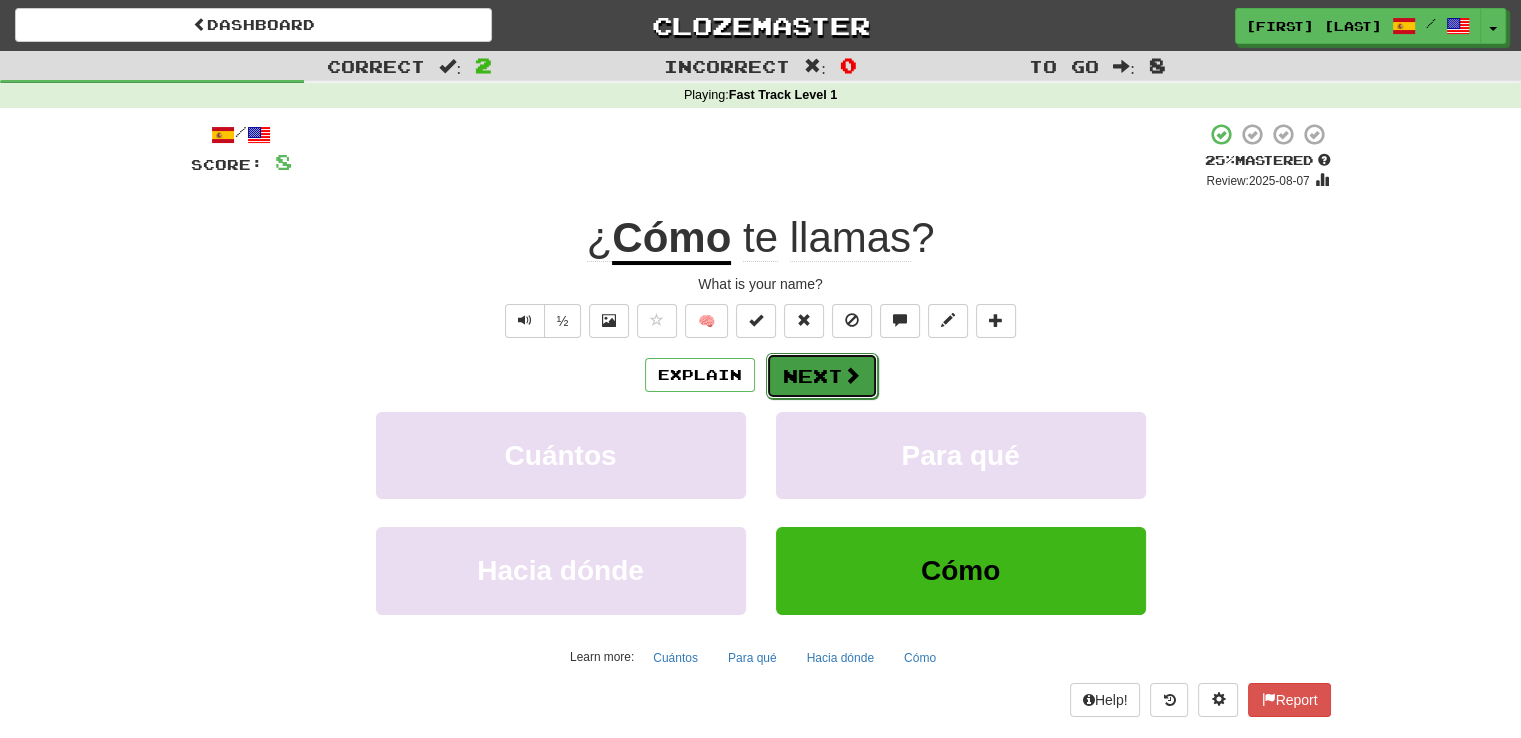 click on "Next" at bounding box center [822, 376] 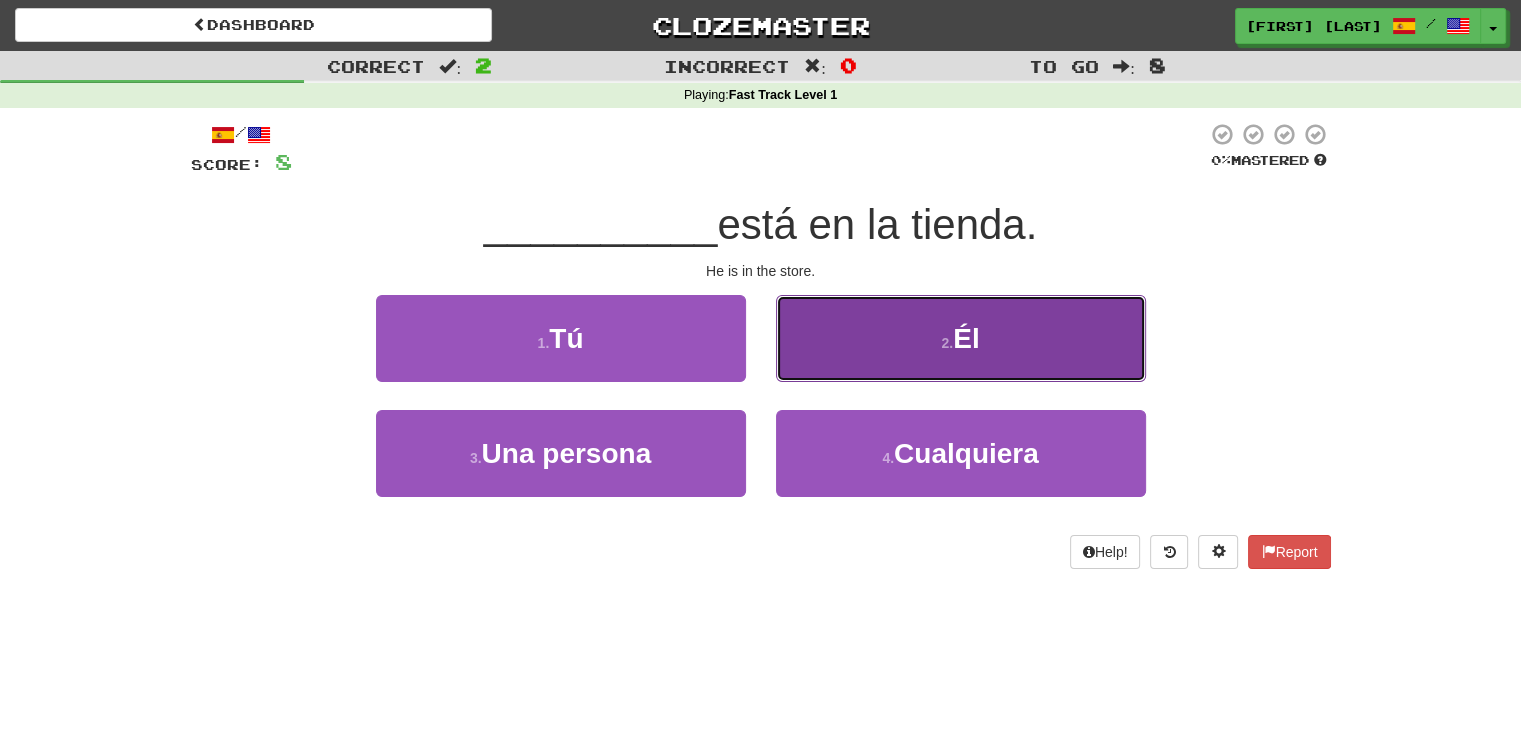 click on "Él" at bounding box center (966, 338) 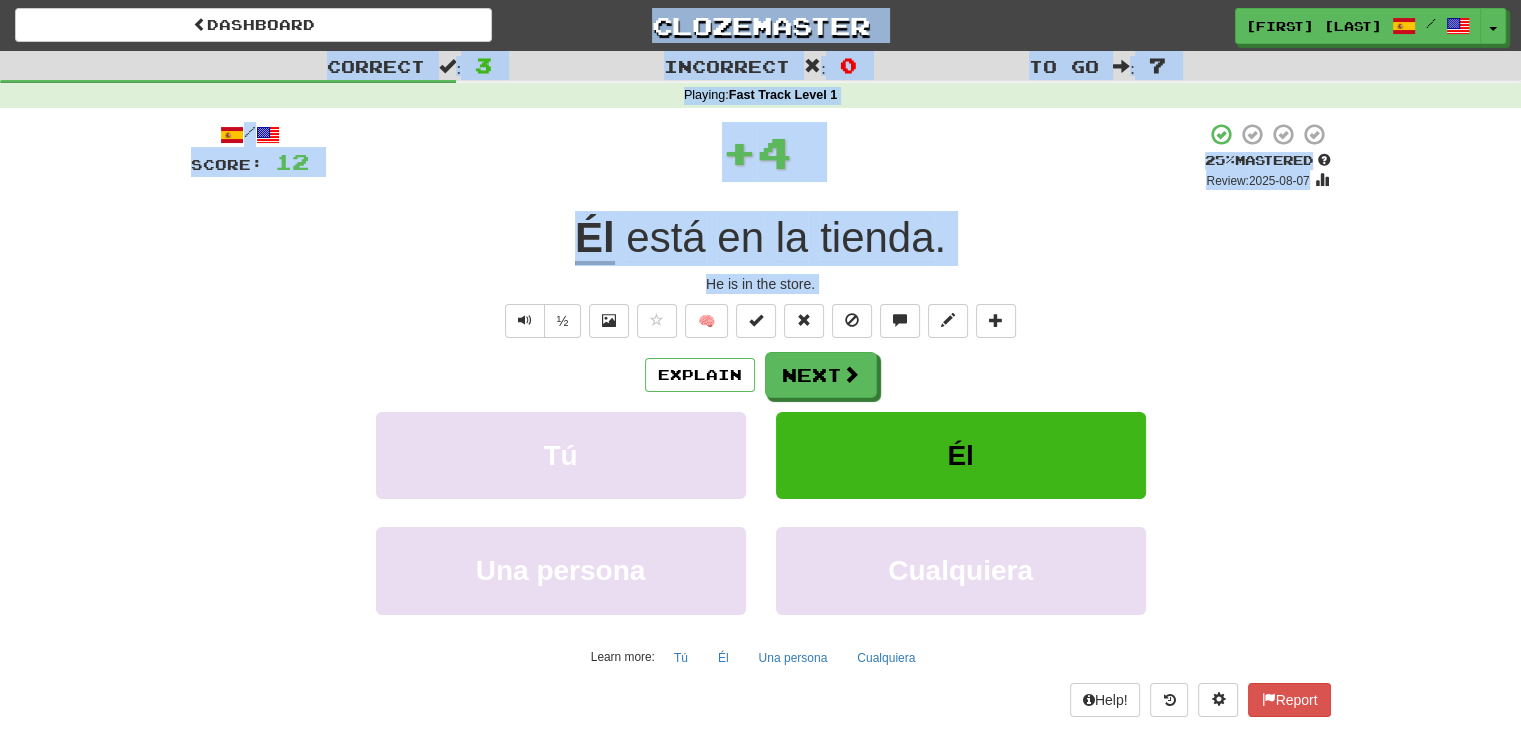 drag, startPoint x: 883, startPoint y: 401, endPoint x: 1074, endPoint y: -87, distance: 524.04675 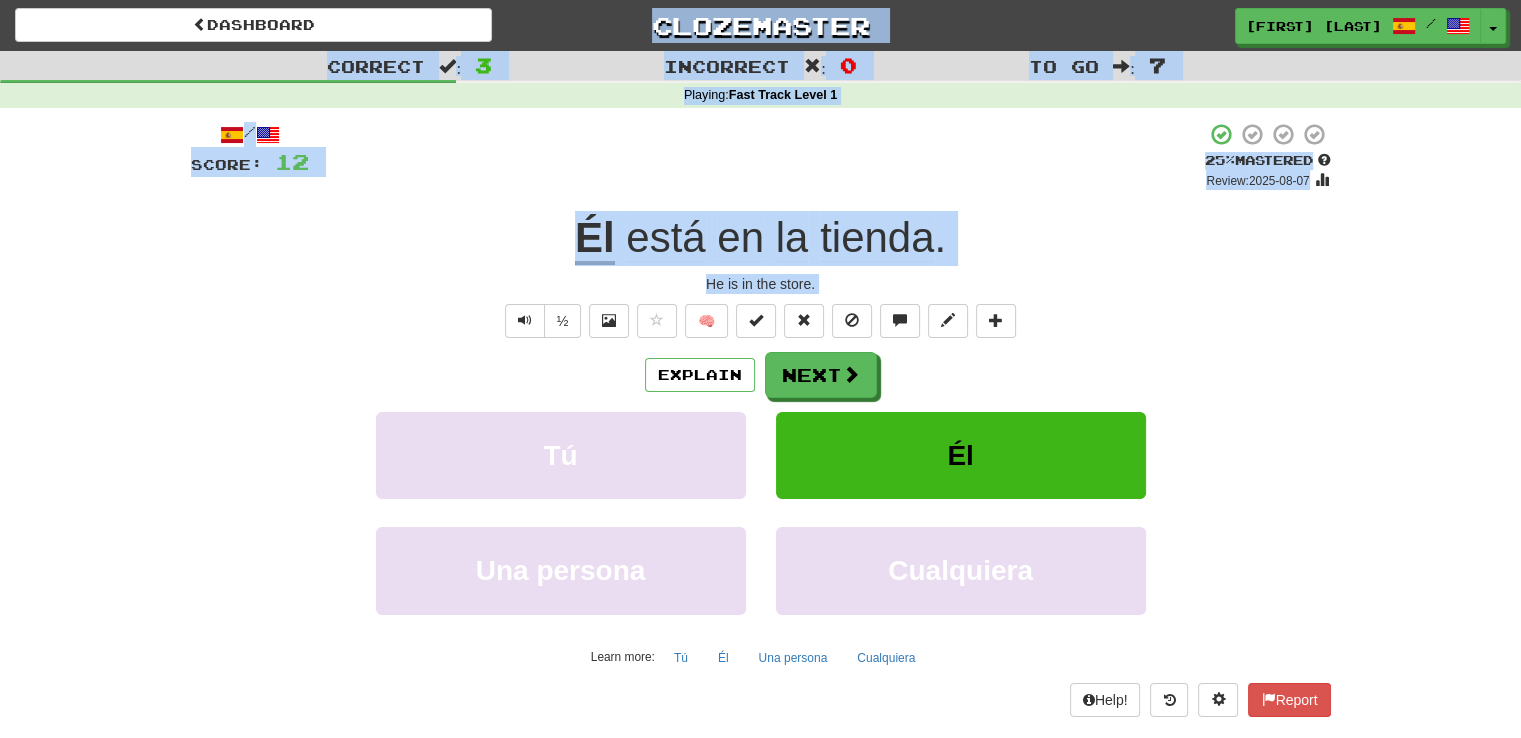 click on "/  Score:   12 + 4 25 %  Mastered Review:  2025-08-07 Él   está   en   la   tienda . He is in the store. ½ 🧠 Explain Next Tú Él Una persona Cualquiera Learn more: Tú Él Una persona Cualquiera  Help!  Report" at bounding box center [761, 426] 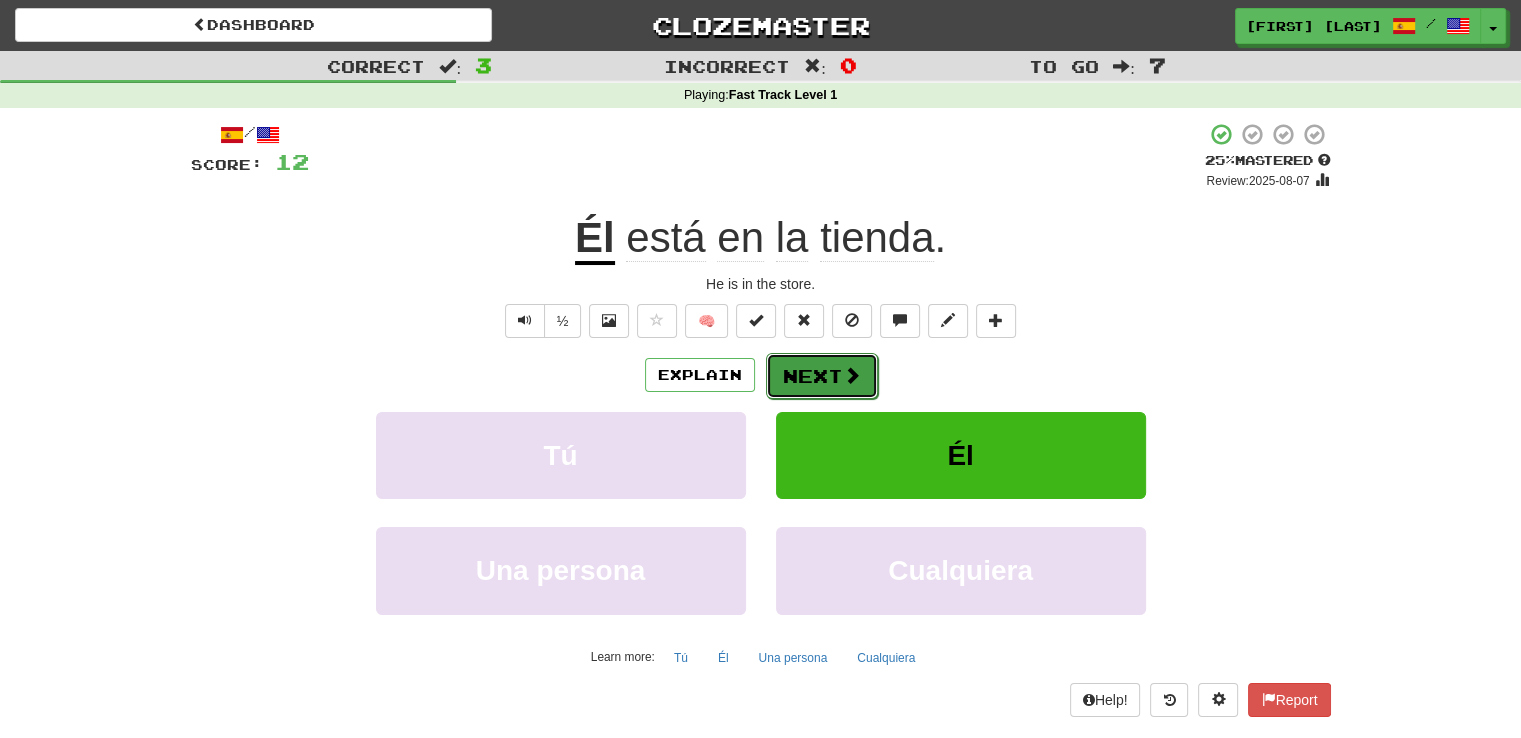 click on "Next" at bounding box center [822, 376] 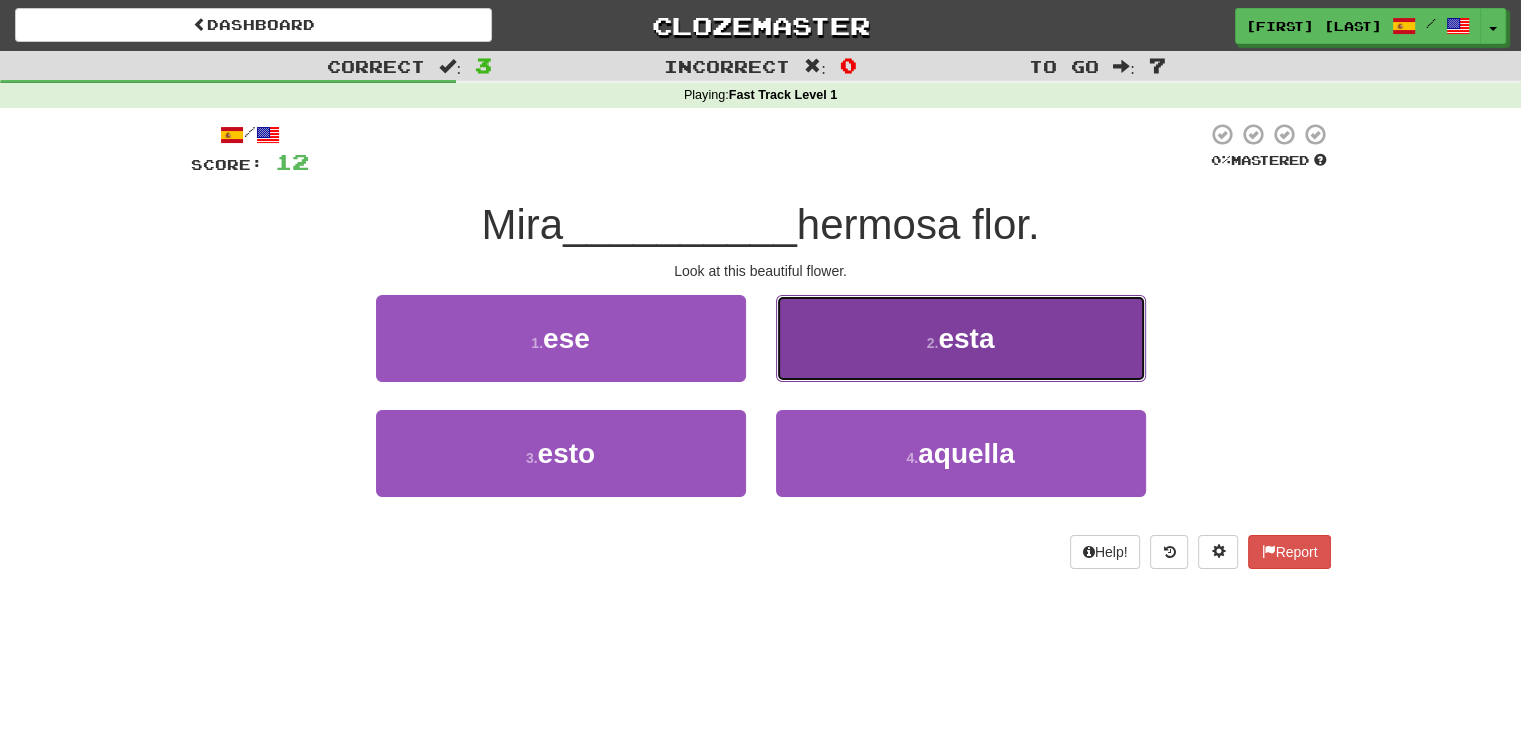 click on "2 .  esta" at bounding box center (961, 338) 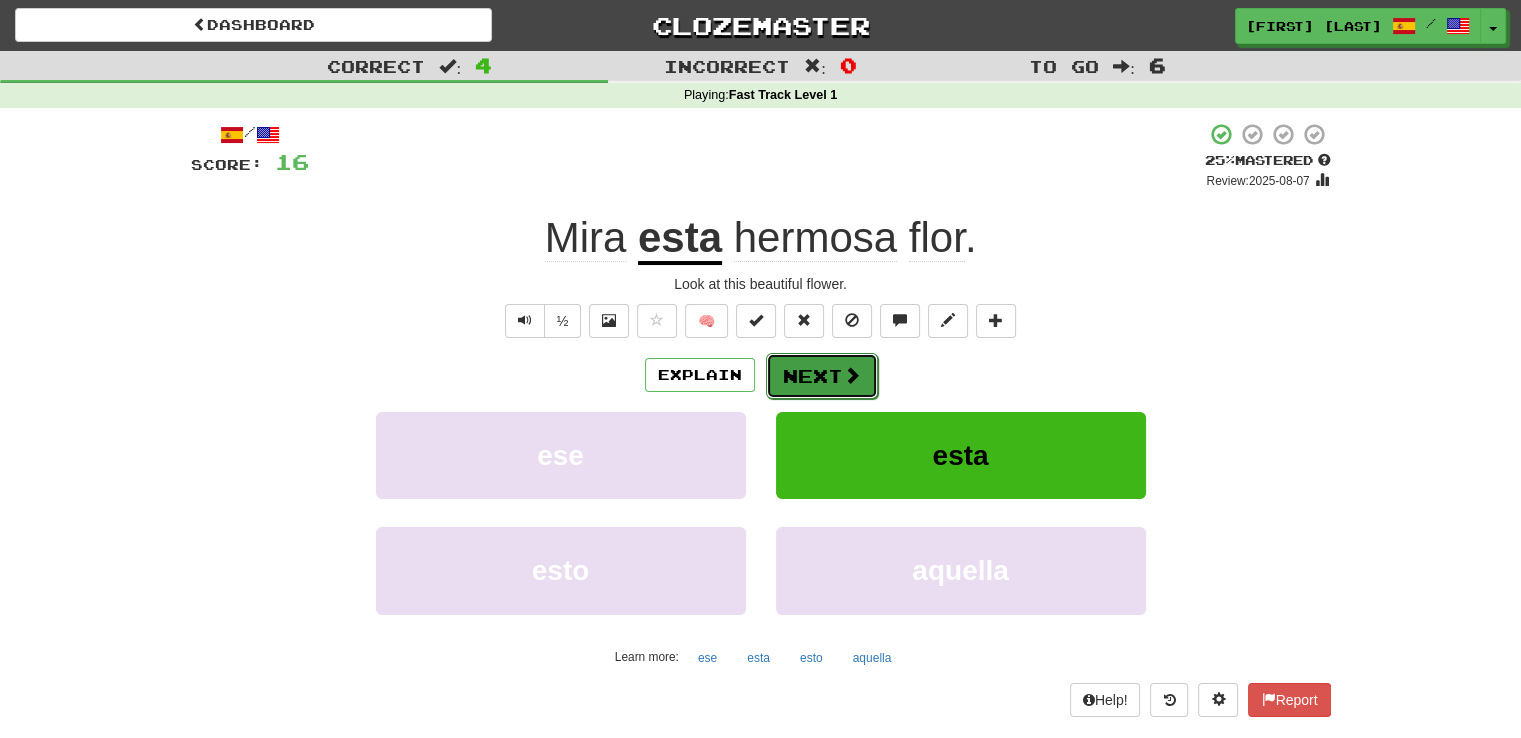 click at bounding box center [852, 375] 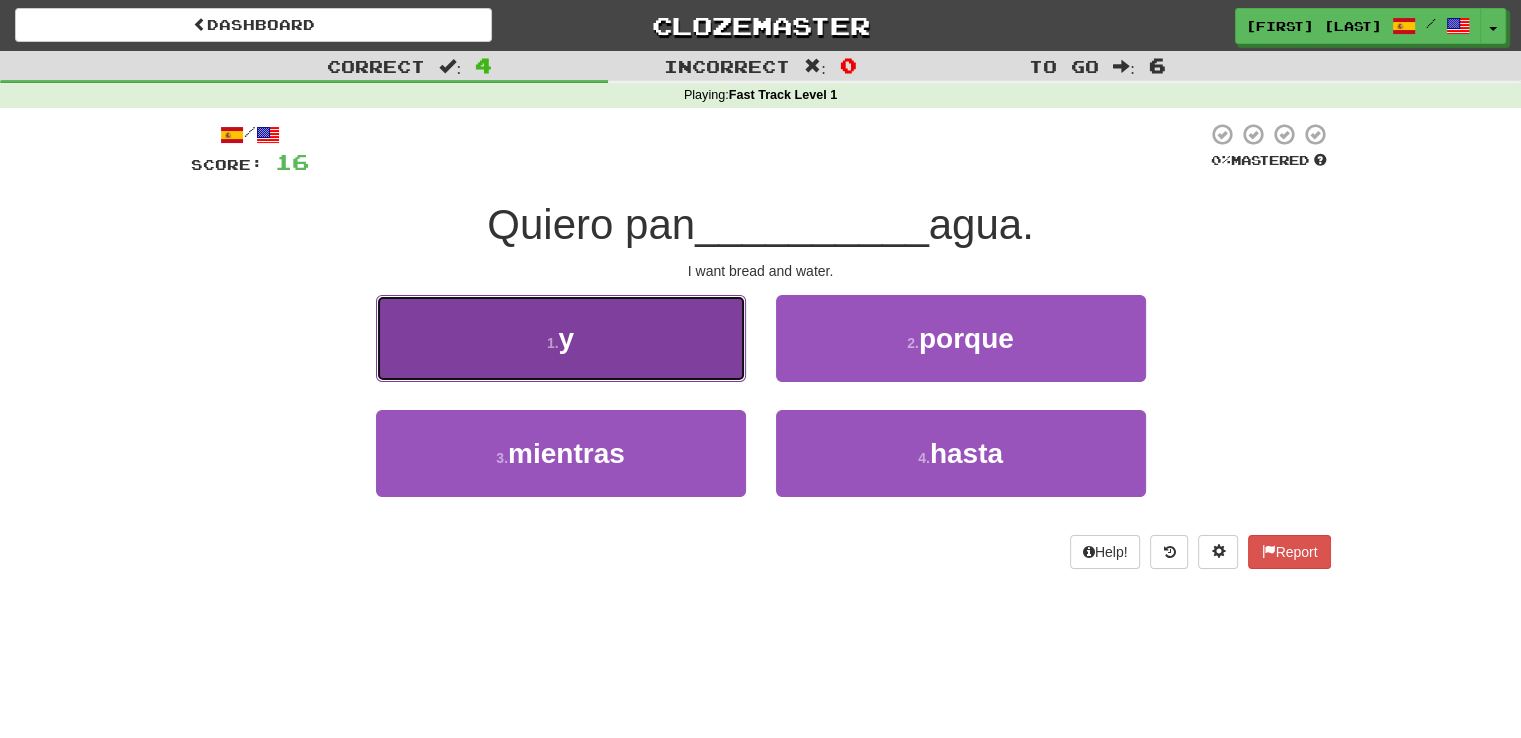 click on "1 .  y" at bounding box center [561, 338] 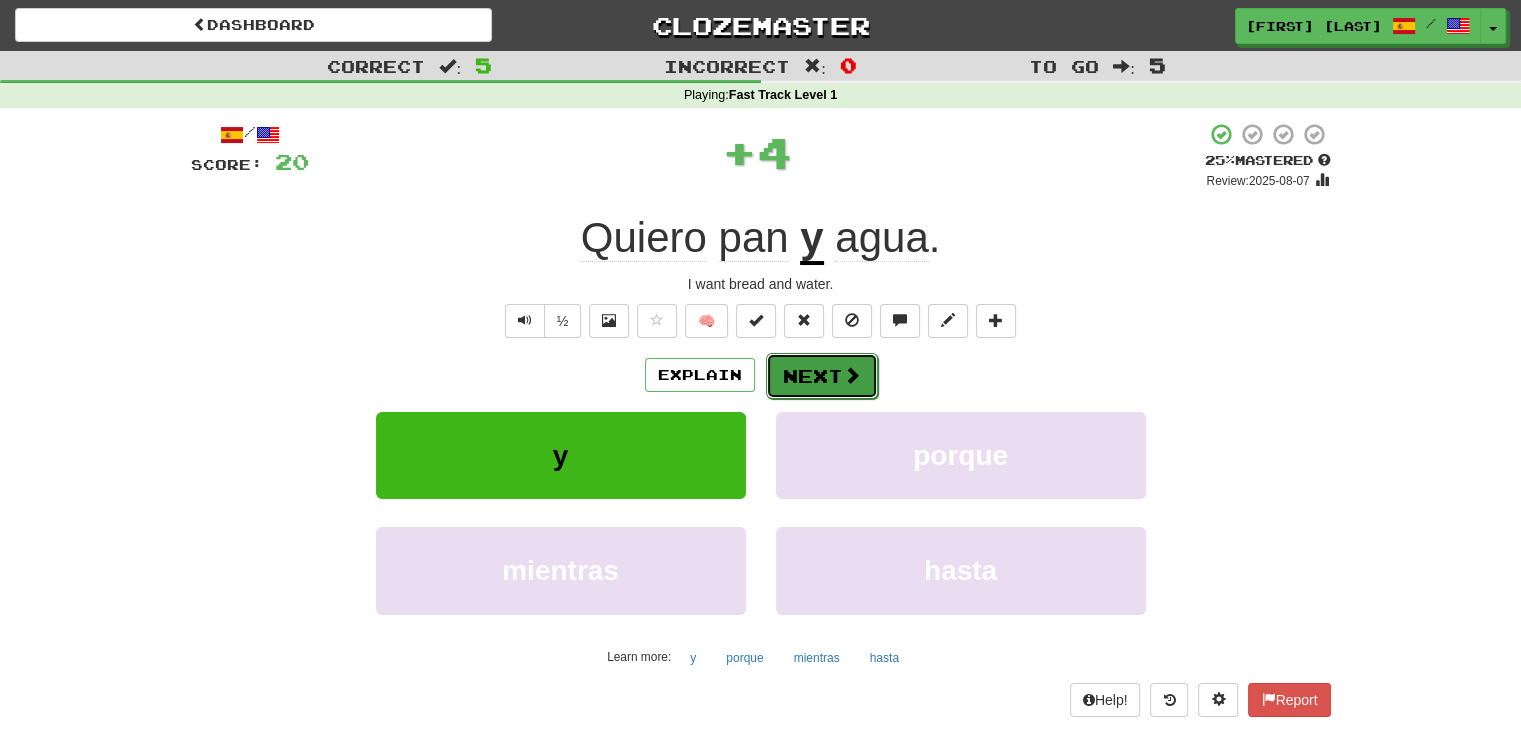 click on "Next" at bounding box center (822, 376) 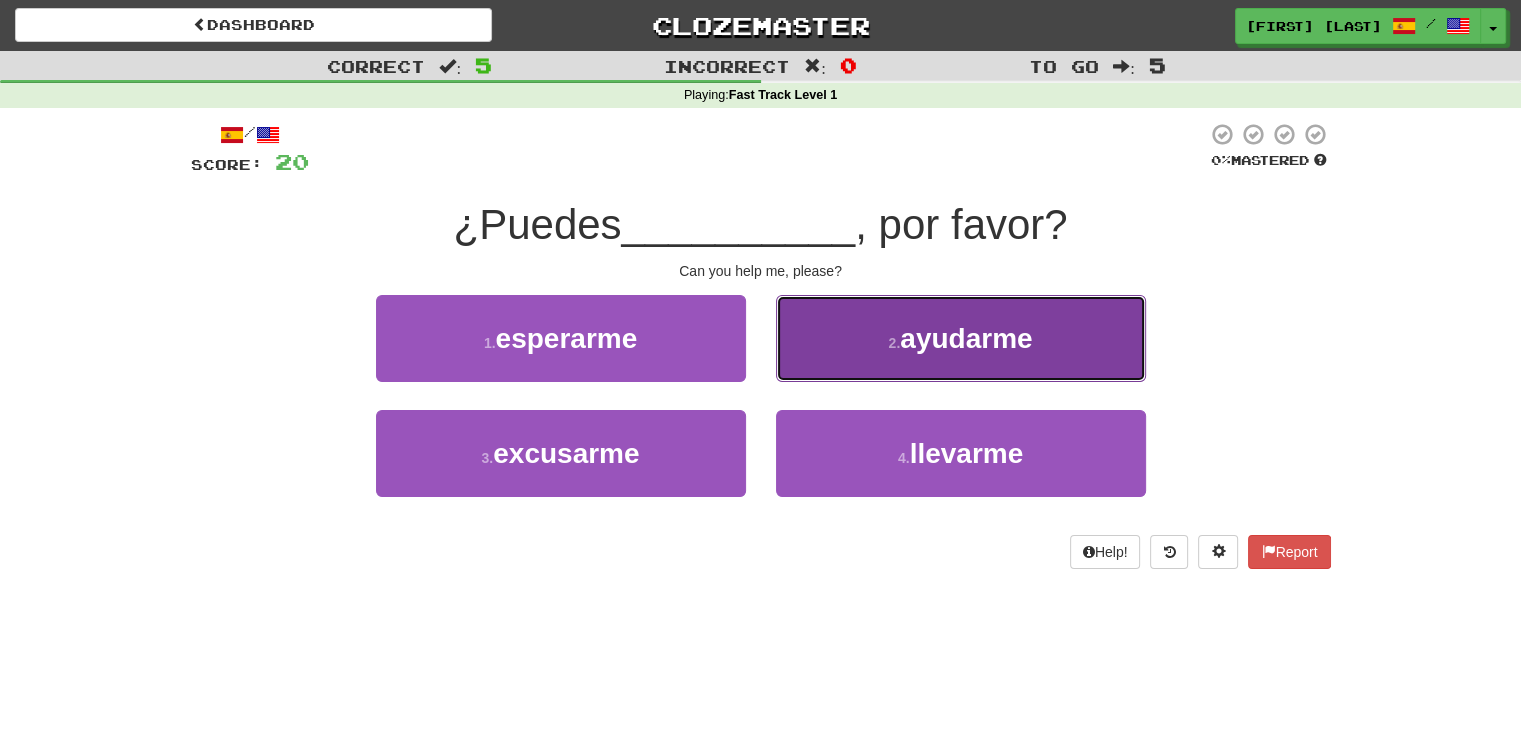 click on "ayudarme" at bounding box center [966, 338] 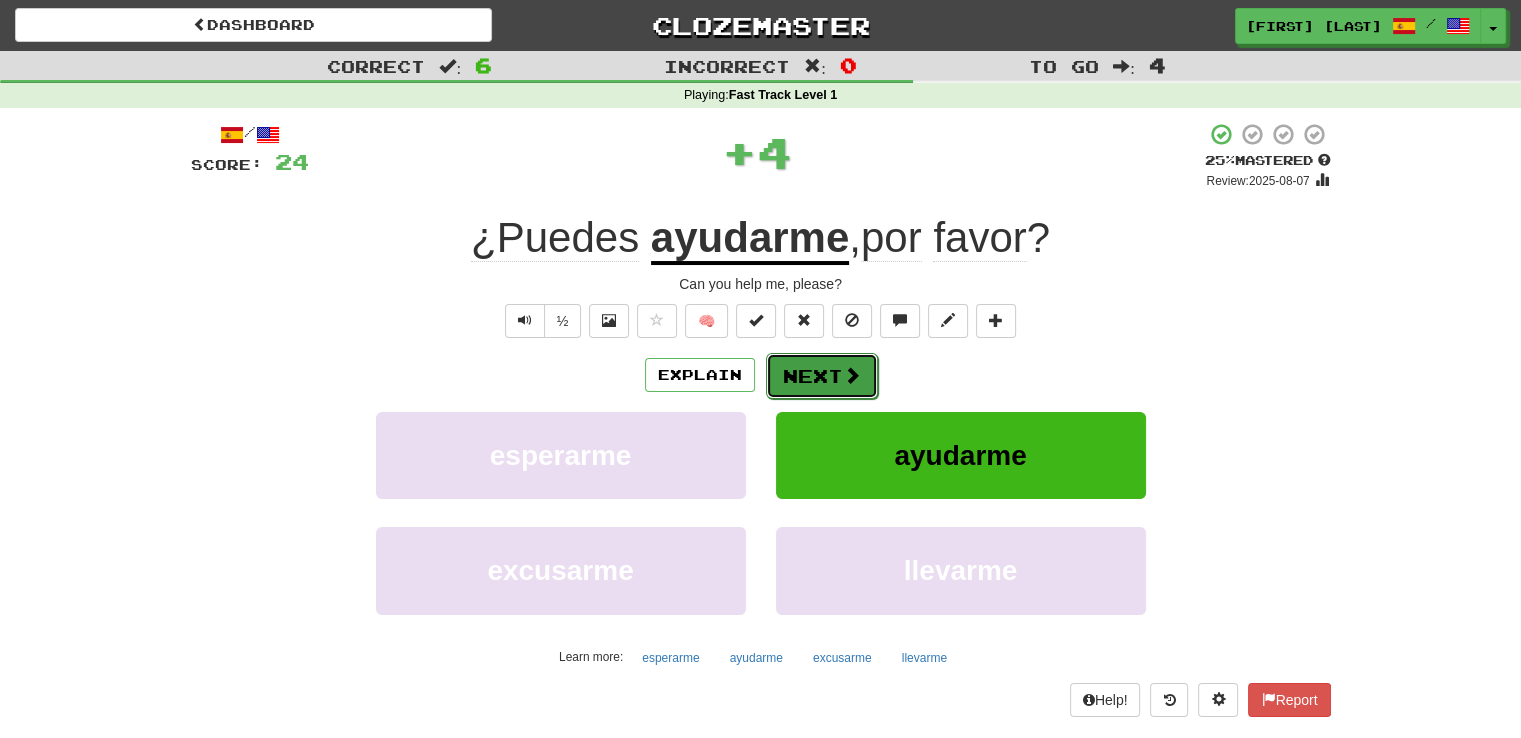 click on "Next" at bounding box center (822, 376) 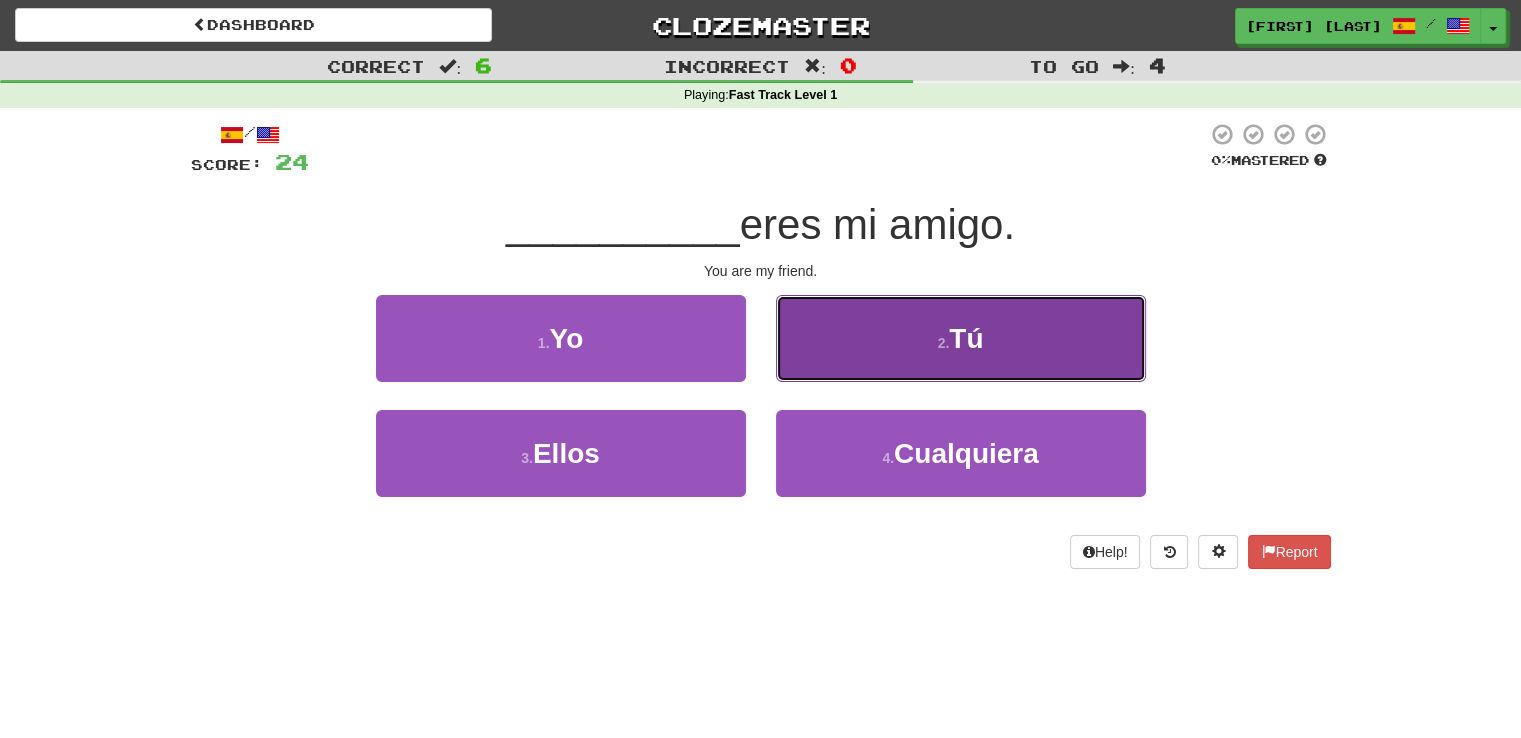 click on "2 .  Tú" at bounding box center (961, 338) 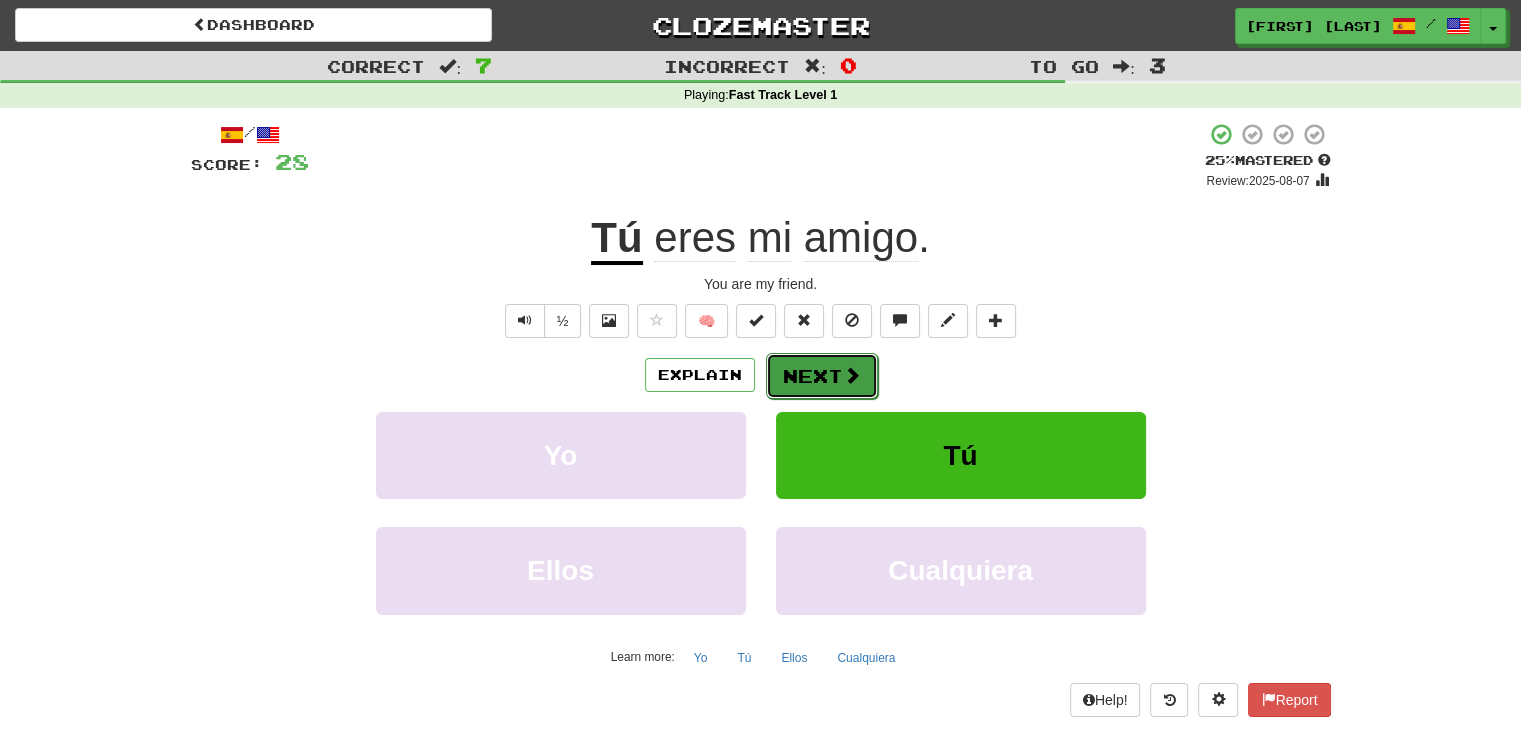 click on "Next" at bounding box center [822, 376] 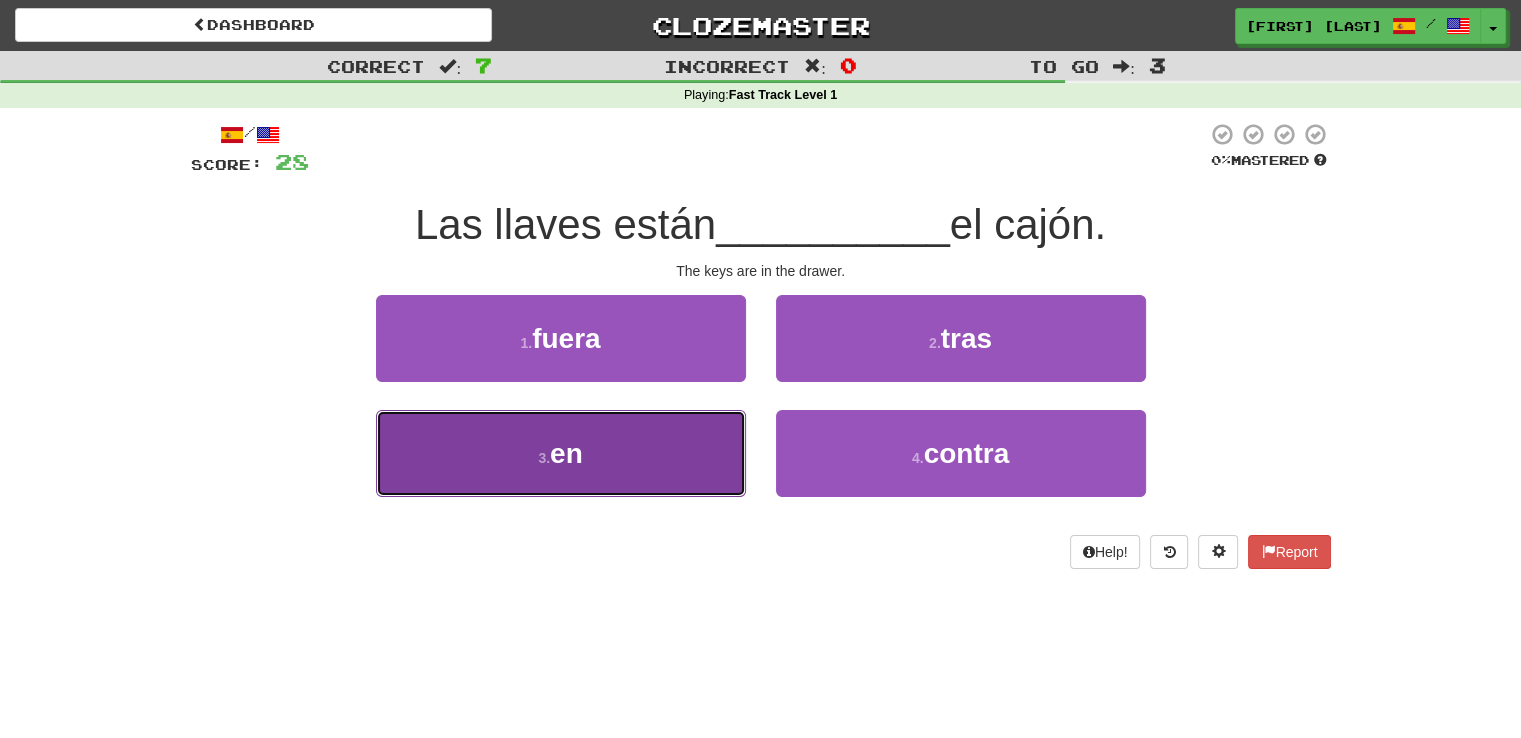 click on "3 .  en" at bounding box center (561, 453) 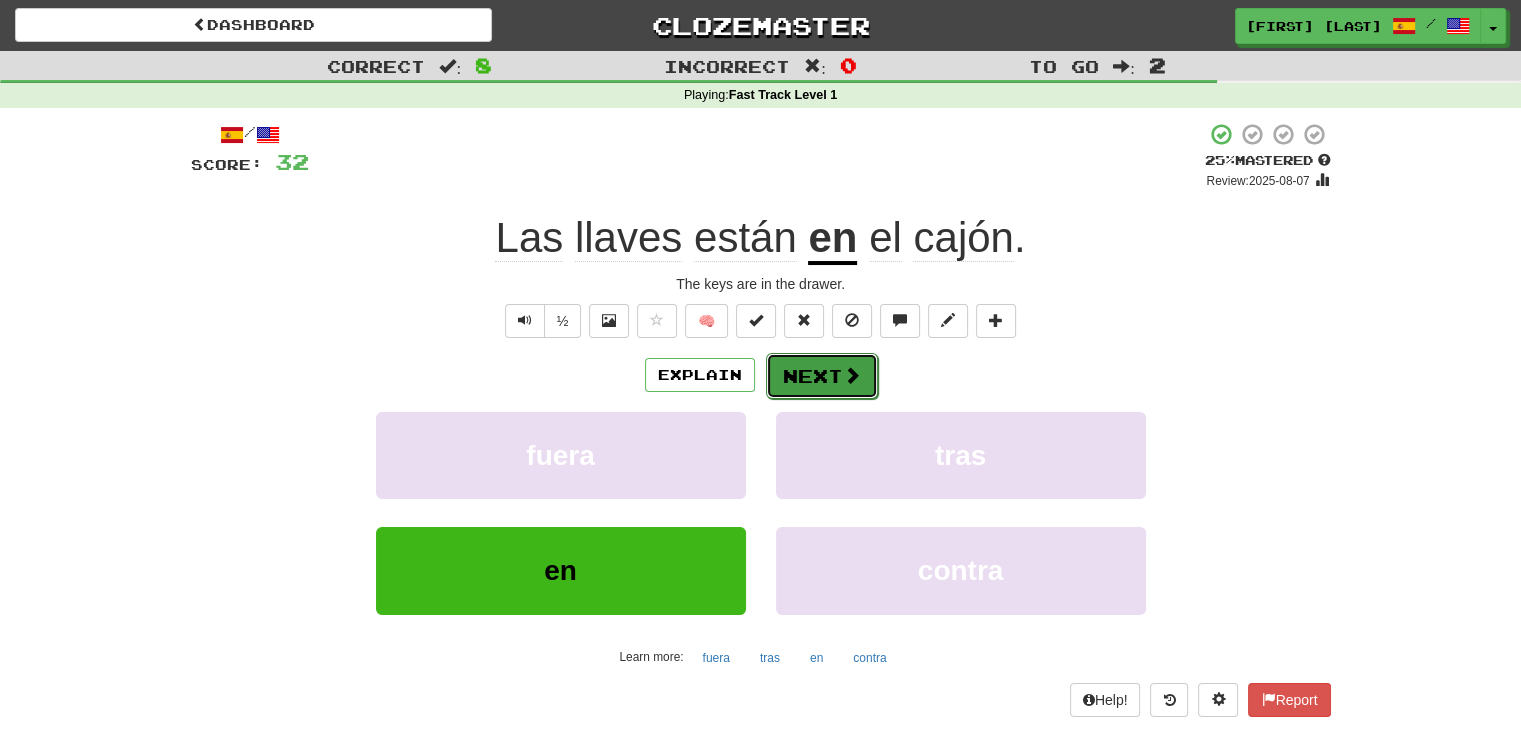 click on "Next" at bounding box center (822, 376) 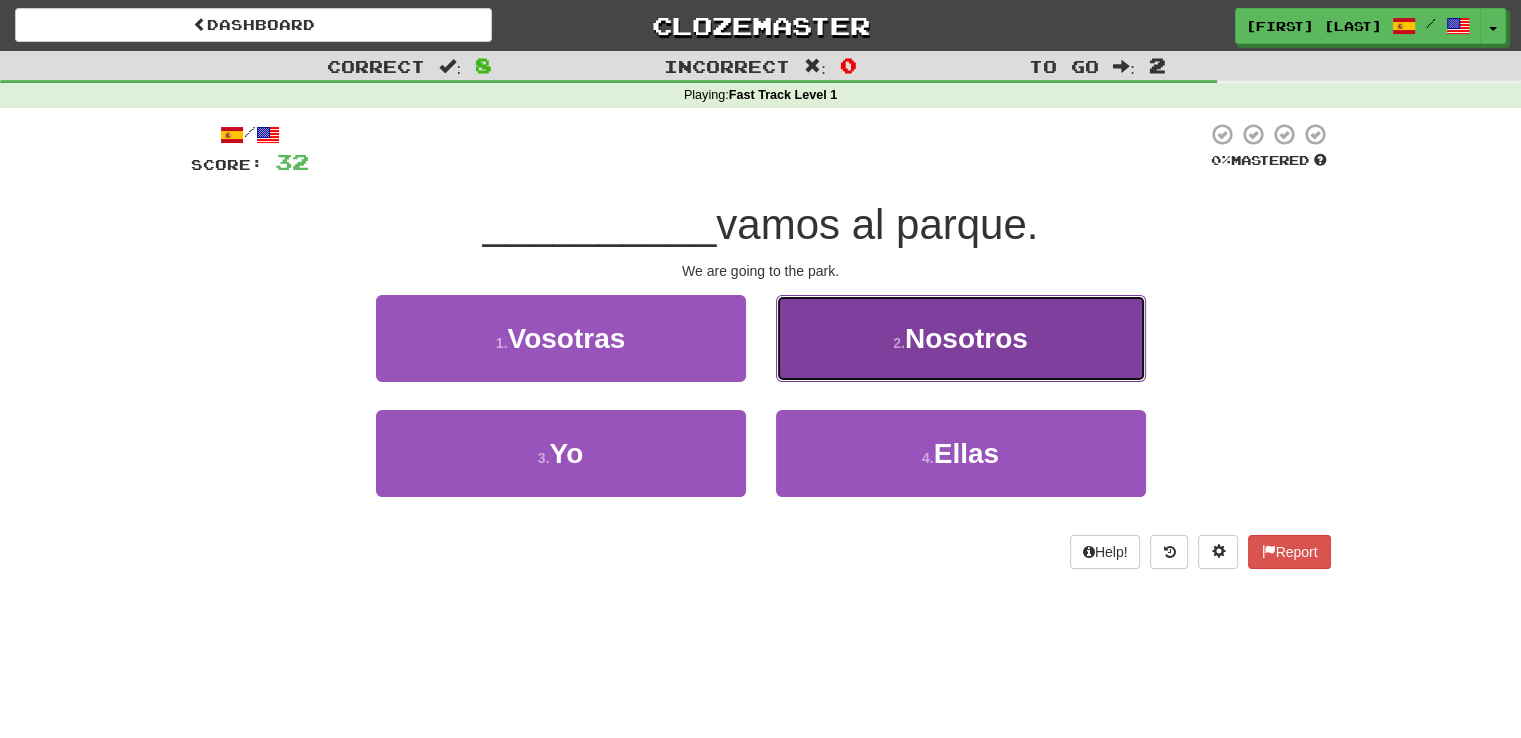 click on "2 ." at bounding box center (899, 343) 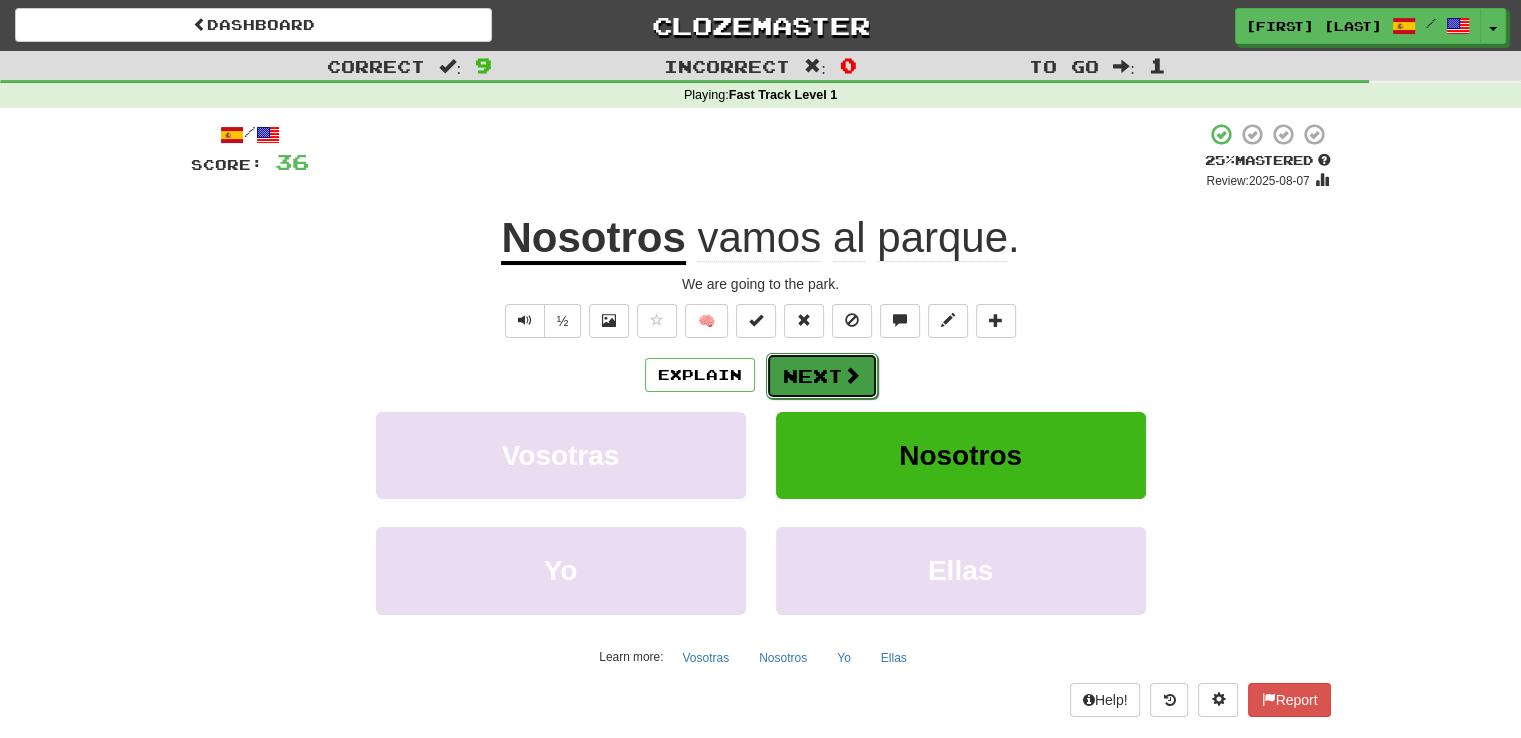 click on "Next" at bounding box center [822, 376] 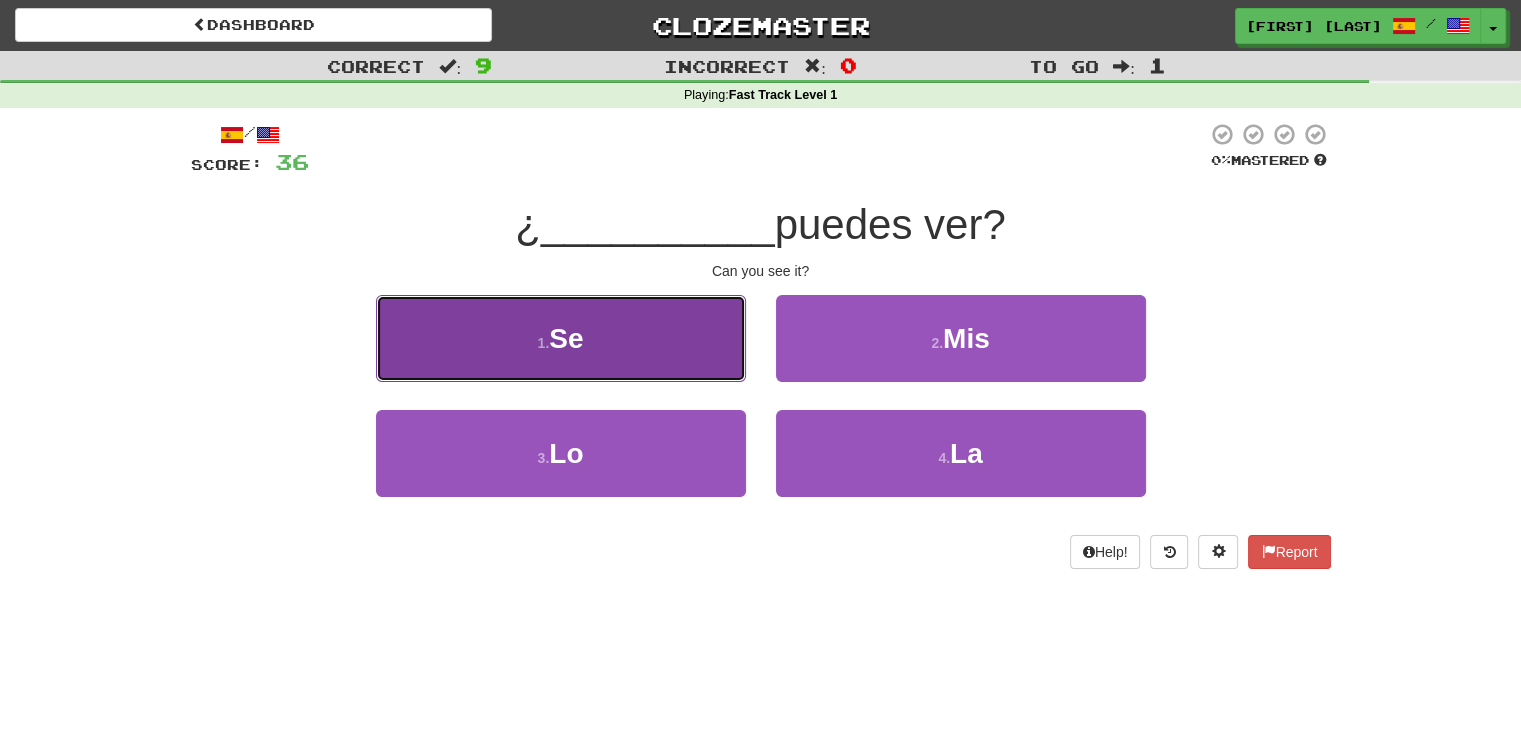 click on "1 .  Se" at bounding box center [561, 338] 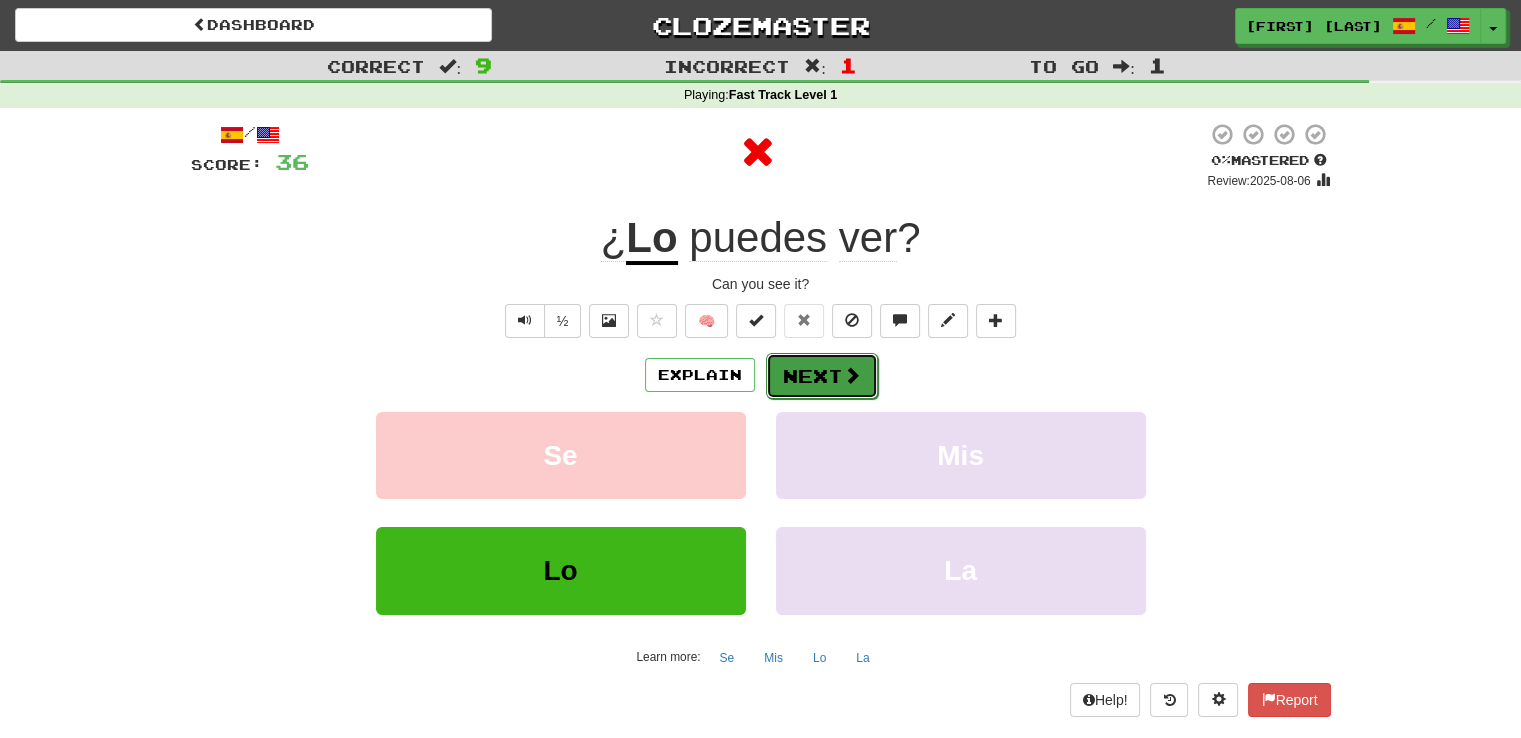click on "Next" at bounding box center [822, 376] 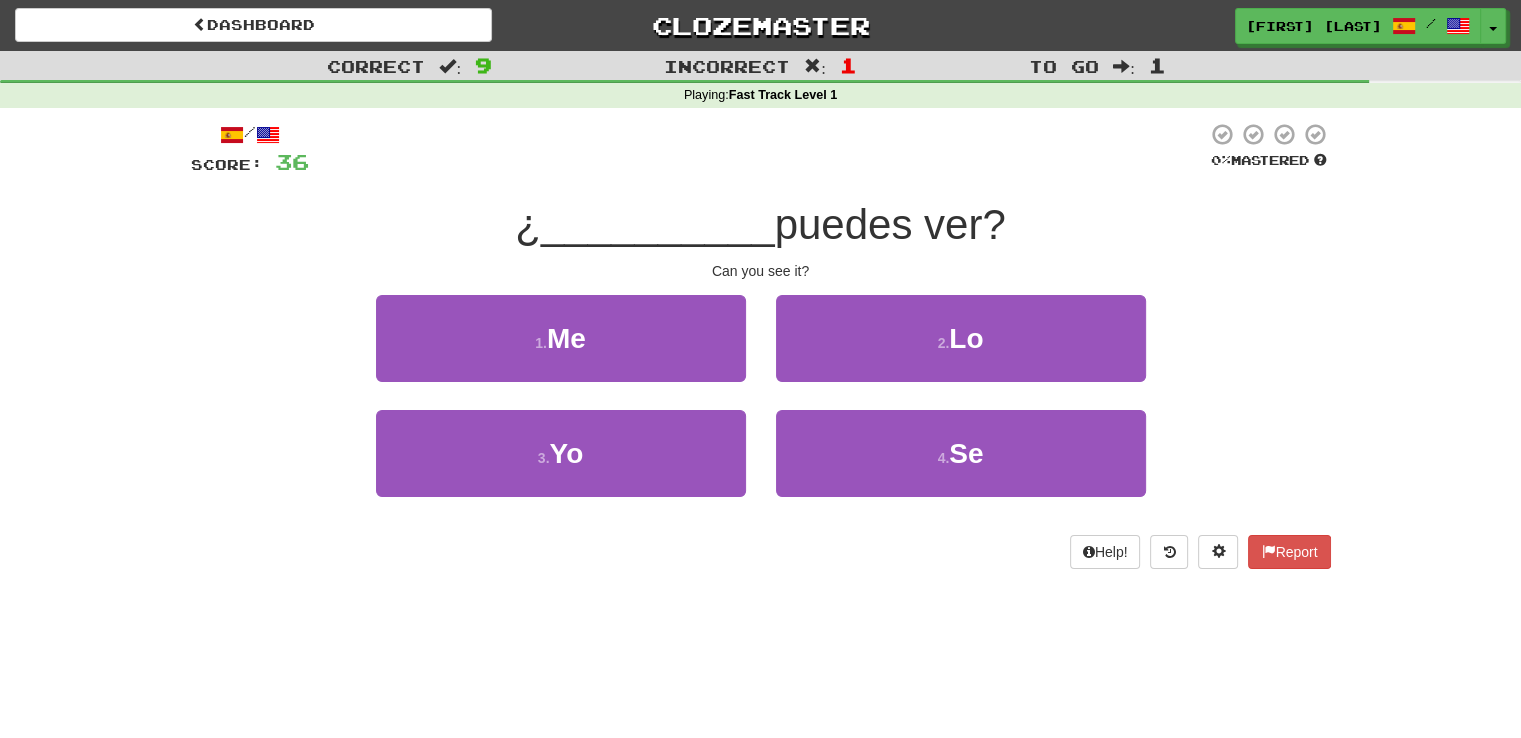 click on "/  Score:   36 0 %  Mastered ¿ __________  puedes ver? Can you see it? 1 .  Me 2 .  Lo 3 .  Yo 4 .  Se  Help!  Report" at bounding box center (761, 345) 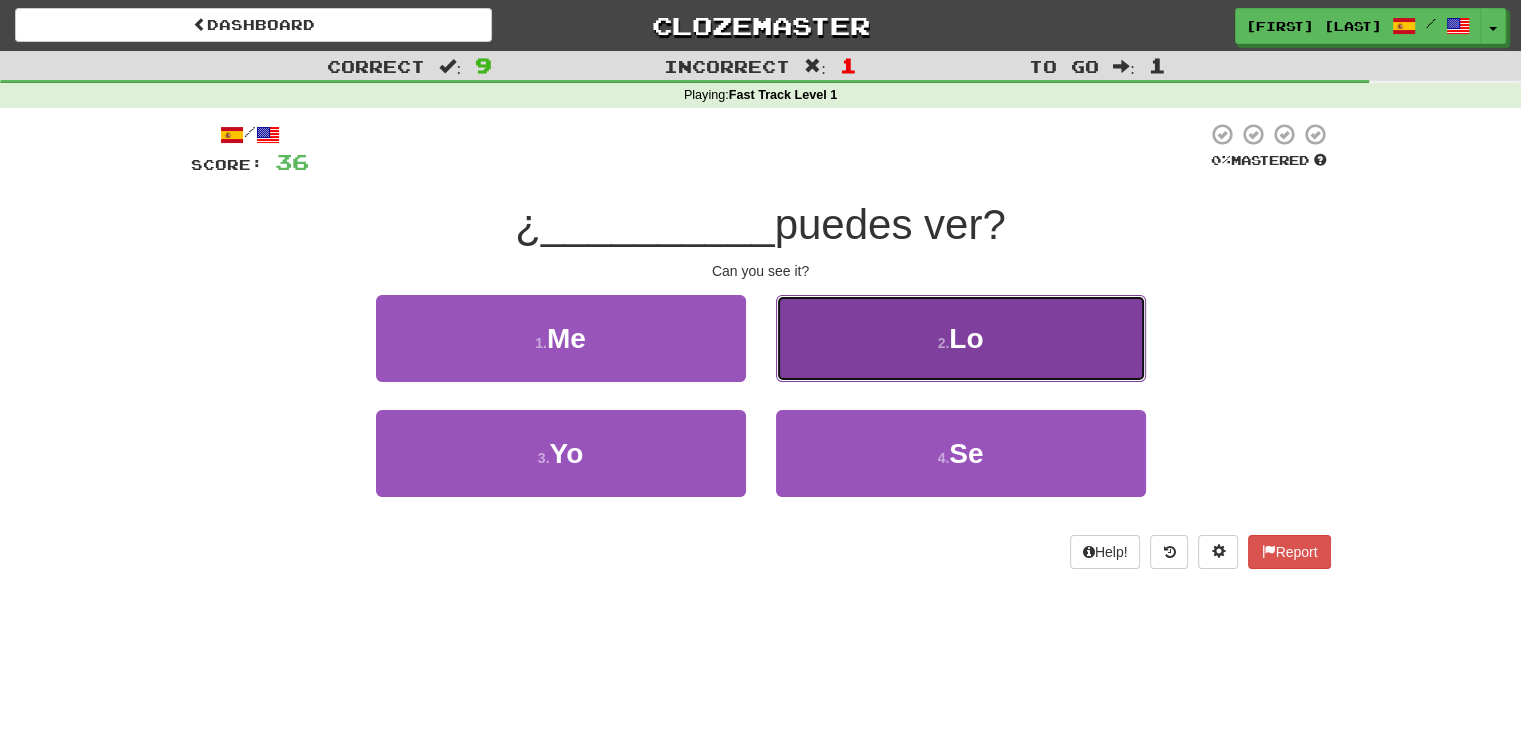 click on "2 .  Lo" at bounding box center [961, 338] 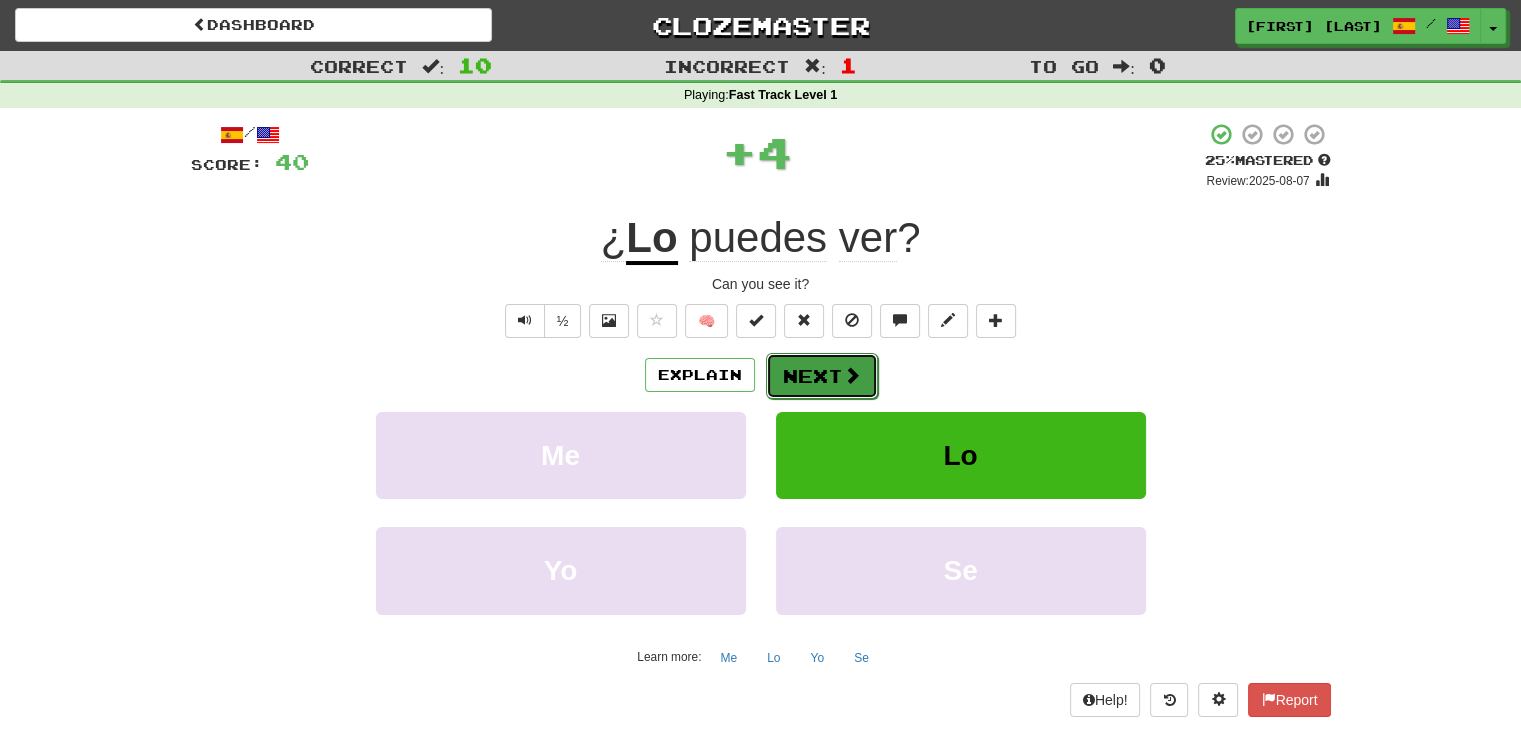 click on "Next" at bounding box center [822, 376] 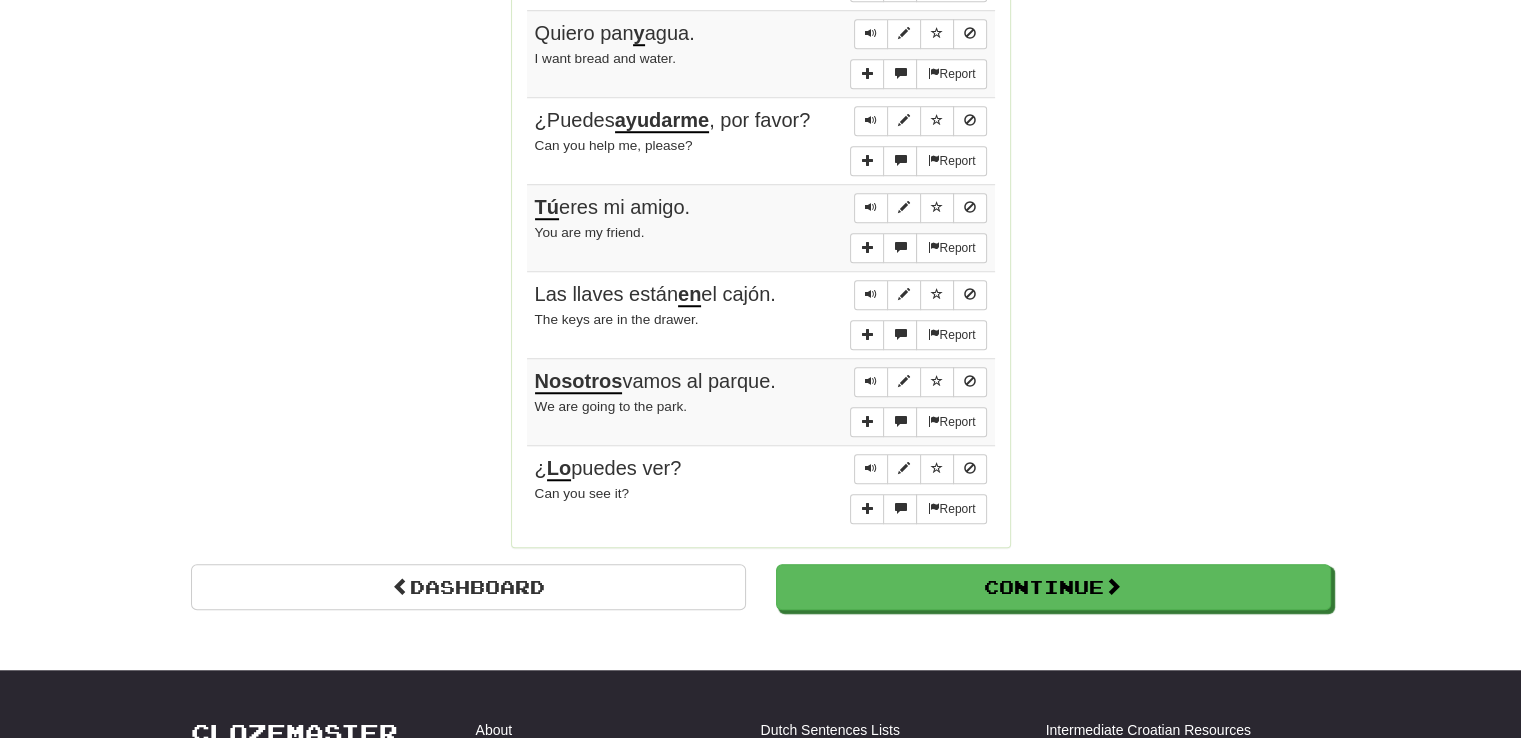 scroll, scrollTop: 1534, scrollLeft: 0, axis: vertical 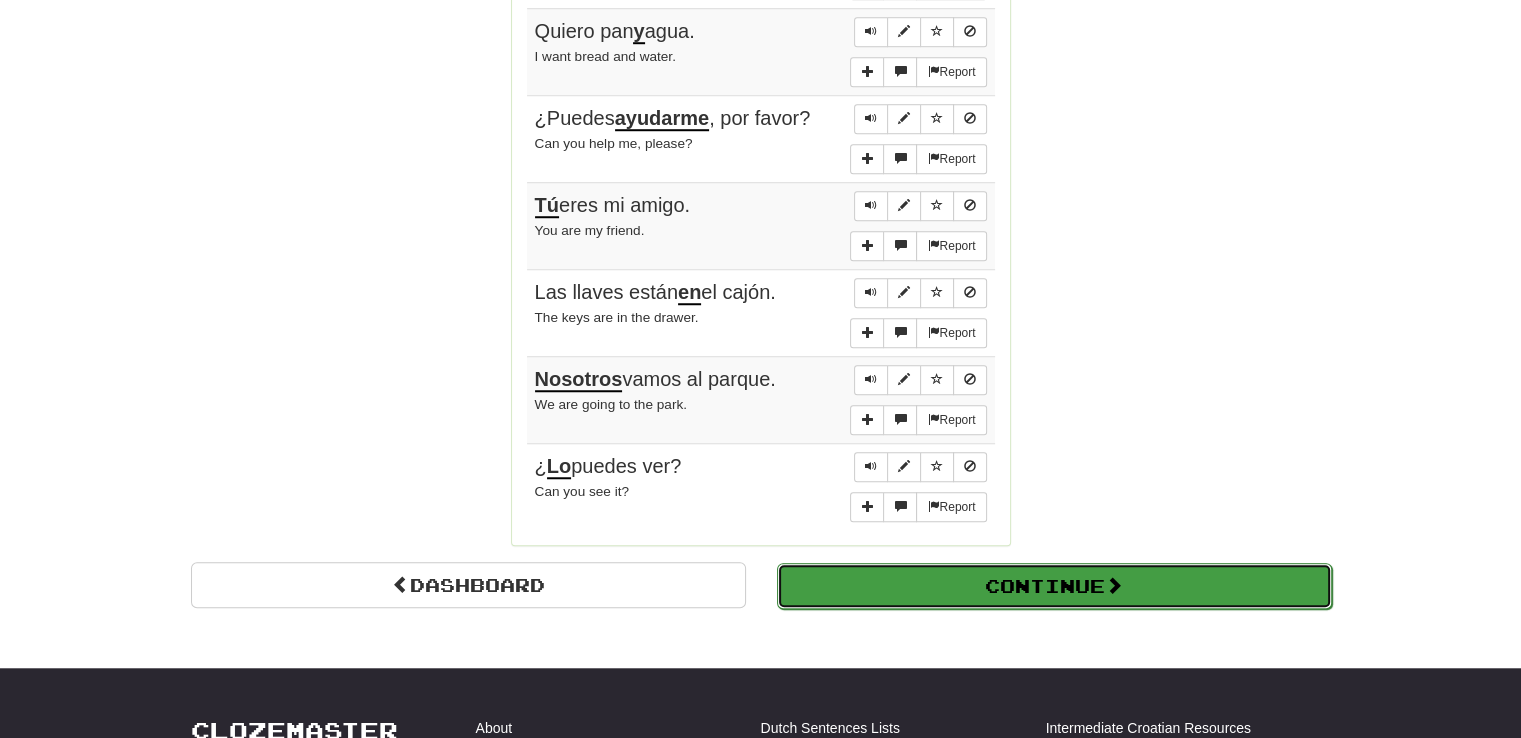 click on "Continue" at bounding box center [1054, 586] 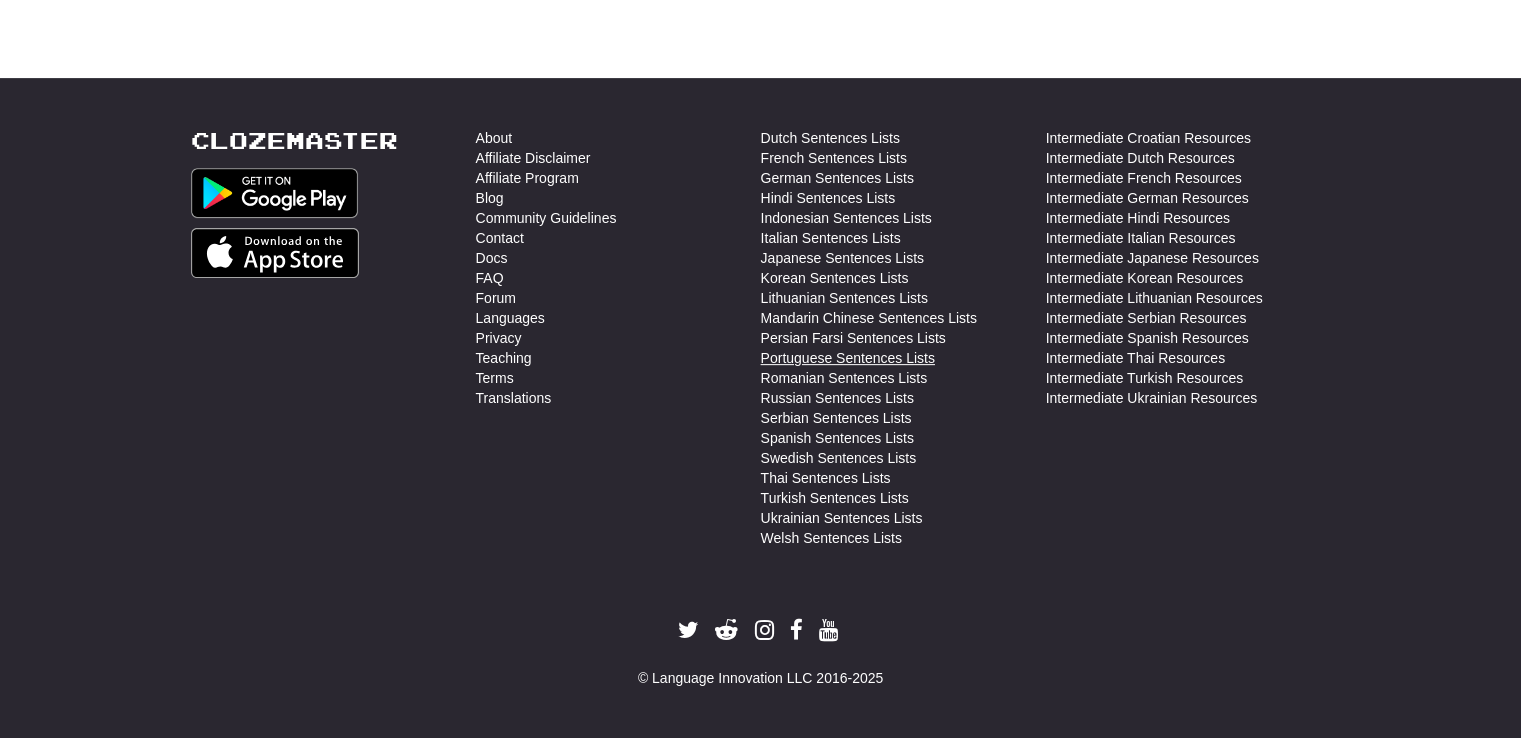 scroll, scrollTop: 0, scrollLeft: 0, axis: both 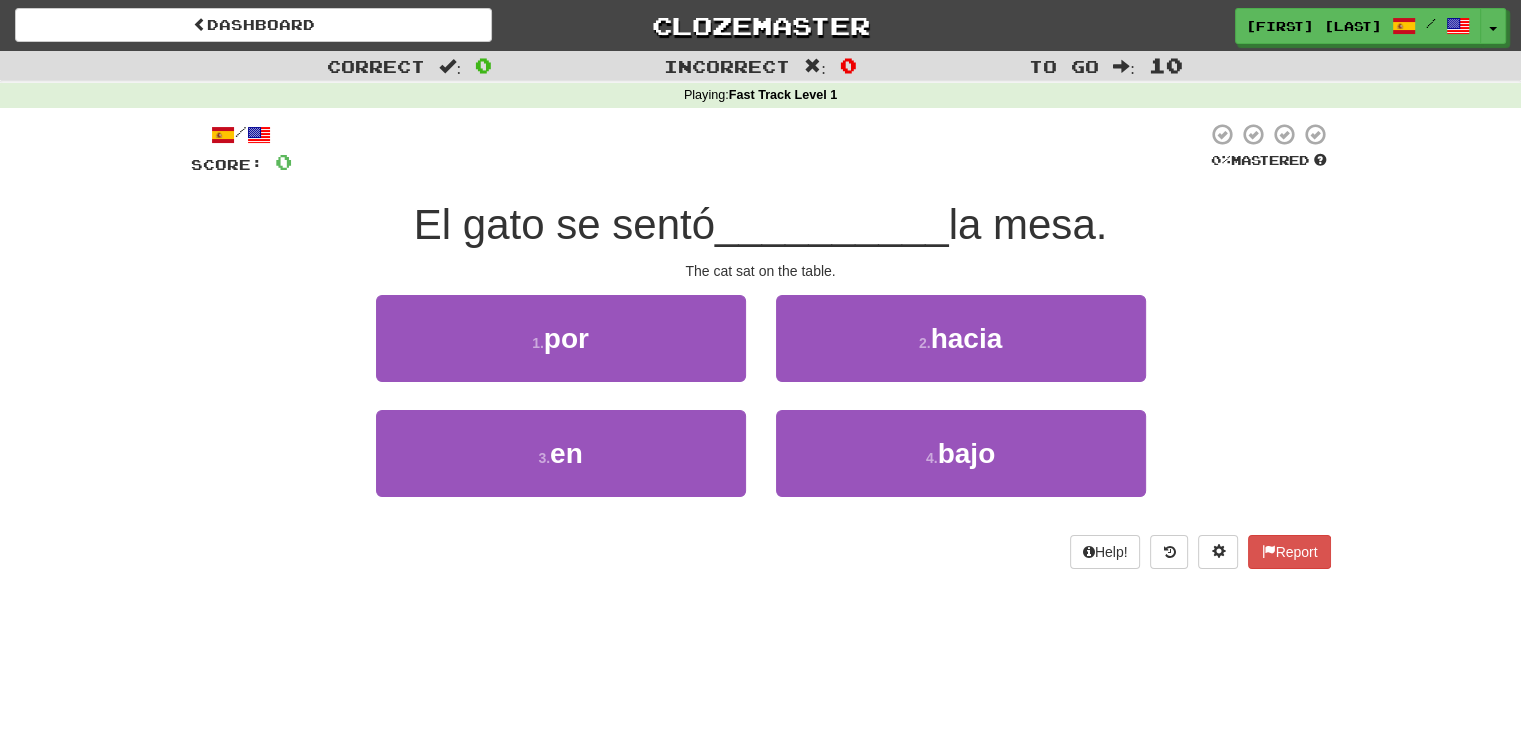 click on "Dashboard
Clozemaster
AlejandroL
/
Toggle Dropdown
Dashboard
Leaderboard
Activity Feed
Notifications
Profile
Discussions
Deutsch
/
Polski
Streak:
0
Review:
20
Points Today: 0
Deutsch
/
English
Streak:
0
Review:
0
Points Today: 0
Español
/
English
Streak:
0
Review:
0
Points Today: 0
Languages
Account
Logout
AlejandroL
/
Toggle Dropdown
Dashboard
Leaderboard
Activity Feed
Notifications
Profile
Discussions
Deutsch
/
Polski
Streak:
0
Review:
20
Points Today: 0
Deutsch
/
English
Streak:
0
Review:
0
Points Today: 0
Español
/
English" at bounding box center (760, 25) 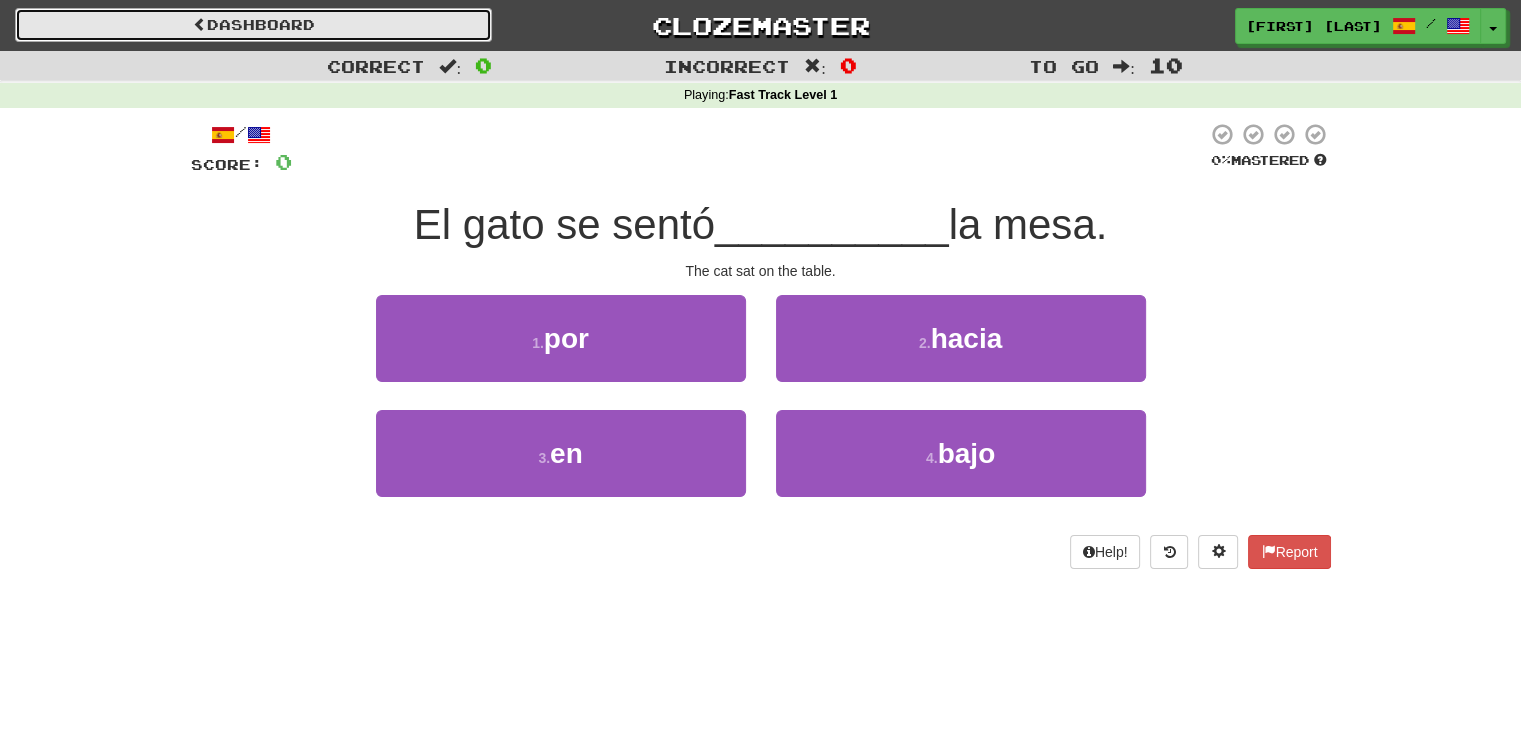 click on "Dashboard" at bounding box center [253, 25] 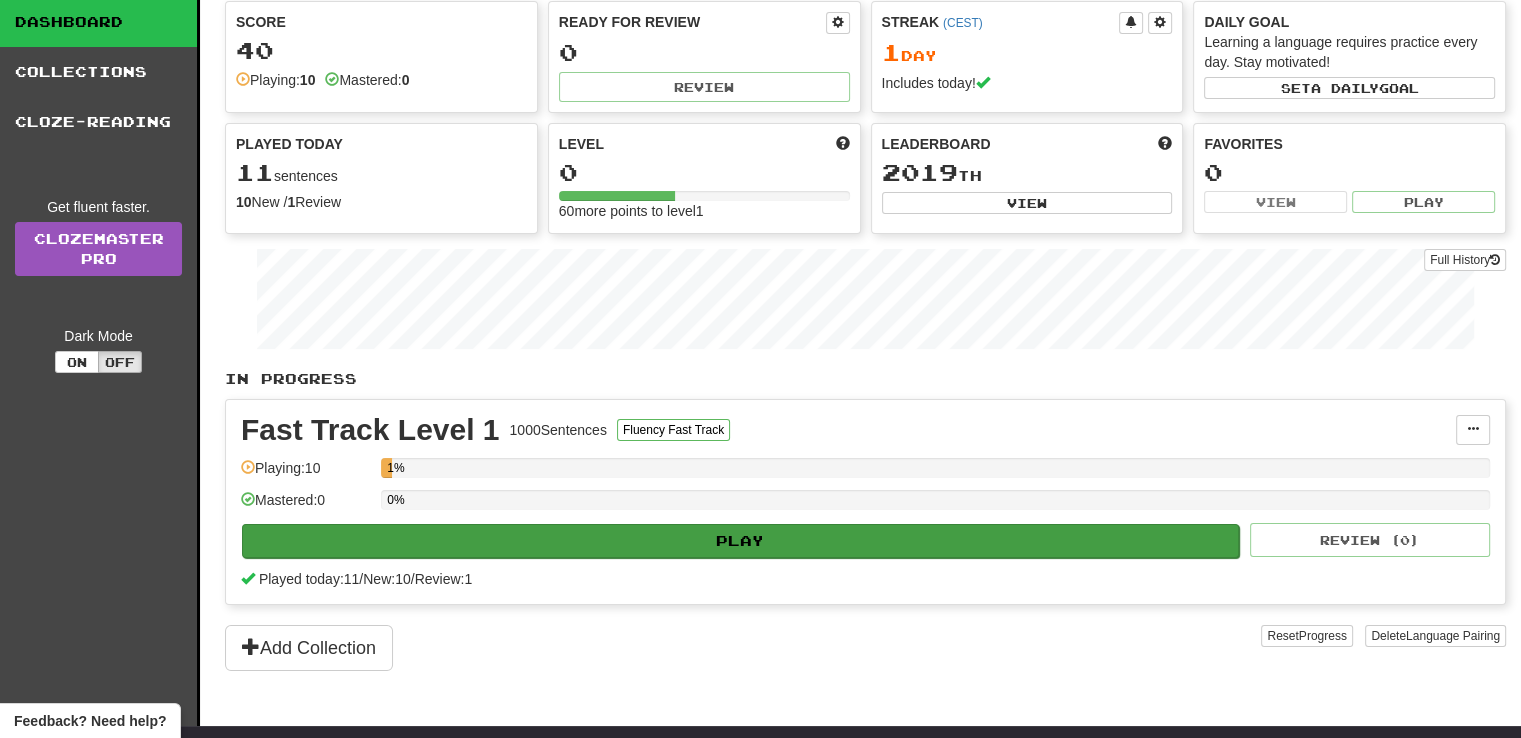 scroll, scrollTop: 0, scrollLeft: 0, axis: both 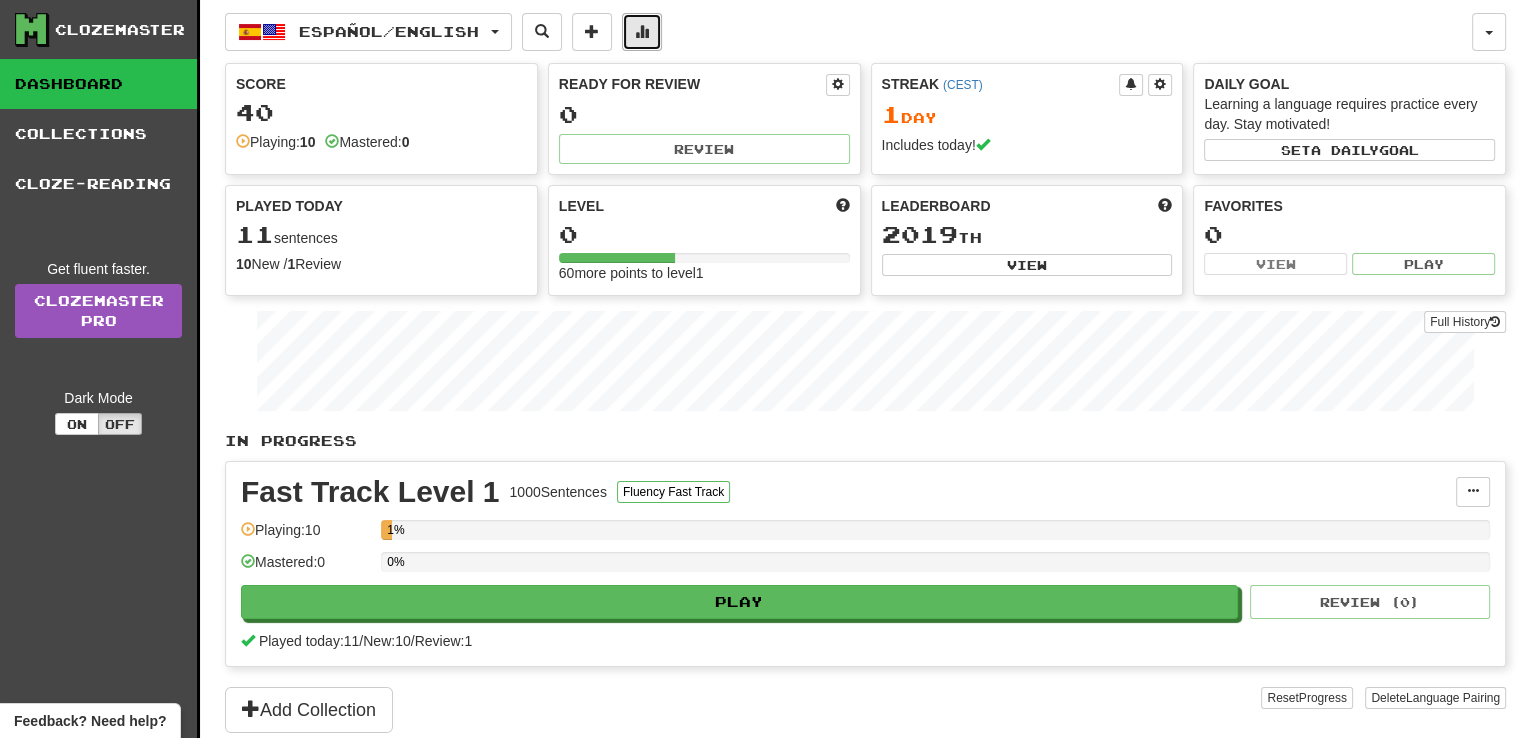 click at bounding box center [642, 31] 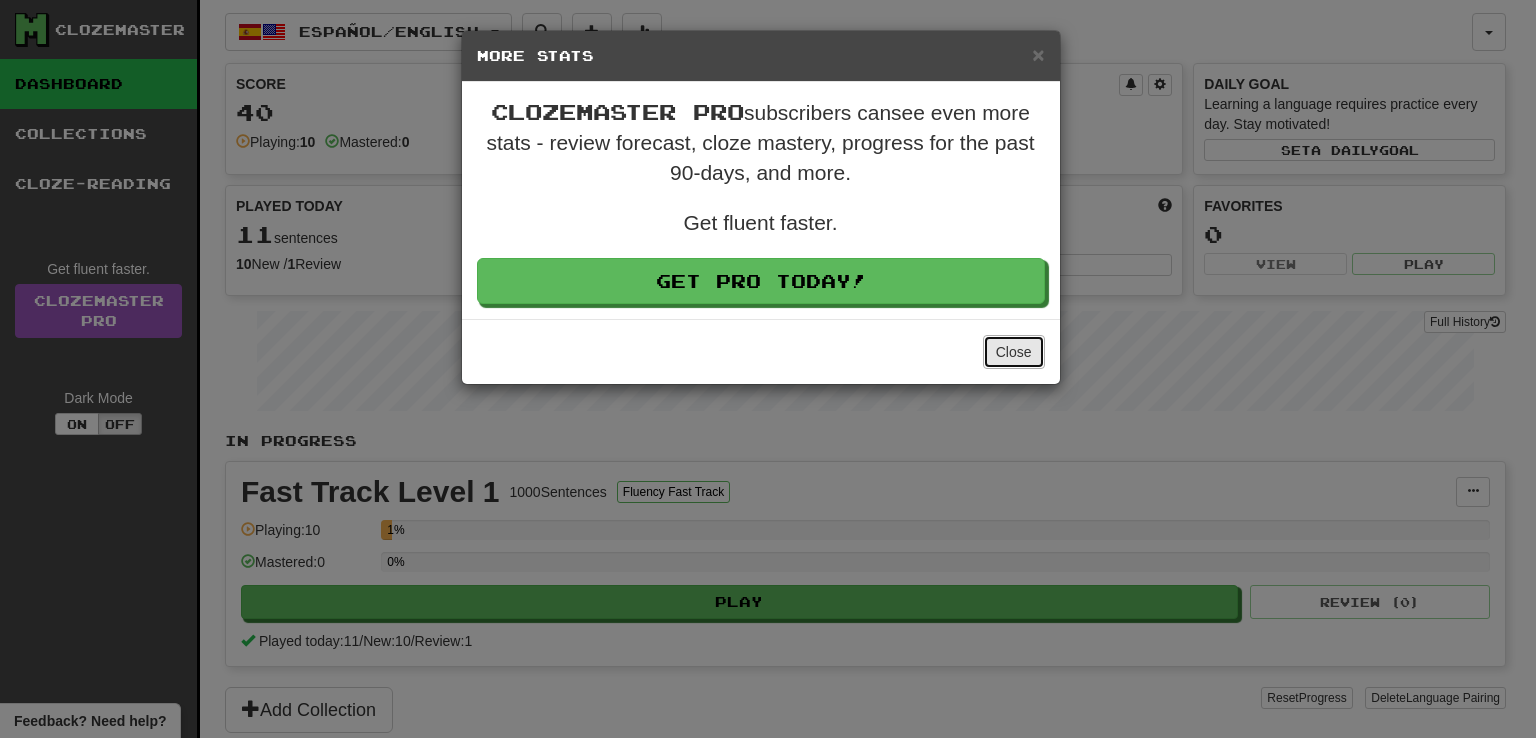 click on "Close" at bounding box center (1014, 352) 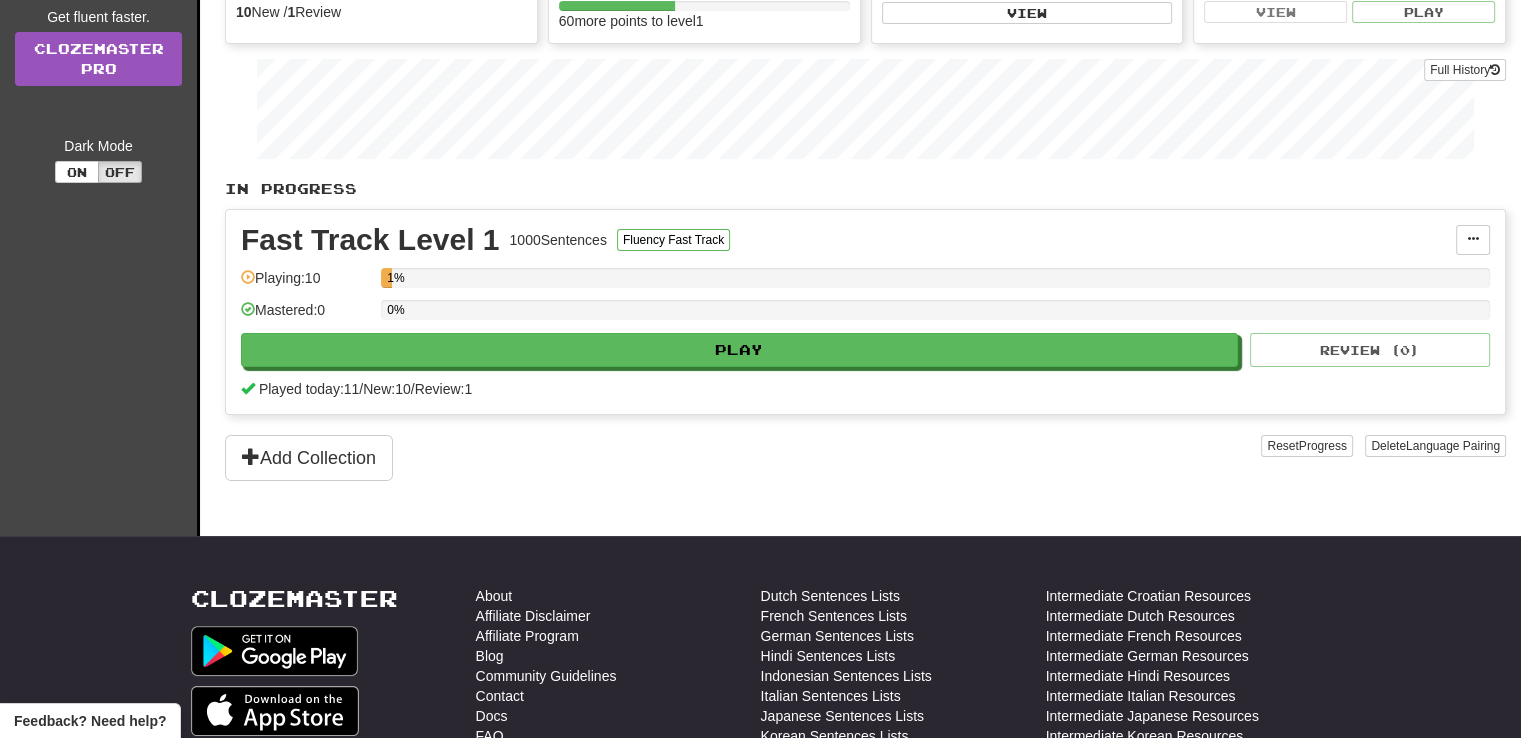 scroll, scrollTop: 0, scrollLeft: 0, axis: both 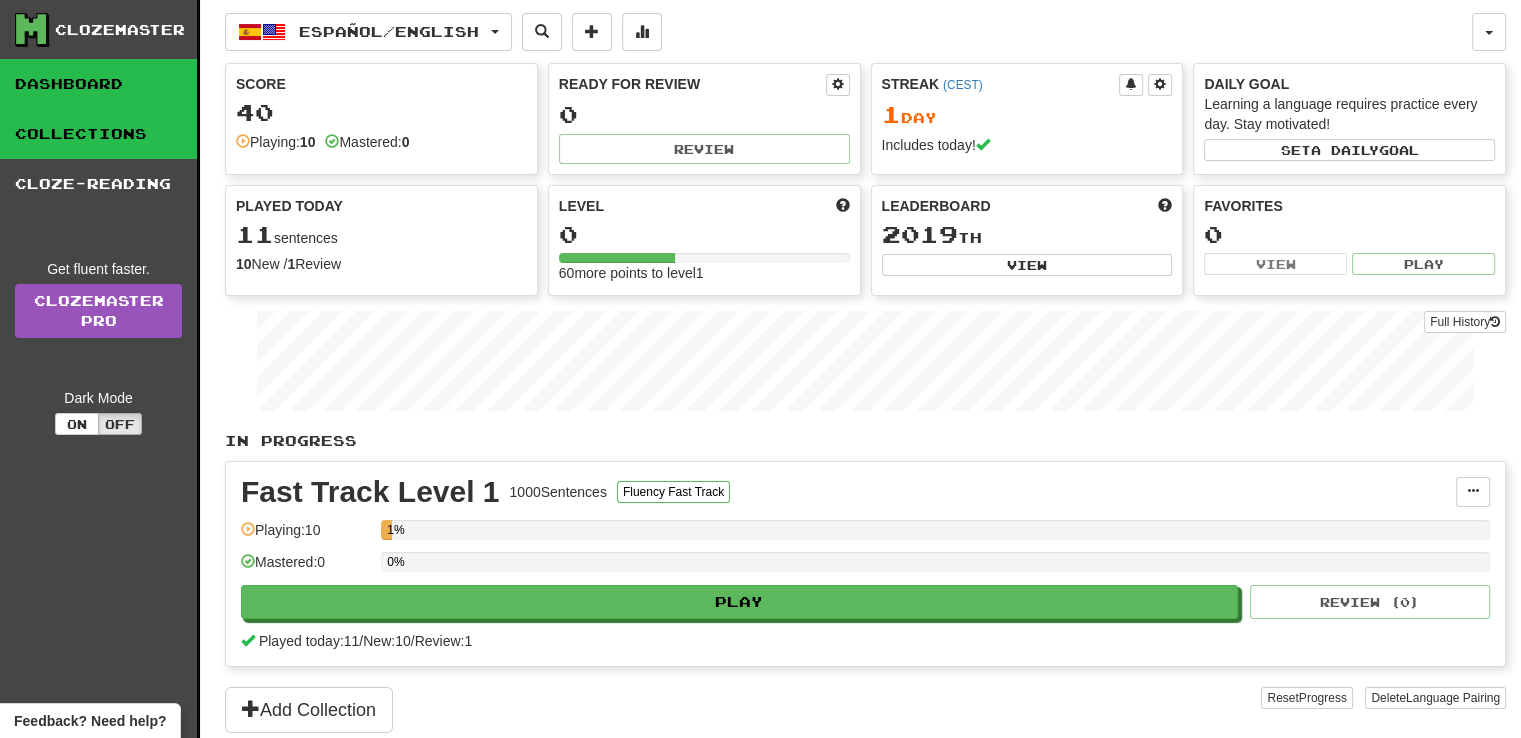 click on "Collections" at bounding box center (98, 134) 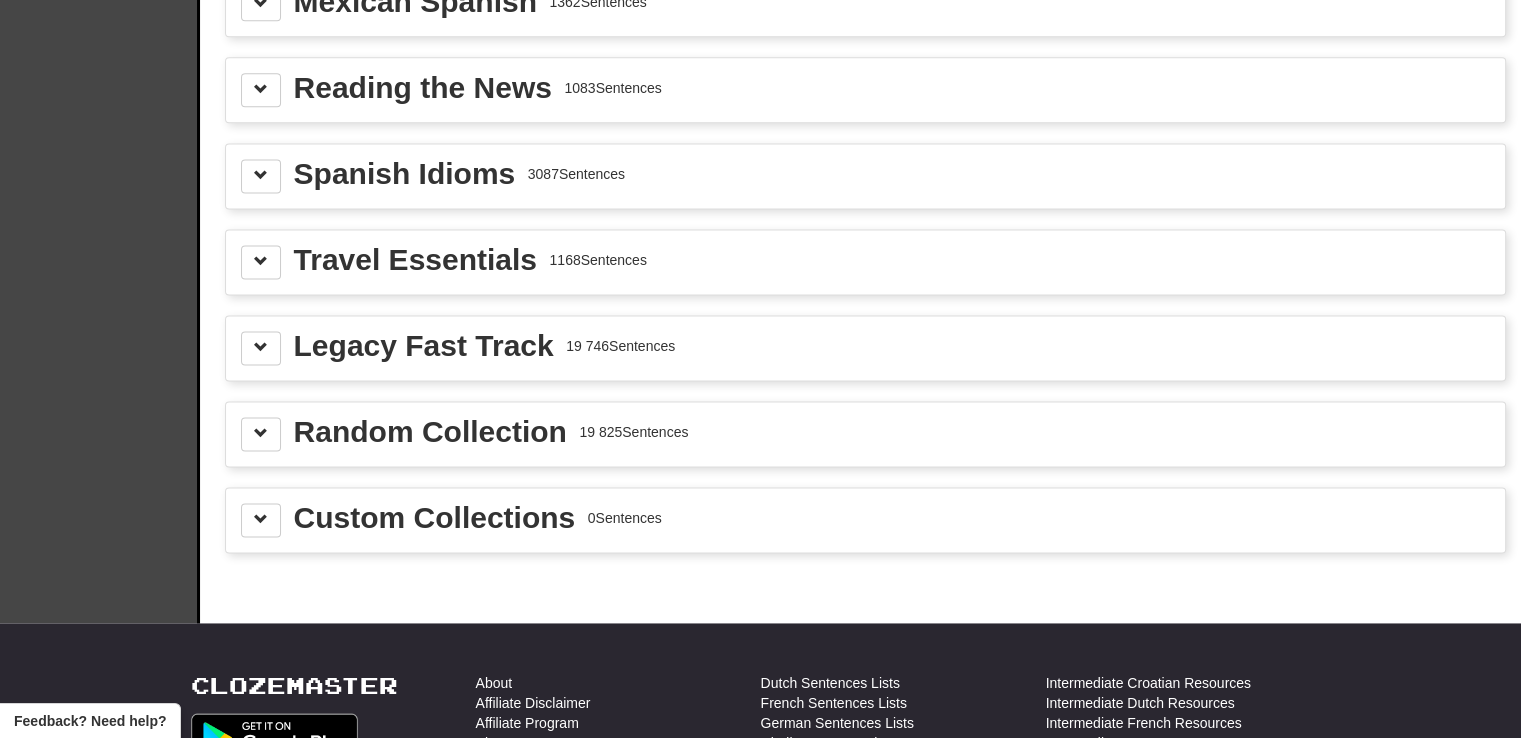 scroll, scrollTop: 2720, scrollLeft: 0, axis: vertical 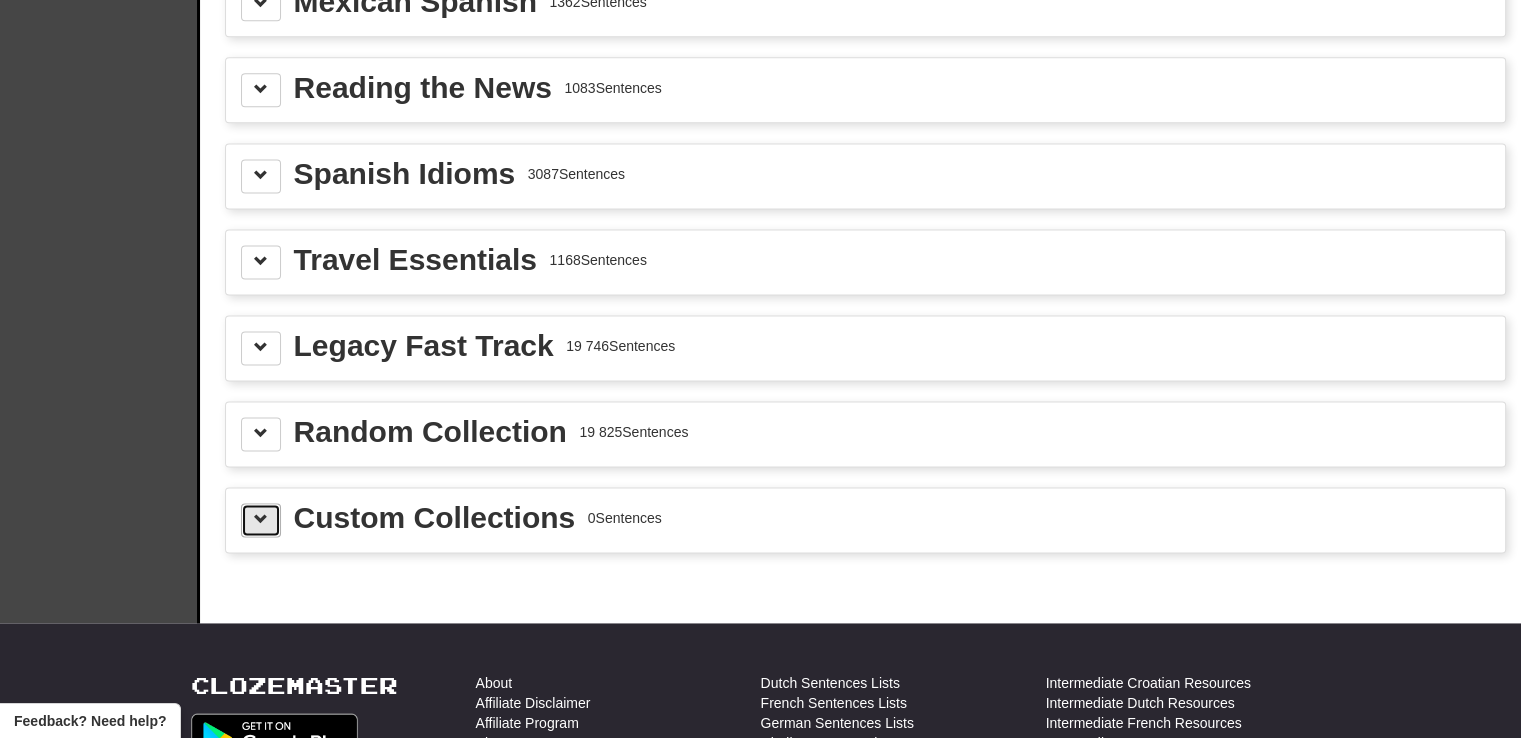 click at bounding box center [261, 520] 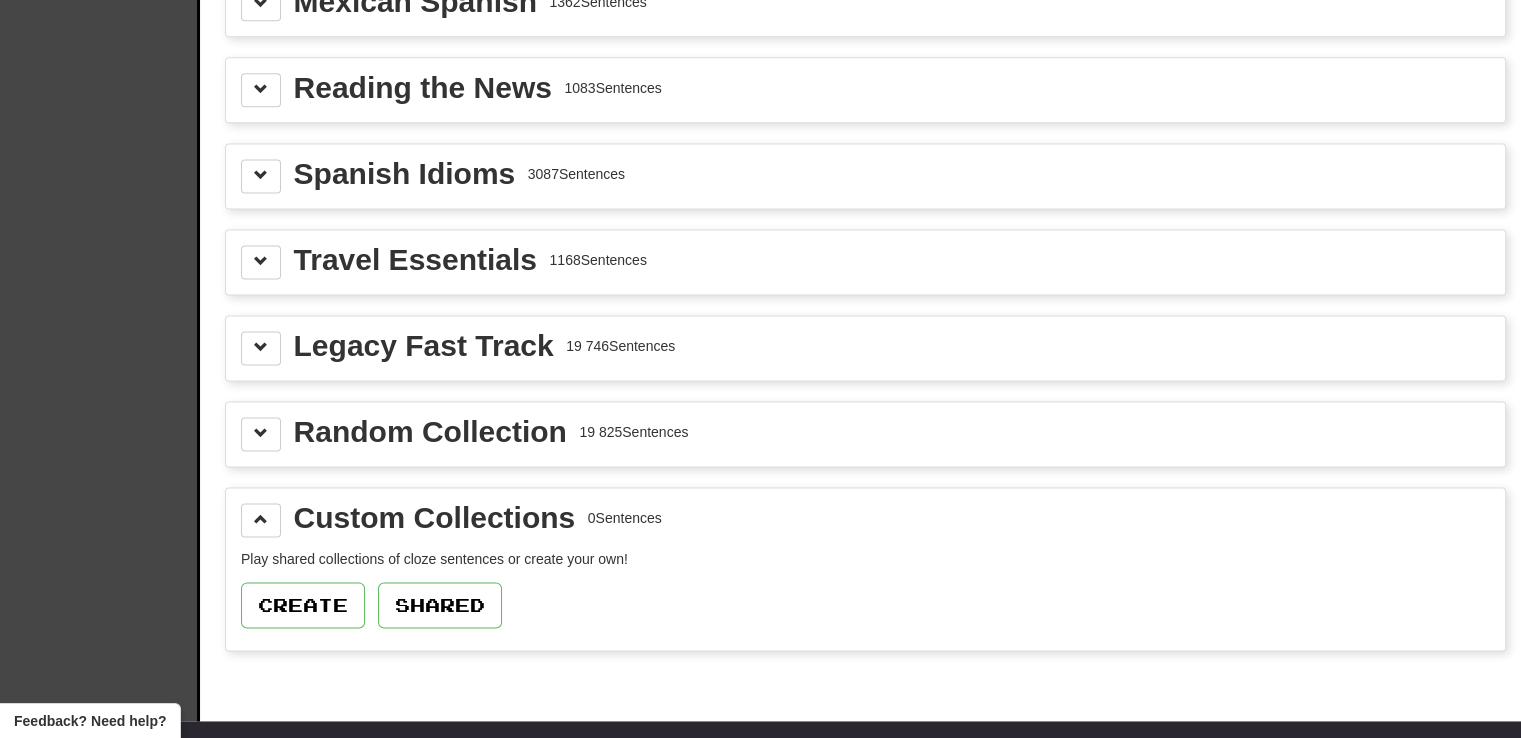 click on "Random Collection 19 825  Sentences" at bounding box center (865, 434) 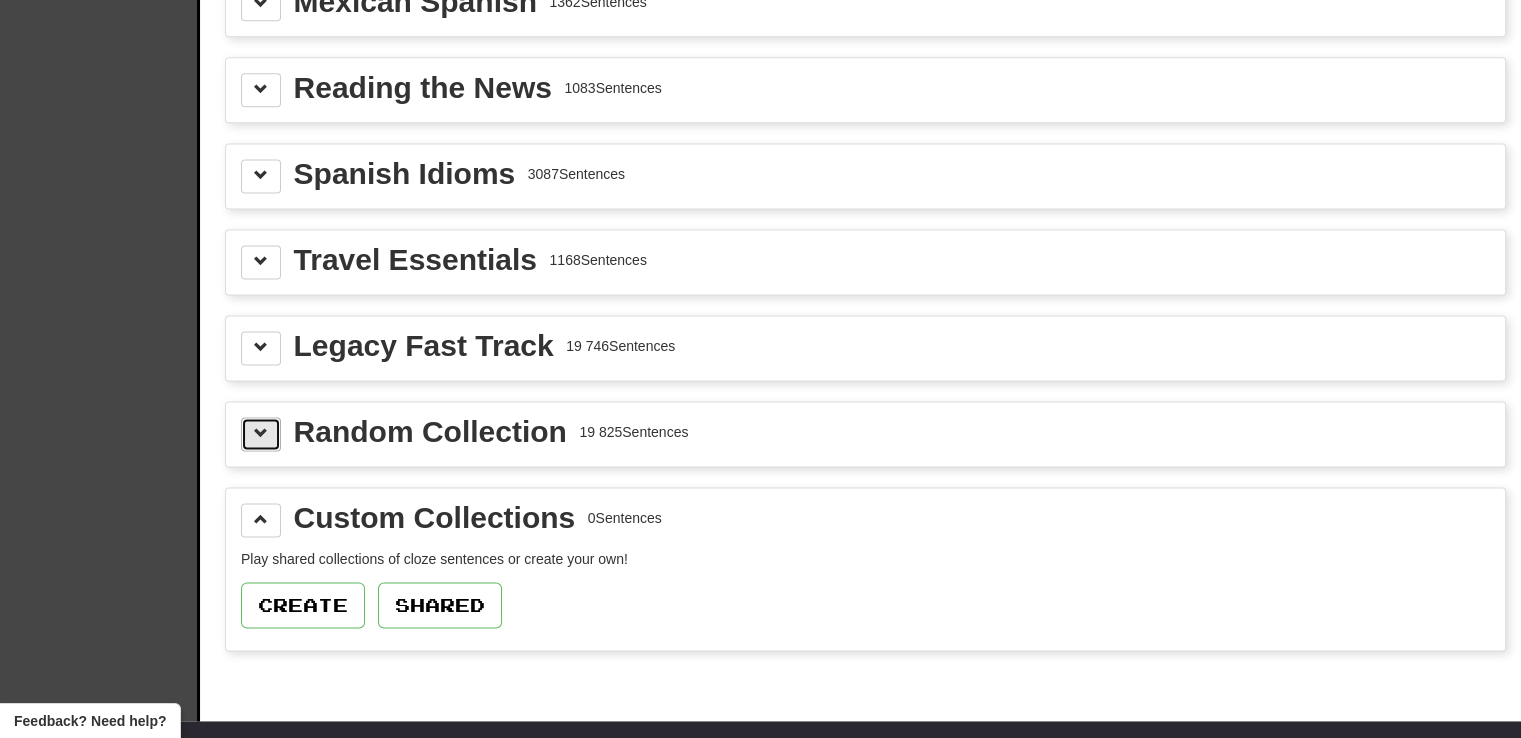 click at bounding box center (261, 433) 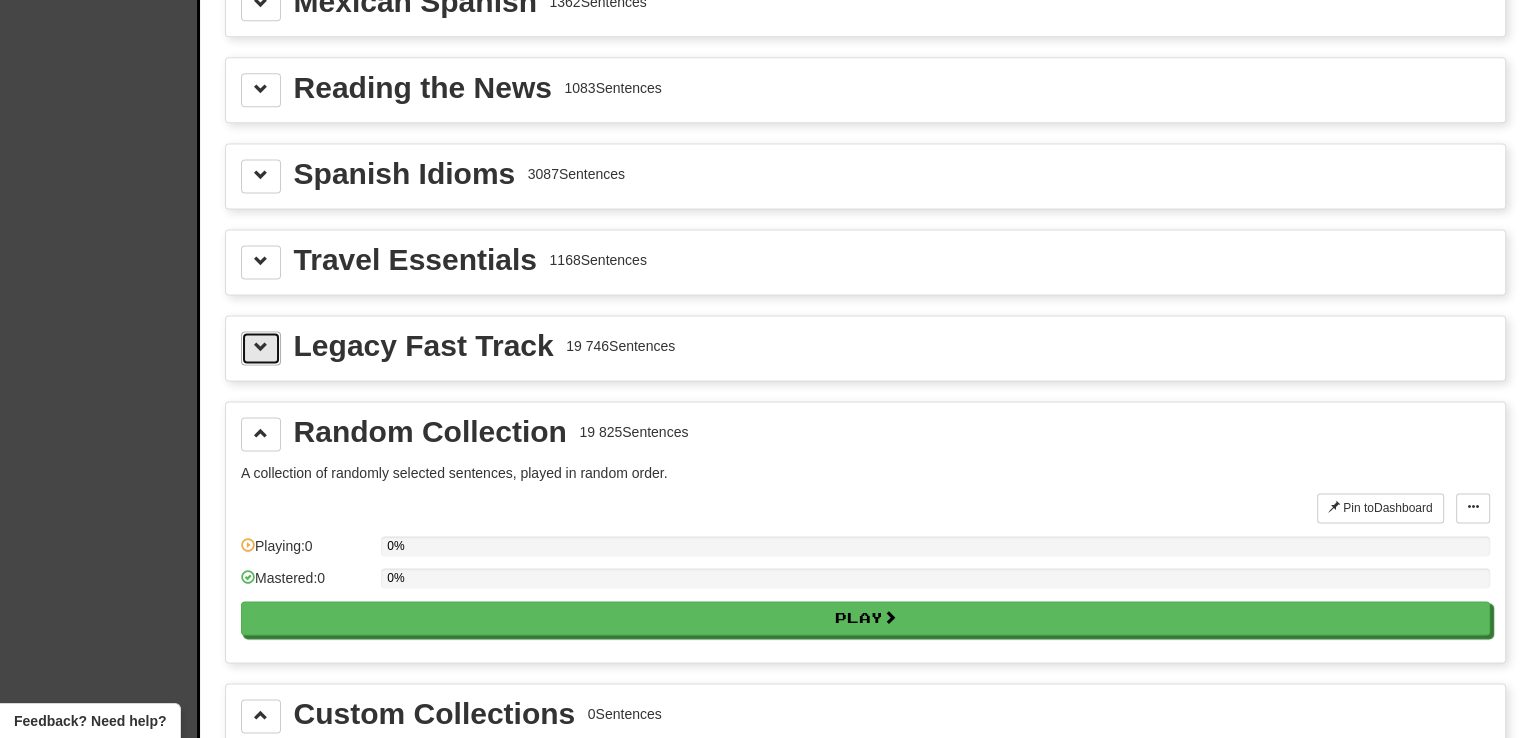 click at bounding box center [261, 347] 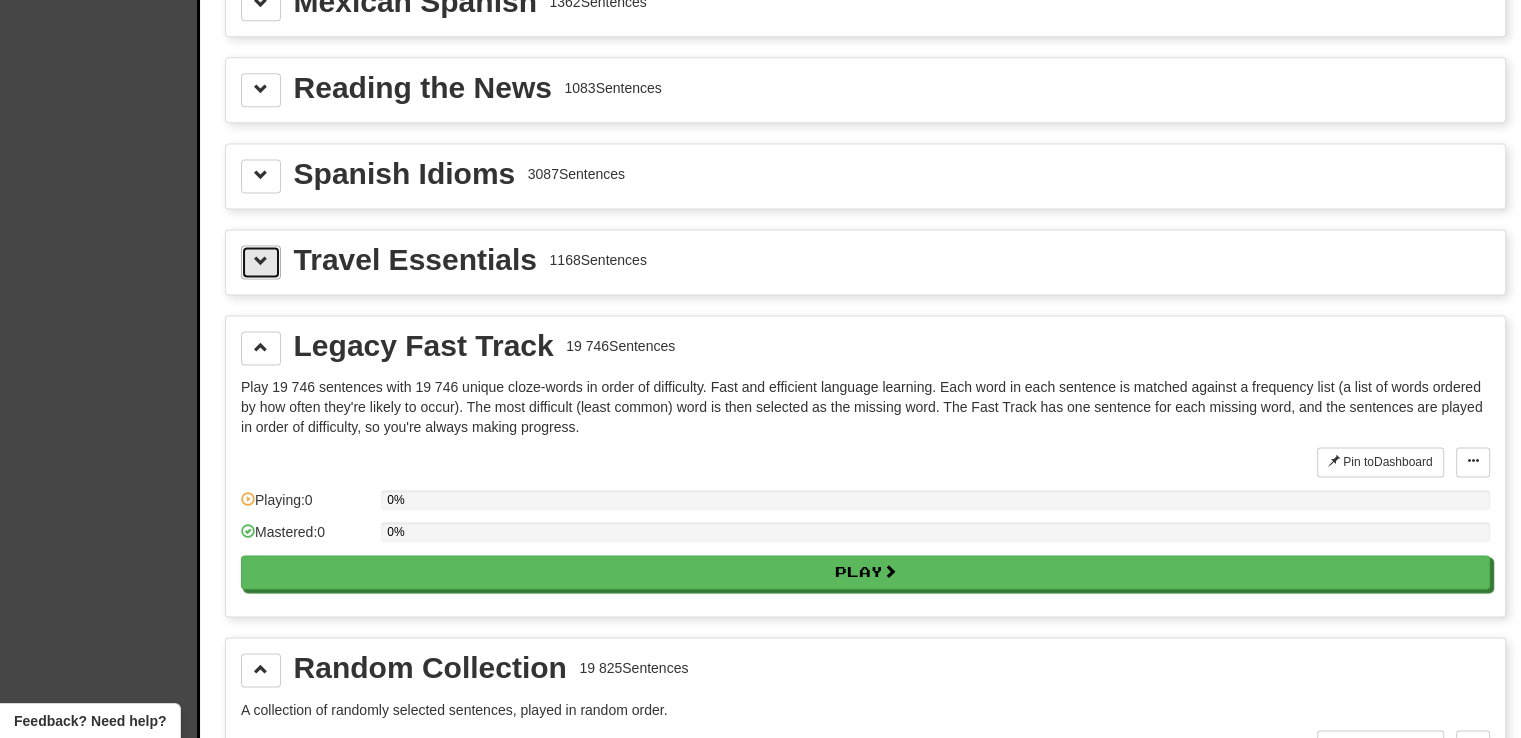 click at bounding box center [261, 262] 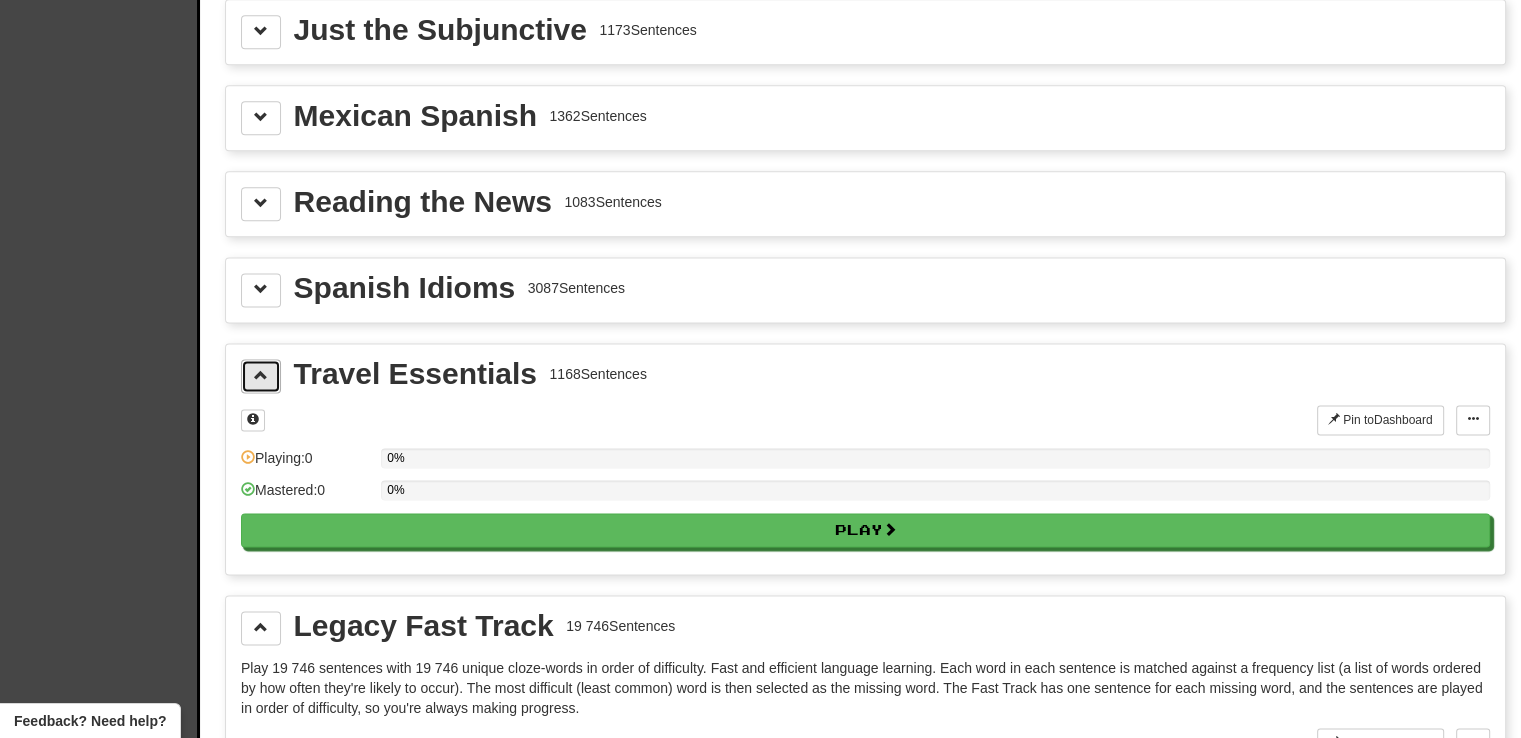 scroll, scrollTop: 2604, scrollLeft: 0, axis: vertical 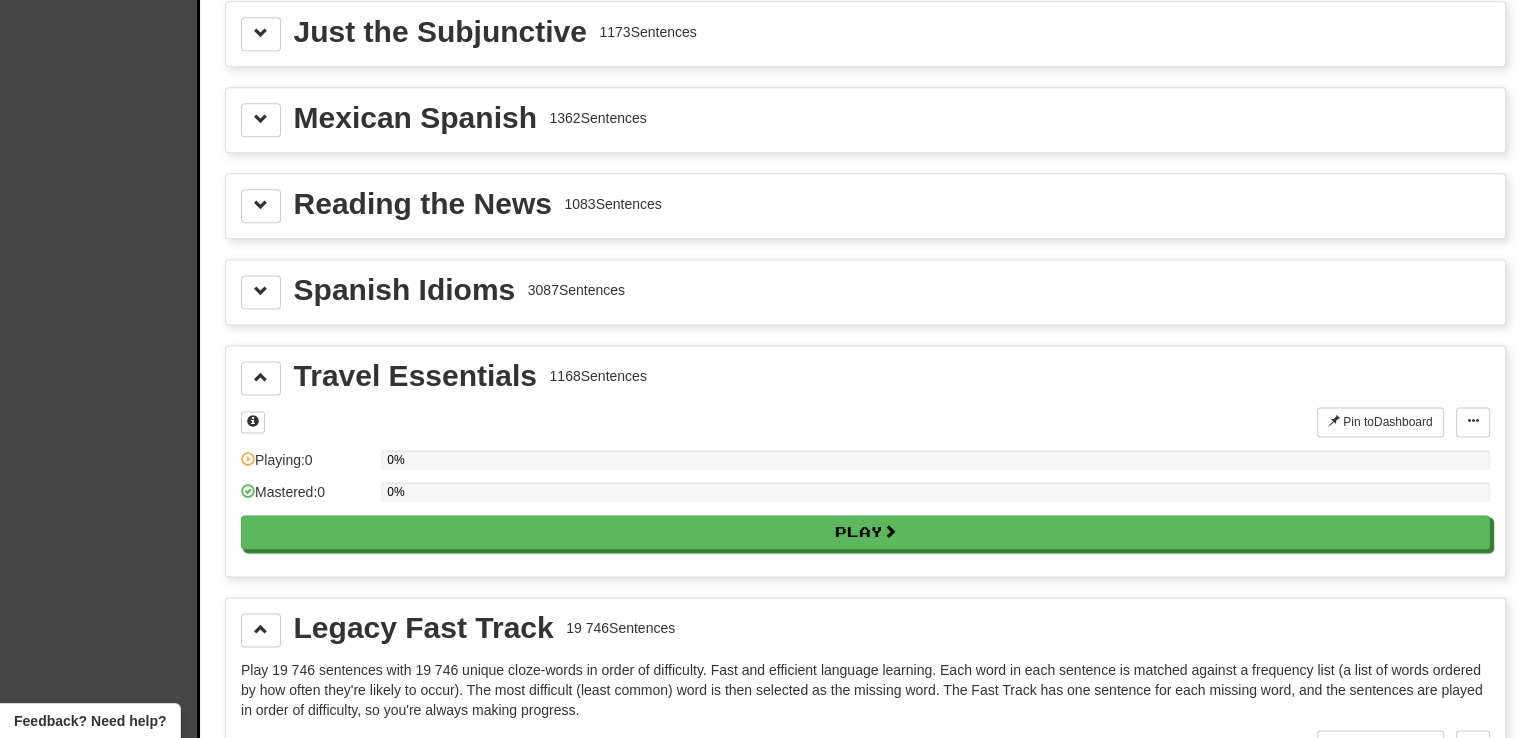 click on "Spanish Idioms 3087  Sentences" at bounding box center (865, 292) 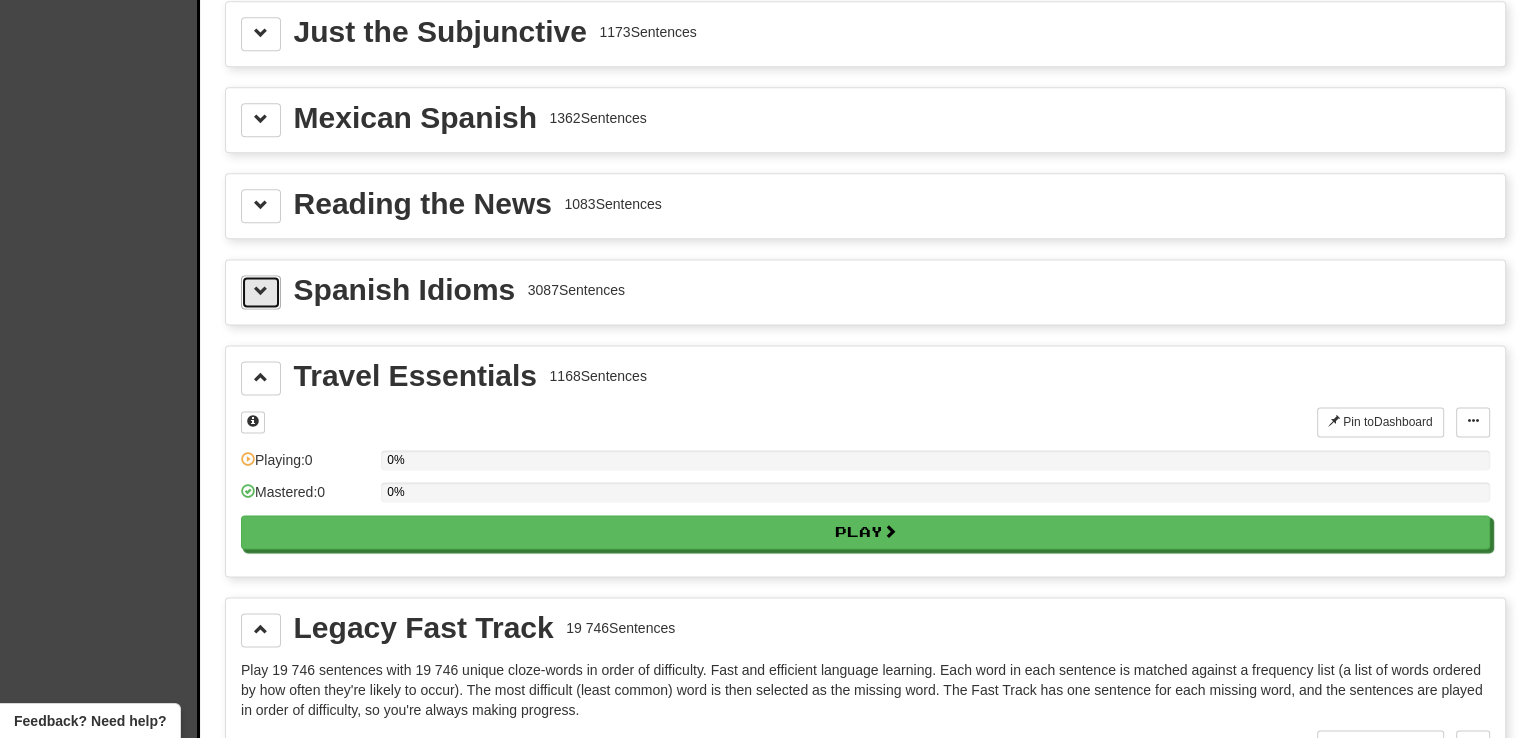 click at bounding box center (261, 291) 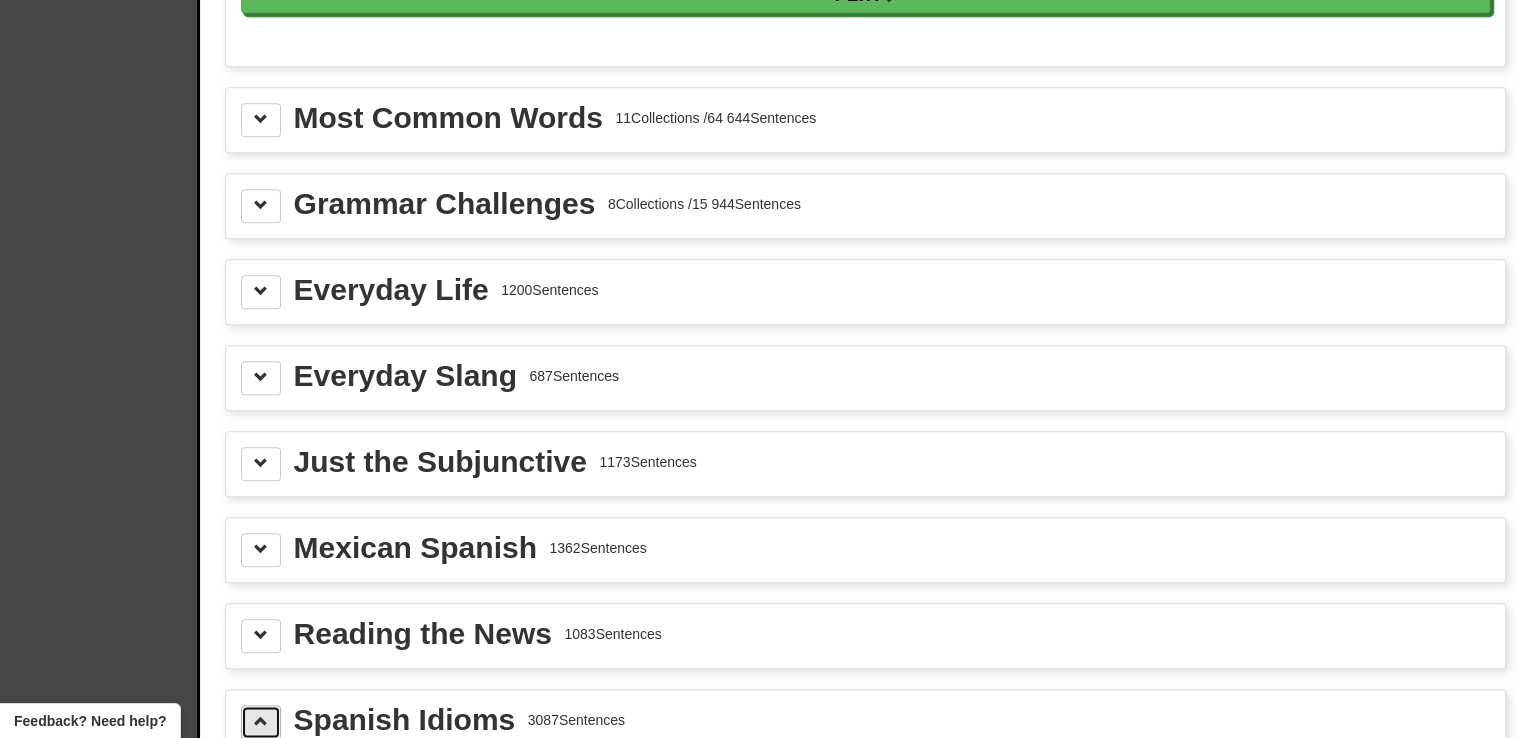 scroll, scrollTop: 2172, scrollLeft: 0, axis: vertical 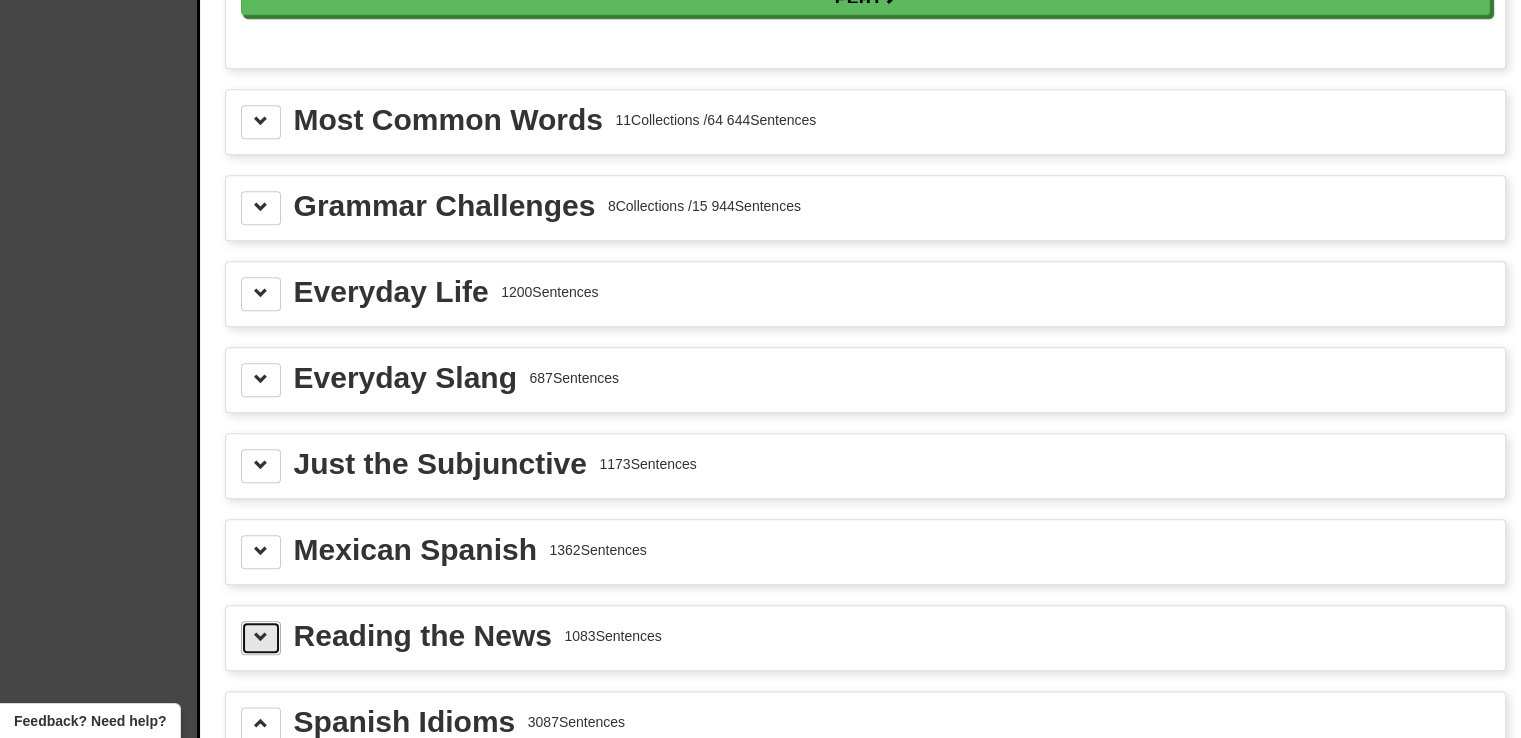 click at bounding box center (261, 637) 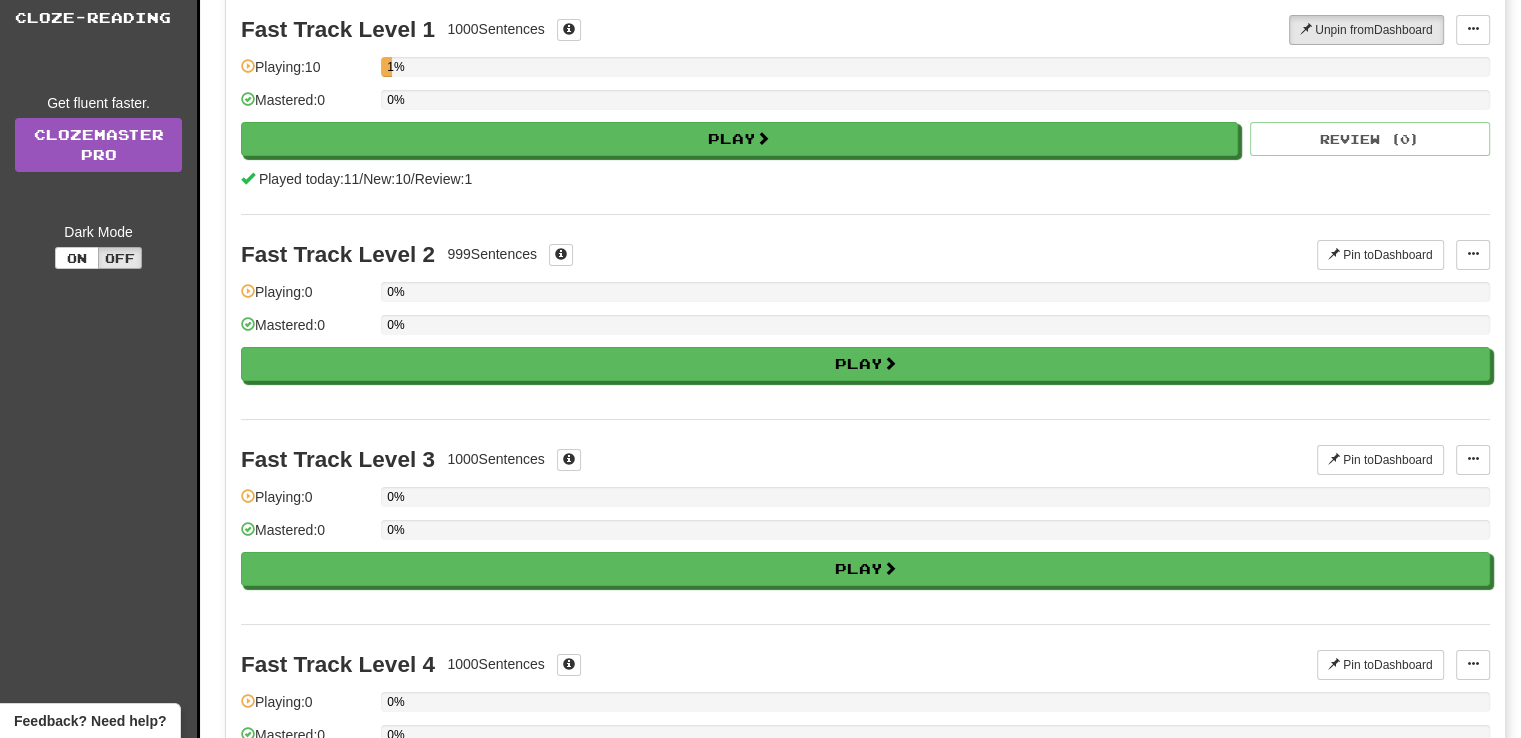 scroll, scrollTop: 0, scrollLeft: 0, axis: both 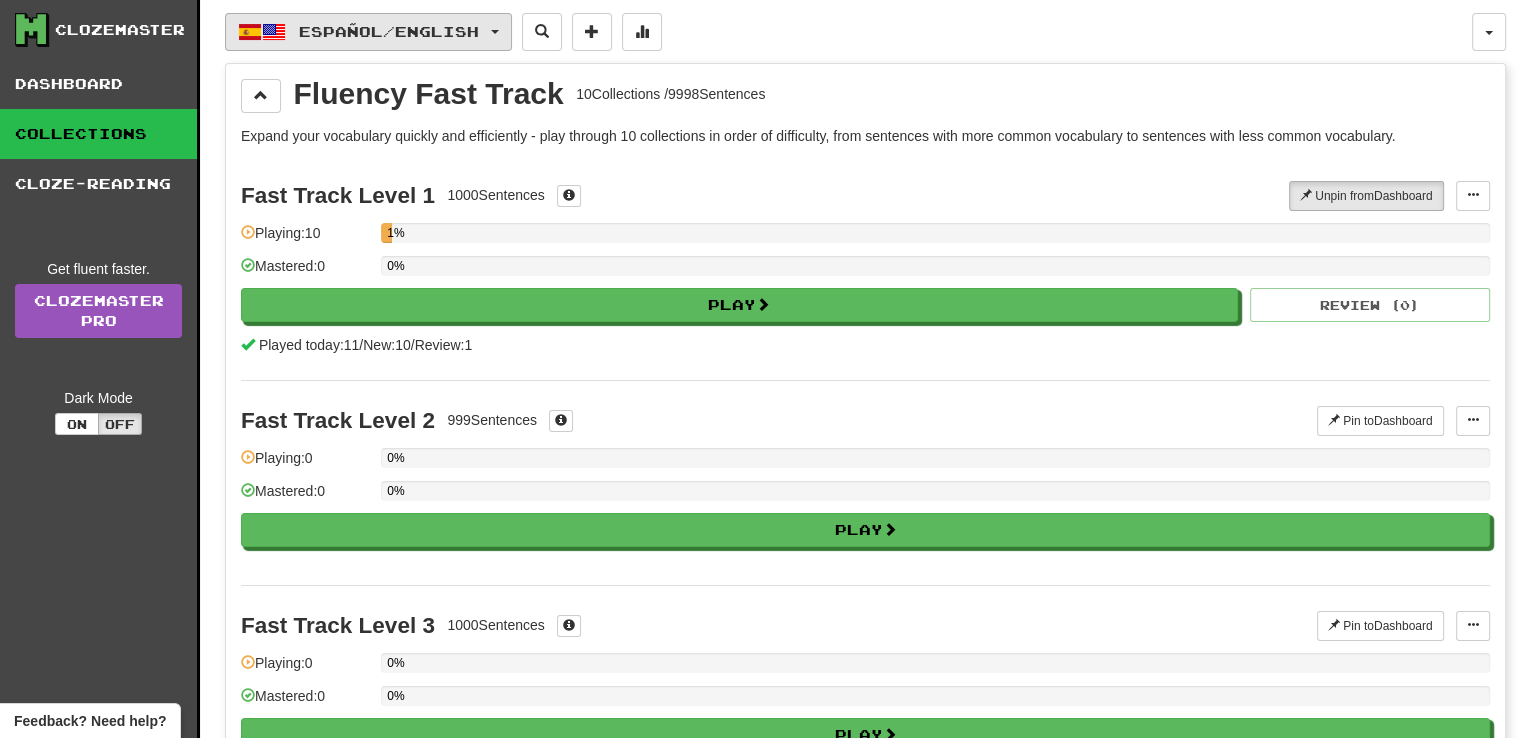 click on "Español  /  English" at bounding box center (368, 32) 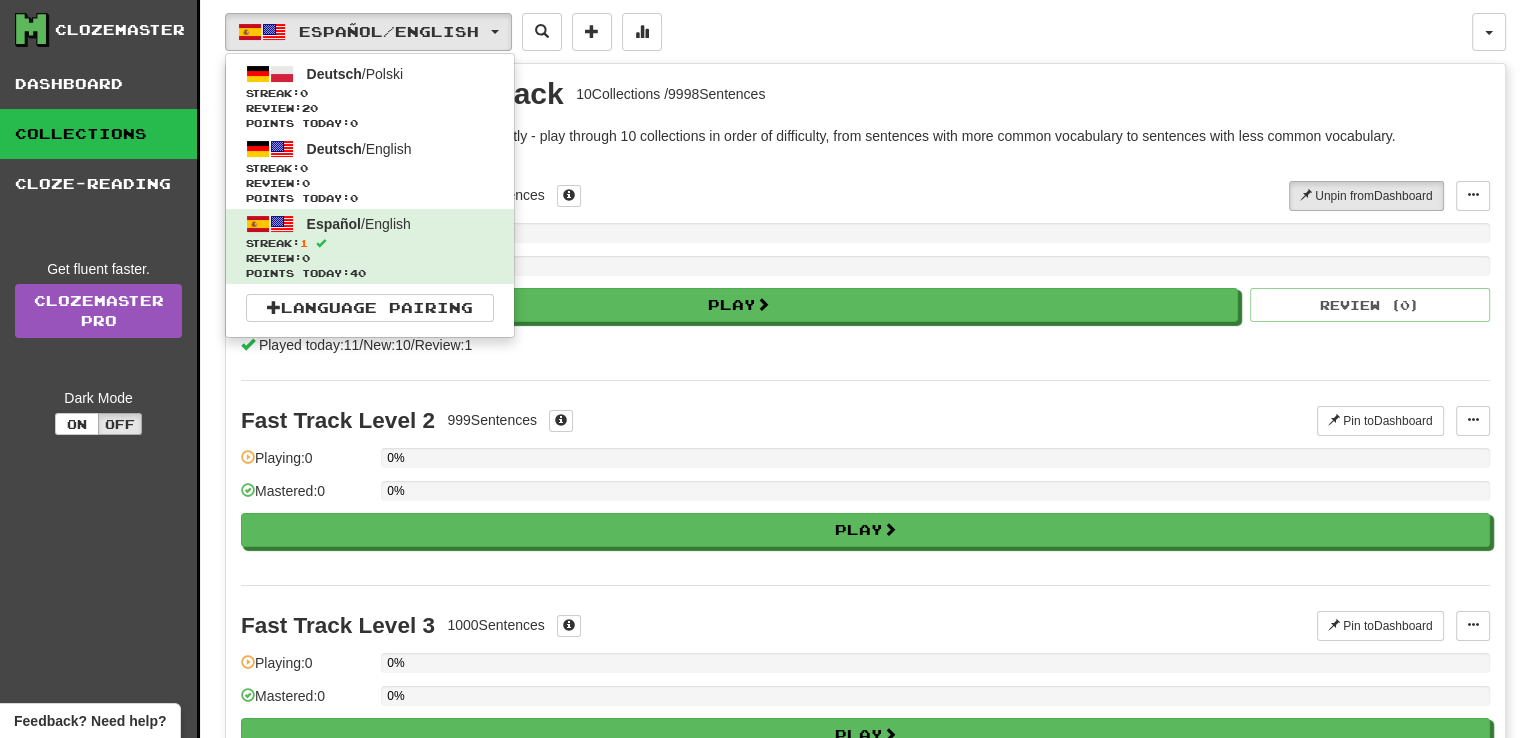 click on "Español  /  English Deutsch  /  Polski Streak:  0   Review:  20 Points today:  0 Deutsch  /  English Streak:  0   Review:  0 Points today:  0 Español  /  English Streak:  1   Review:  0 Points today:  40  Language Pairing" at bounding box center (848, 32) 